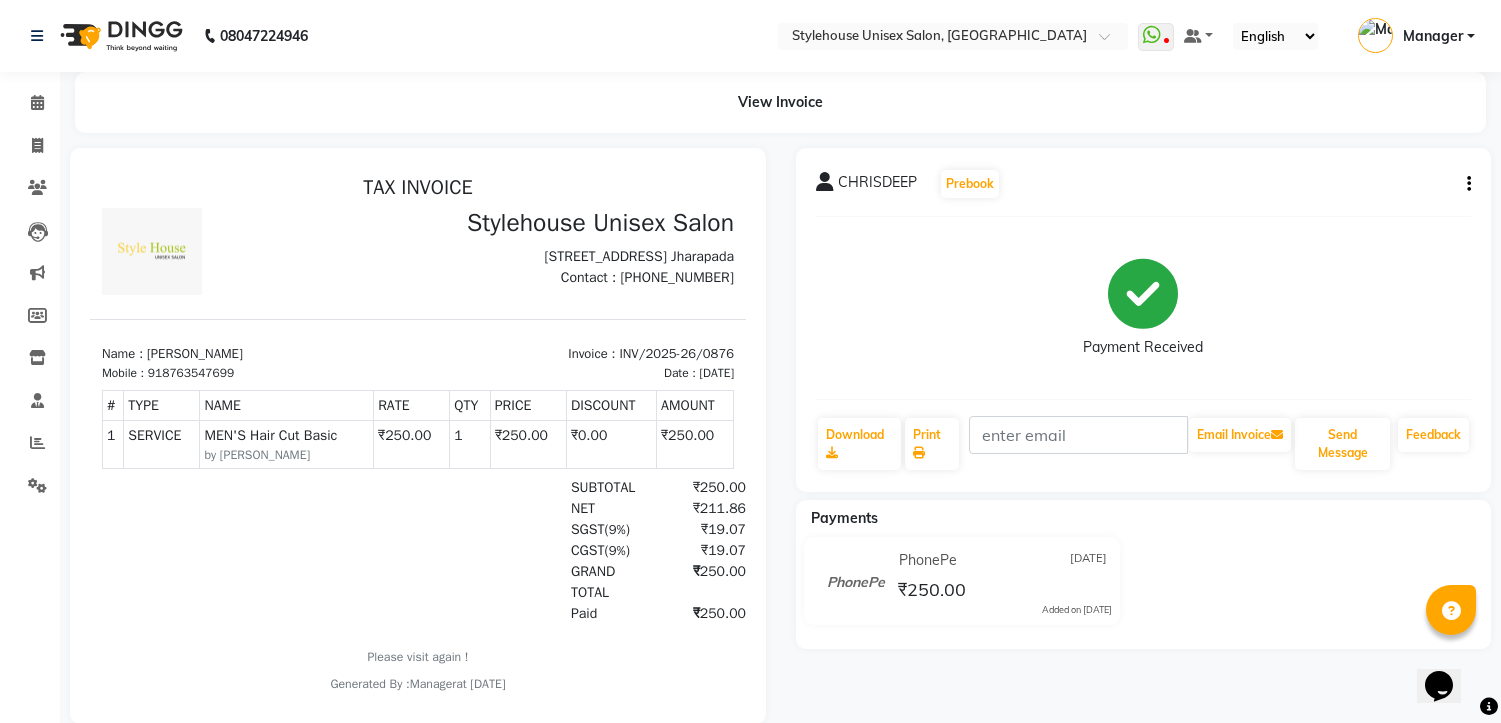 scroll, scrollTop: 0, scrollLeft: 0, axis: both 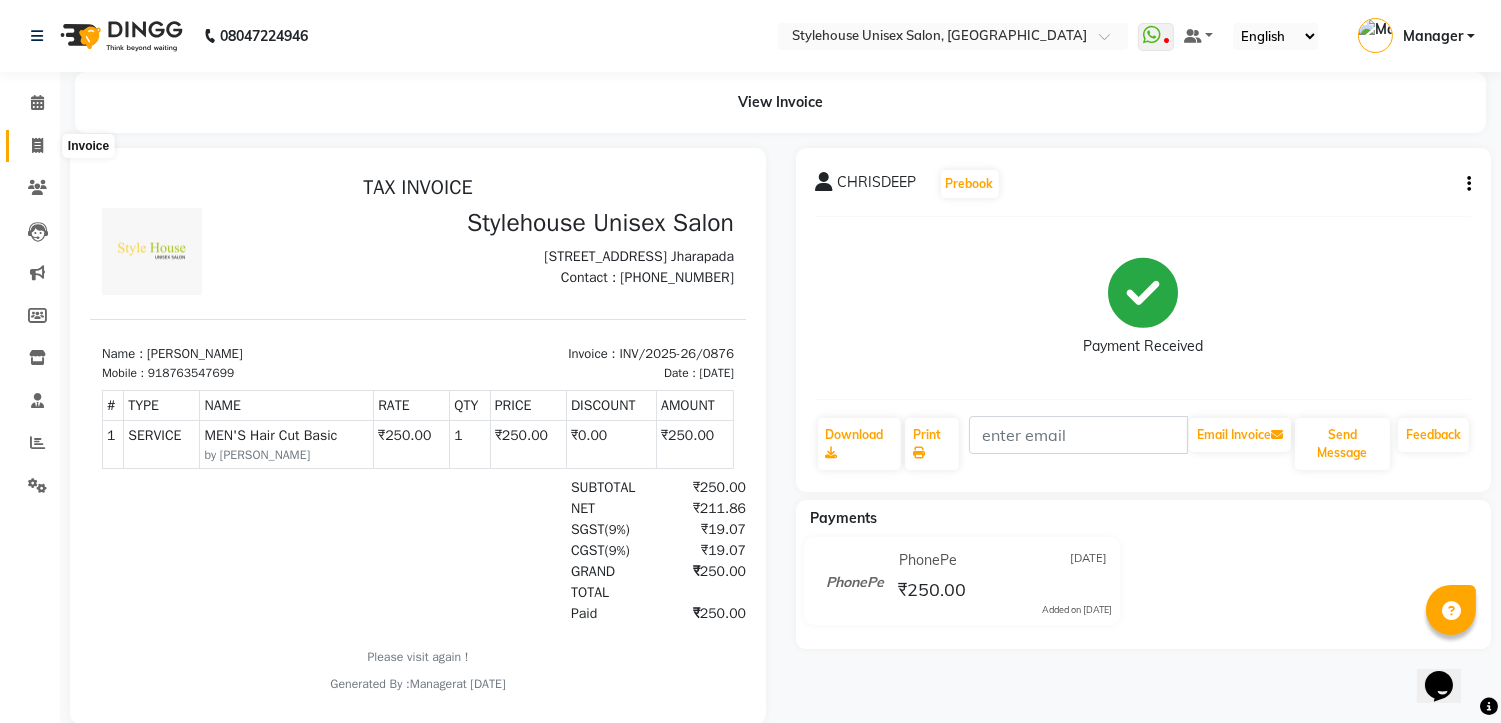click 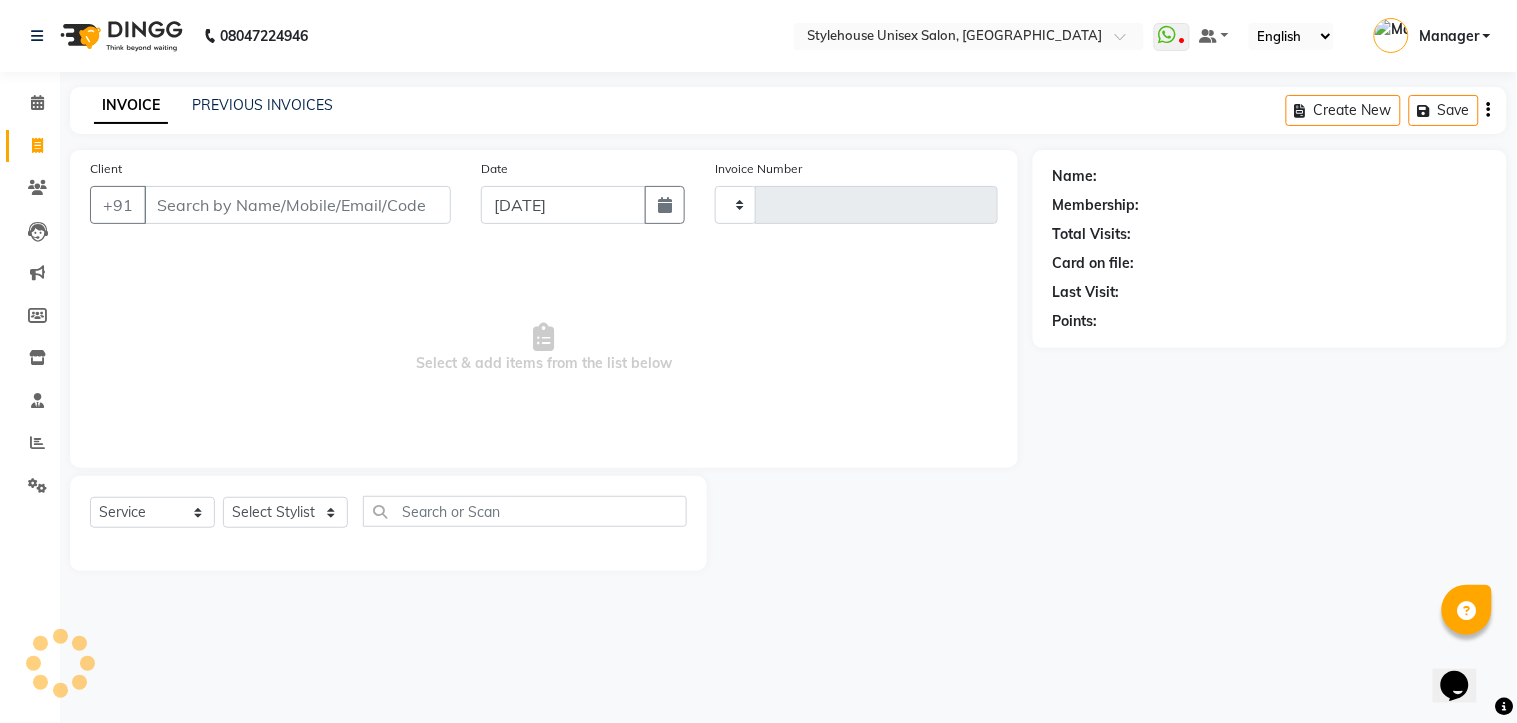 type on "0877" 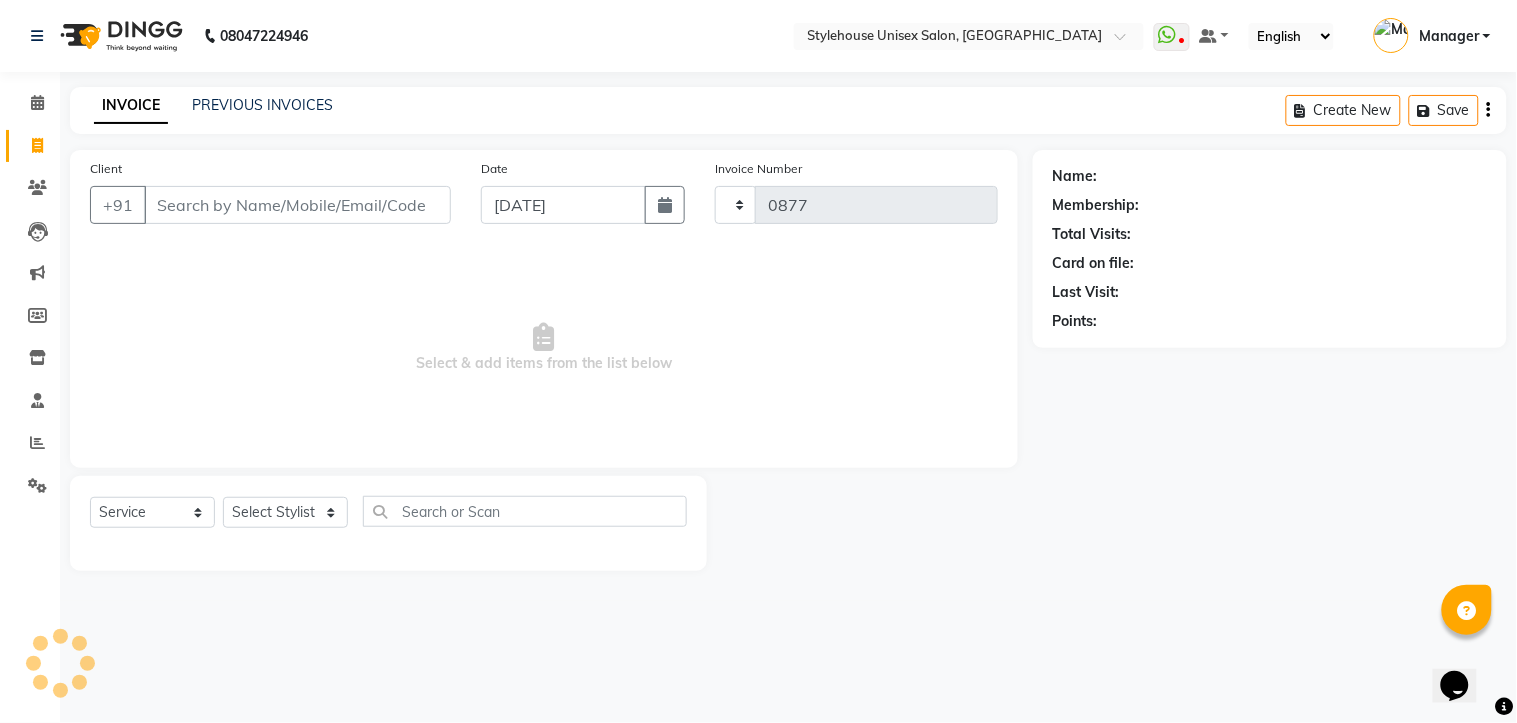 select on "7906" 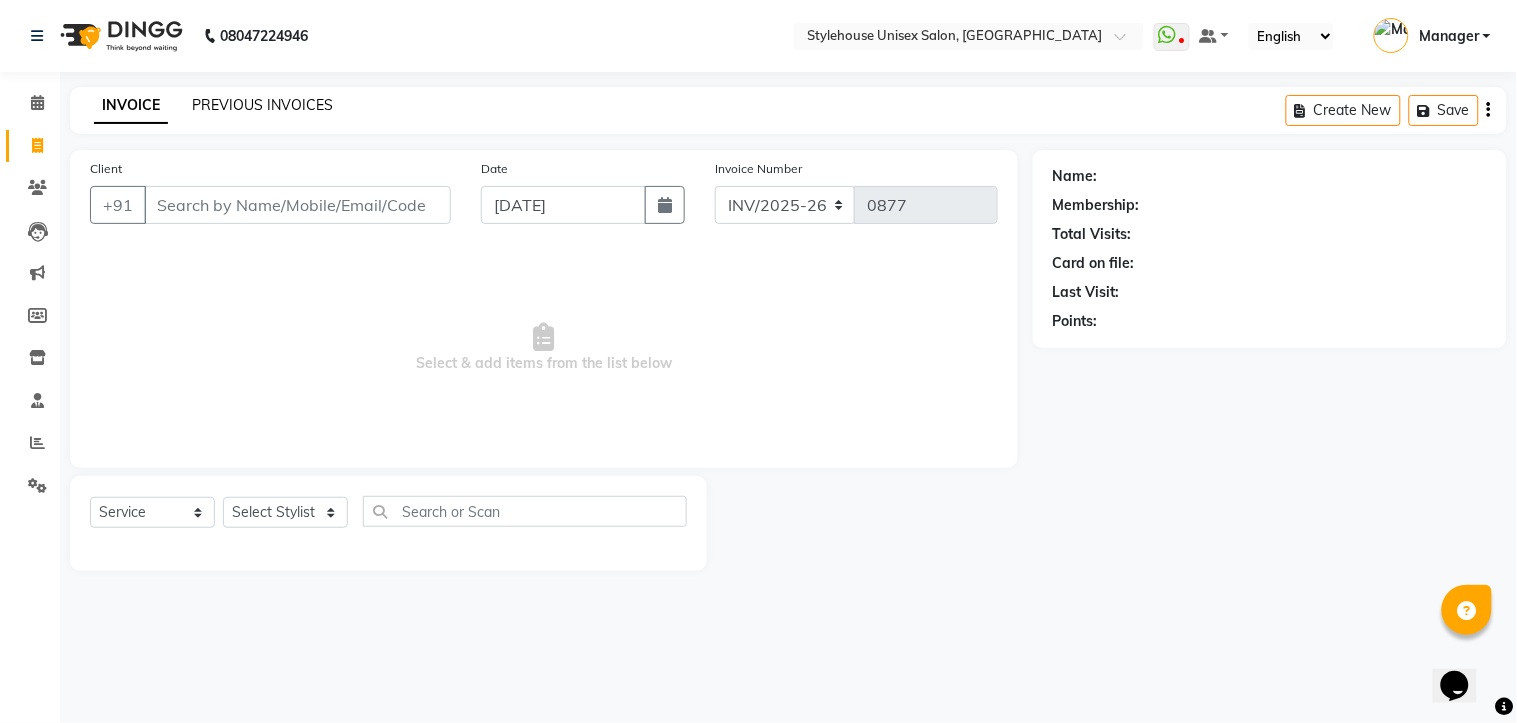click on "PREVIOUS INVOICES" 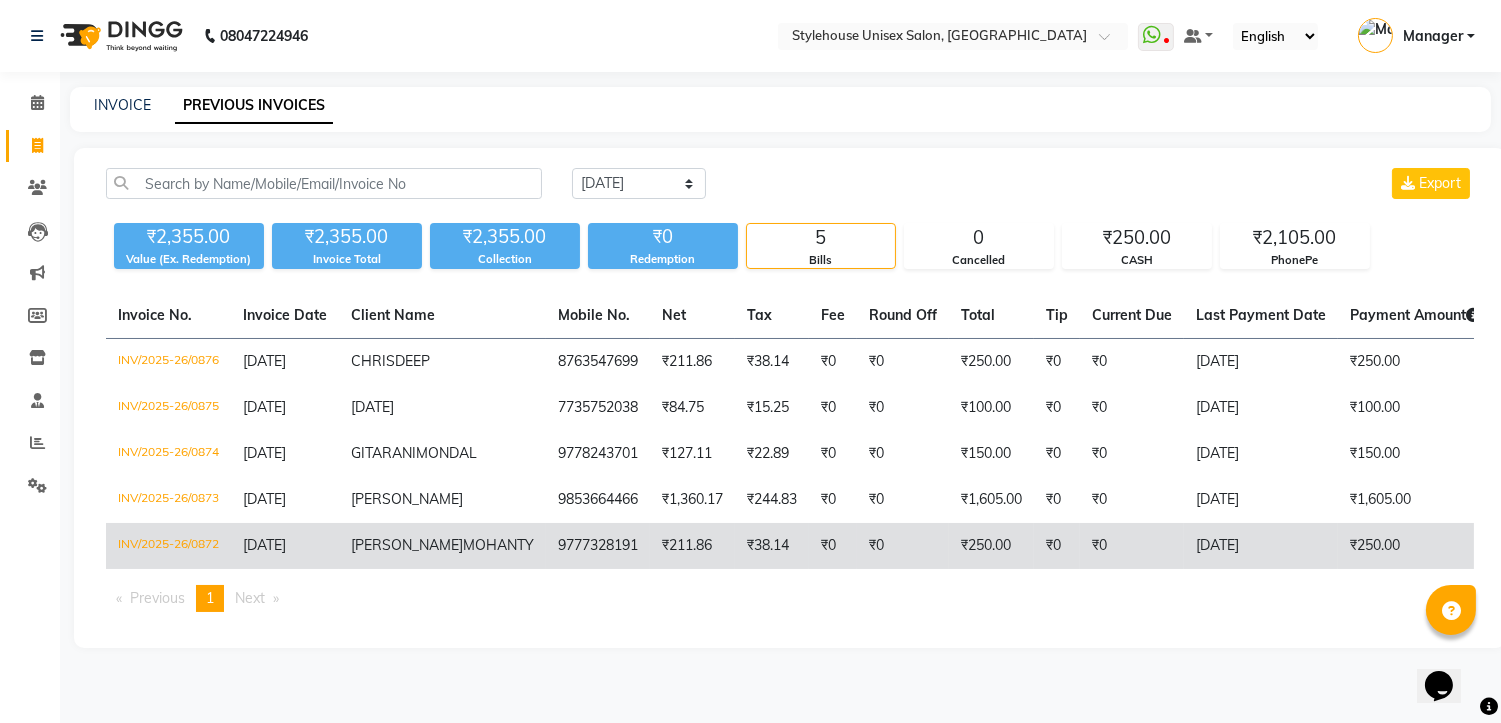 click on "INV/2025-26/0872" 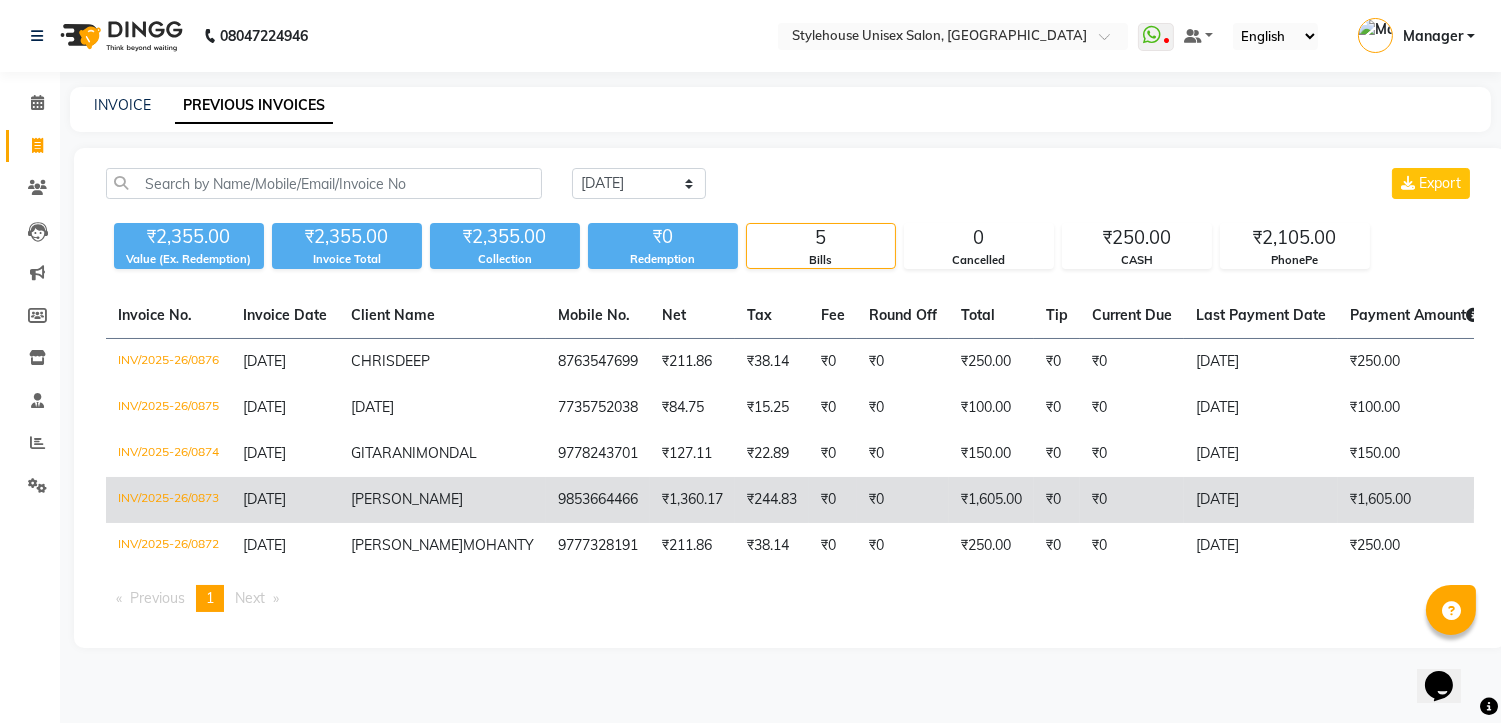 click on "INV/2025-26/0873" 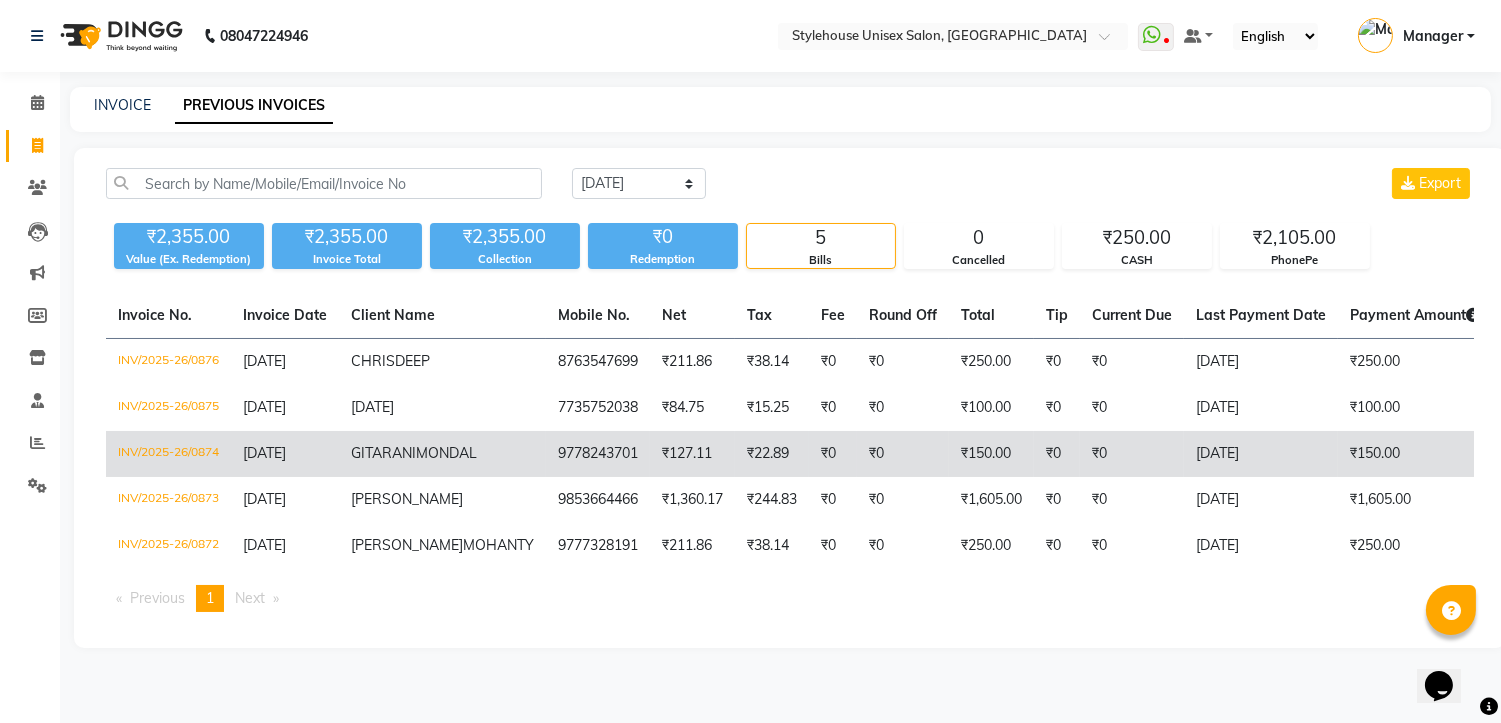 click on "INV/2025-26/0874" 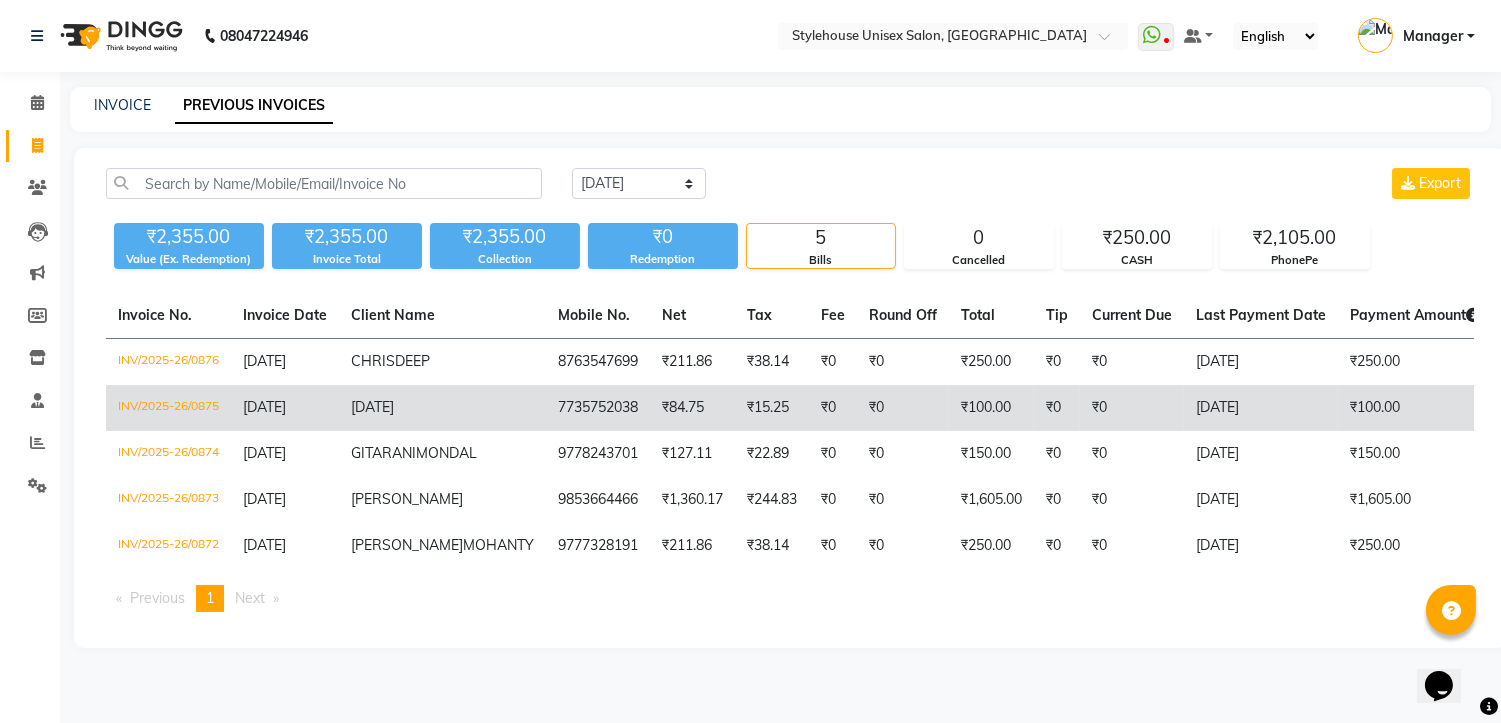 click on "INV/2025-26/0875" 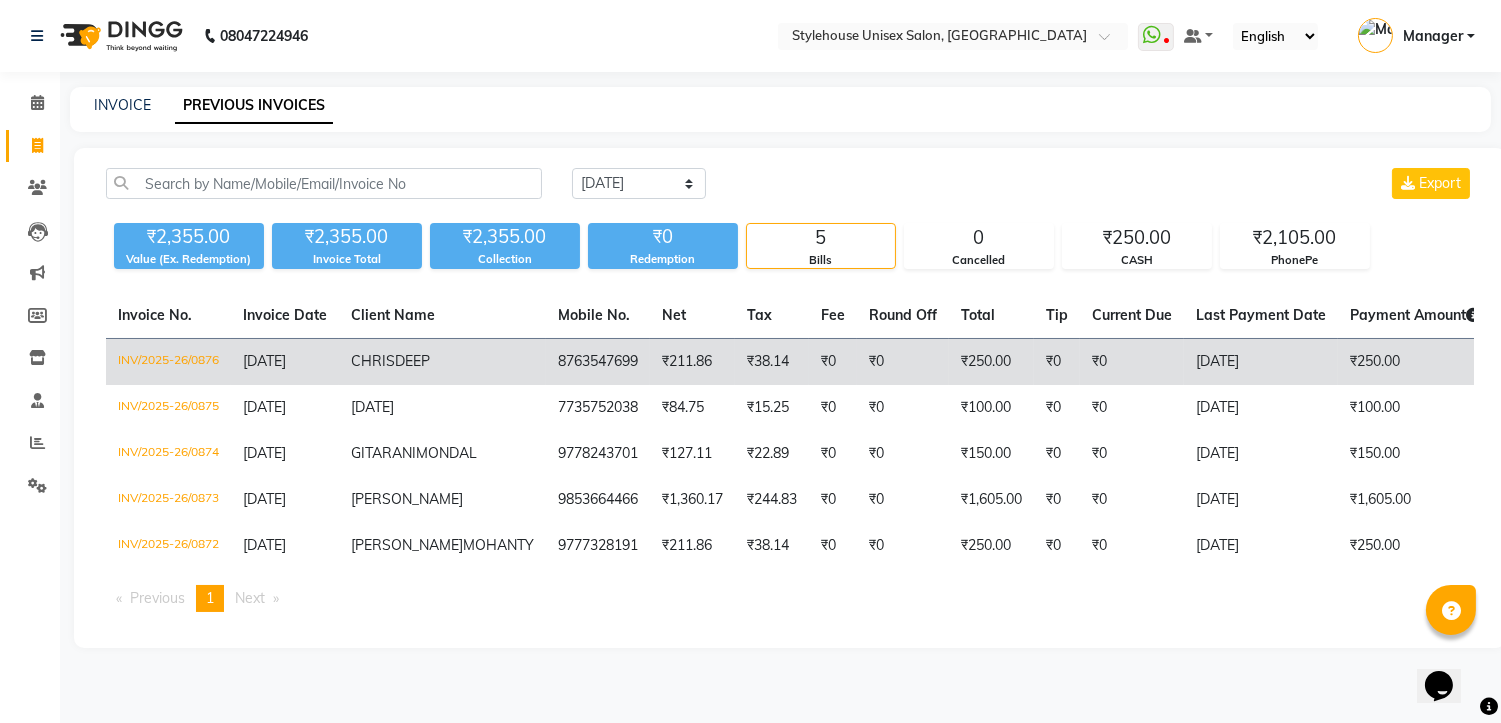 click on "INV/2025-26/0876" 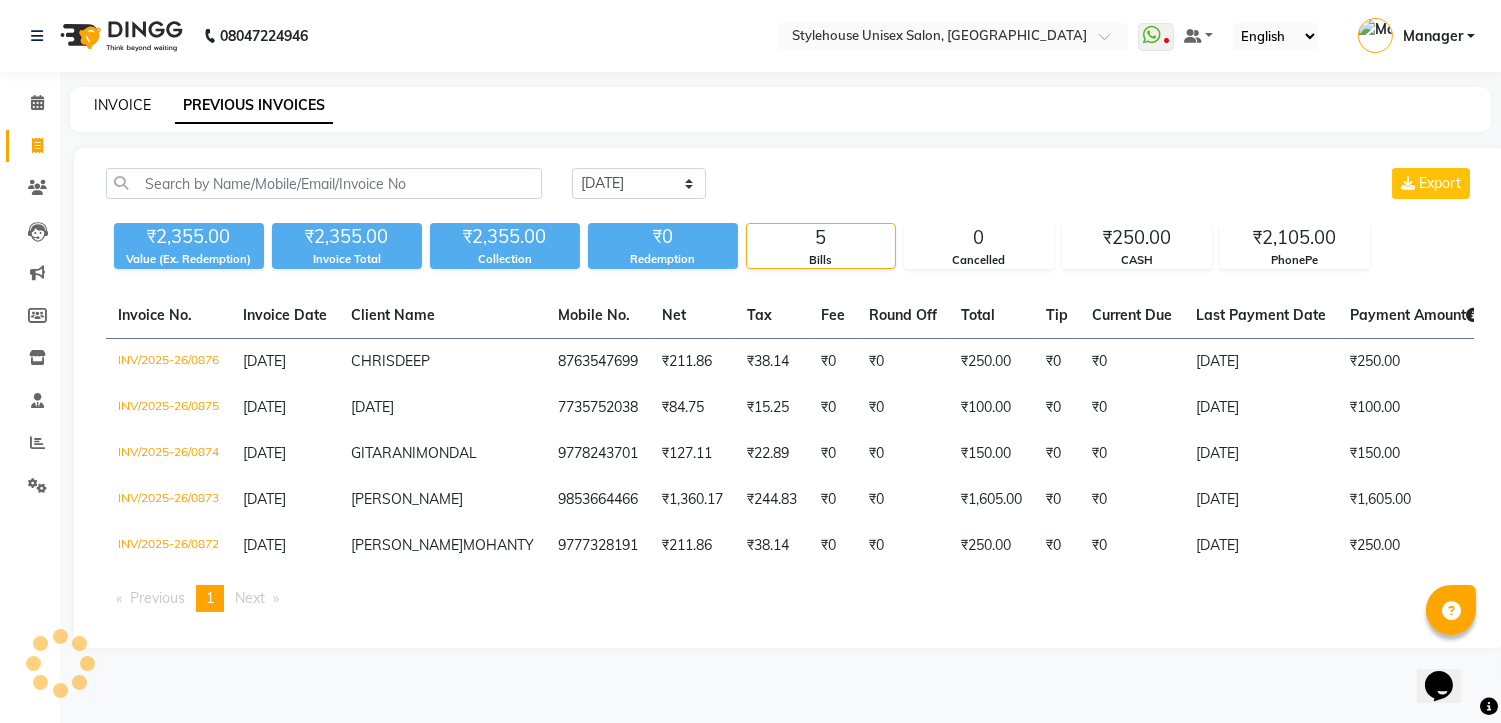 click on "INVOICE" 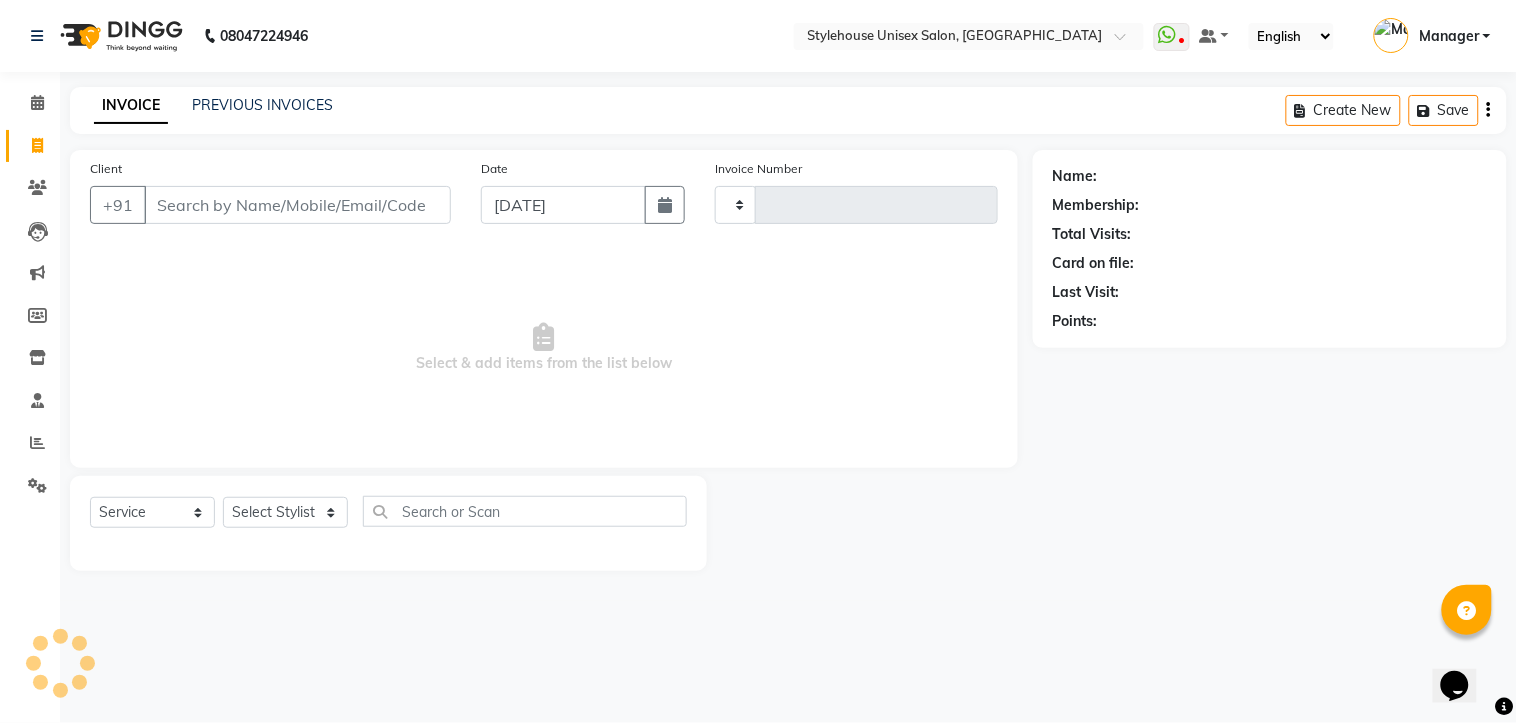type on "0877" 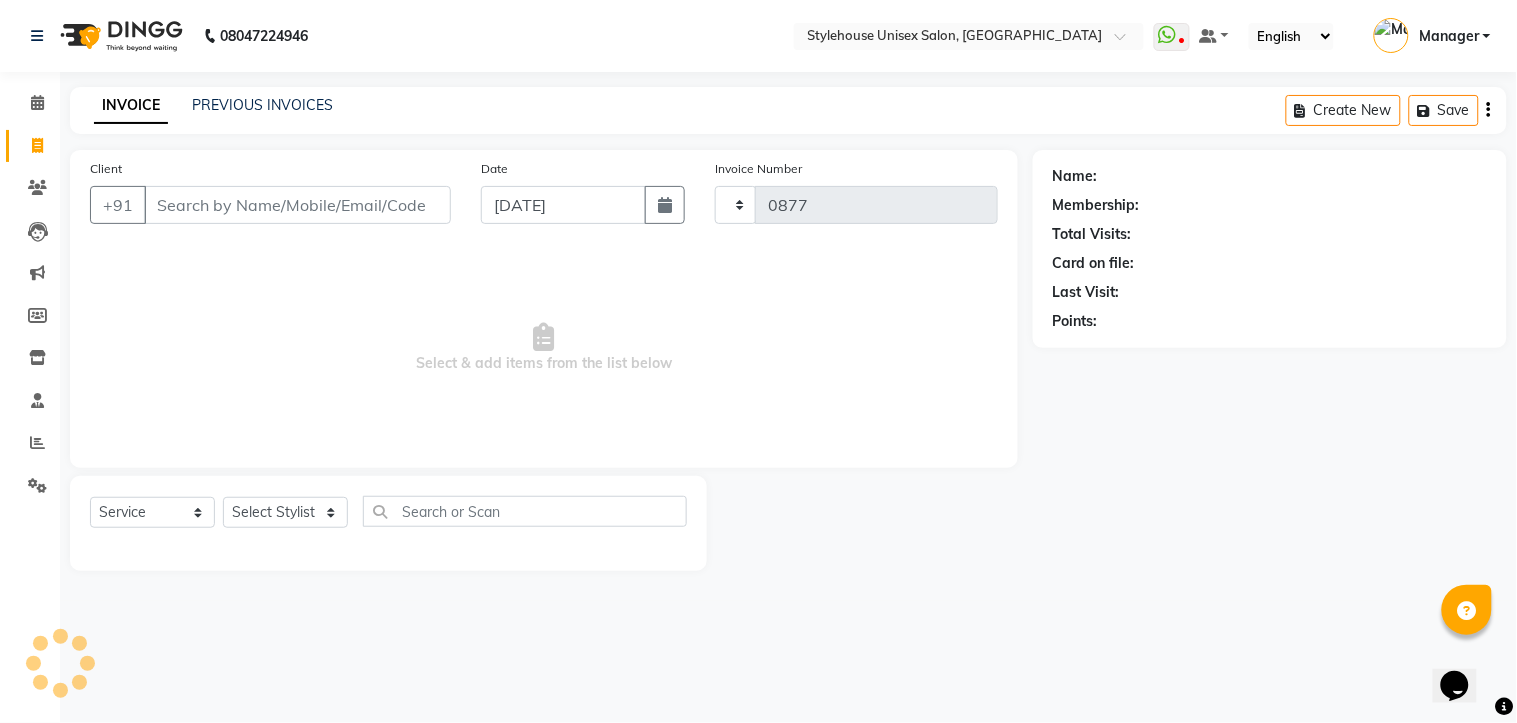 select on "7906" 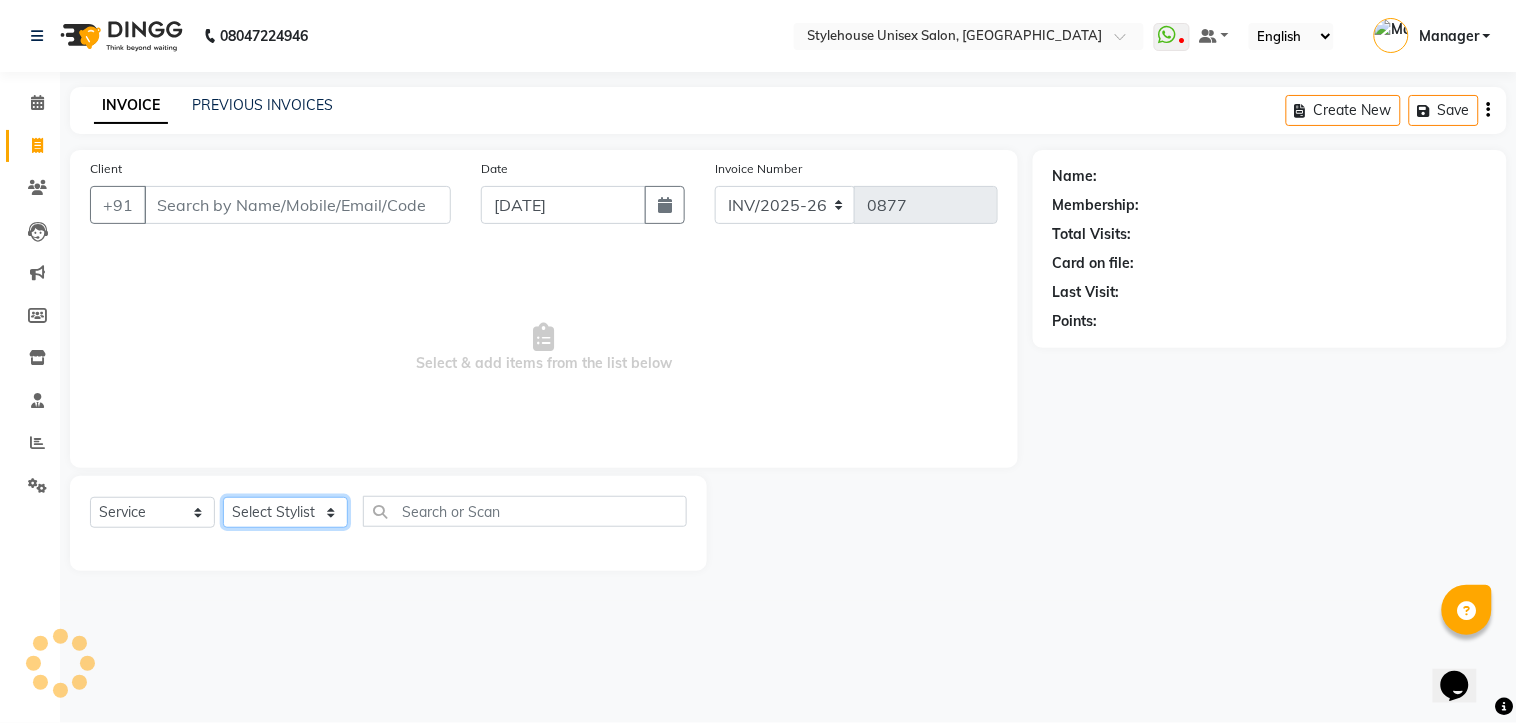 click on "Select Stylist [PERSON_NAME] [PERSON_NAME] [PERSON_NAME] Manager [PERSON_NAME] PRIYANKA HOTA [PERSON_NAME] [PERSON_NAME]" 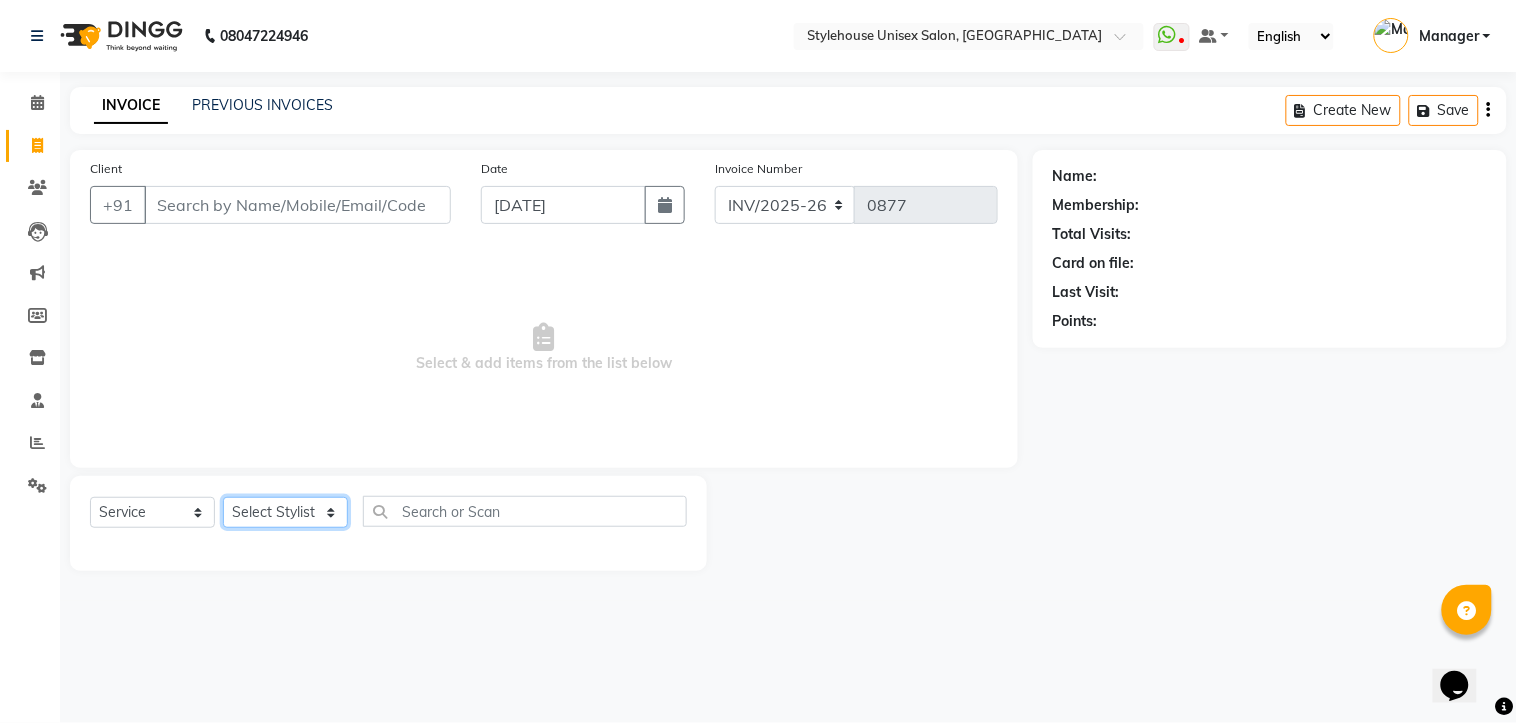 select on "69913" 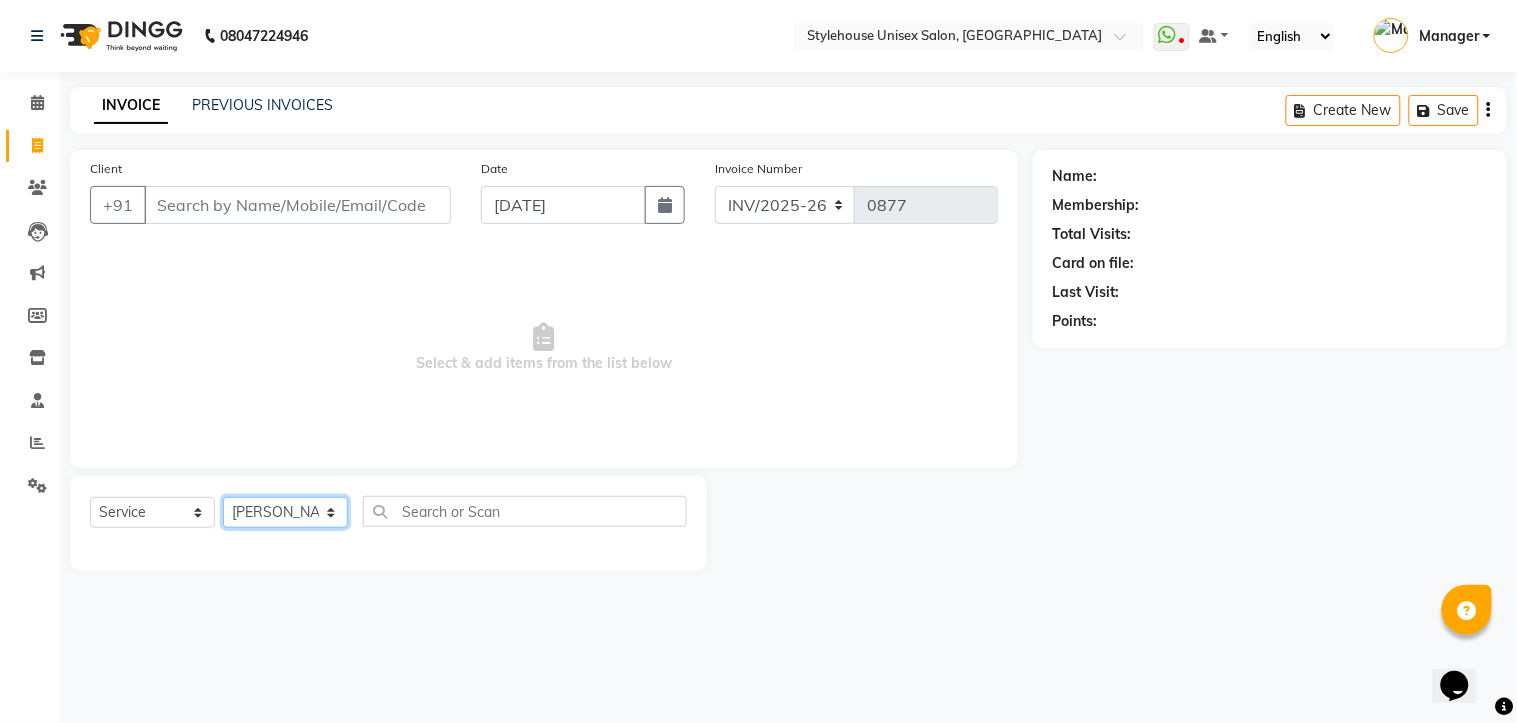 click on "Select Stylist [PERSON_NAME] [PERSON_NAME] [PERSON_NAME] Manager [PERSON_NAME] PRIYANKA HOTA [PERSON_NAME] [PERSON_NAME]" 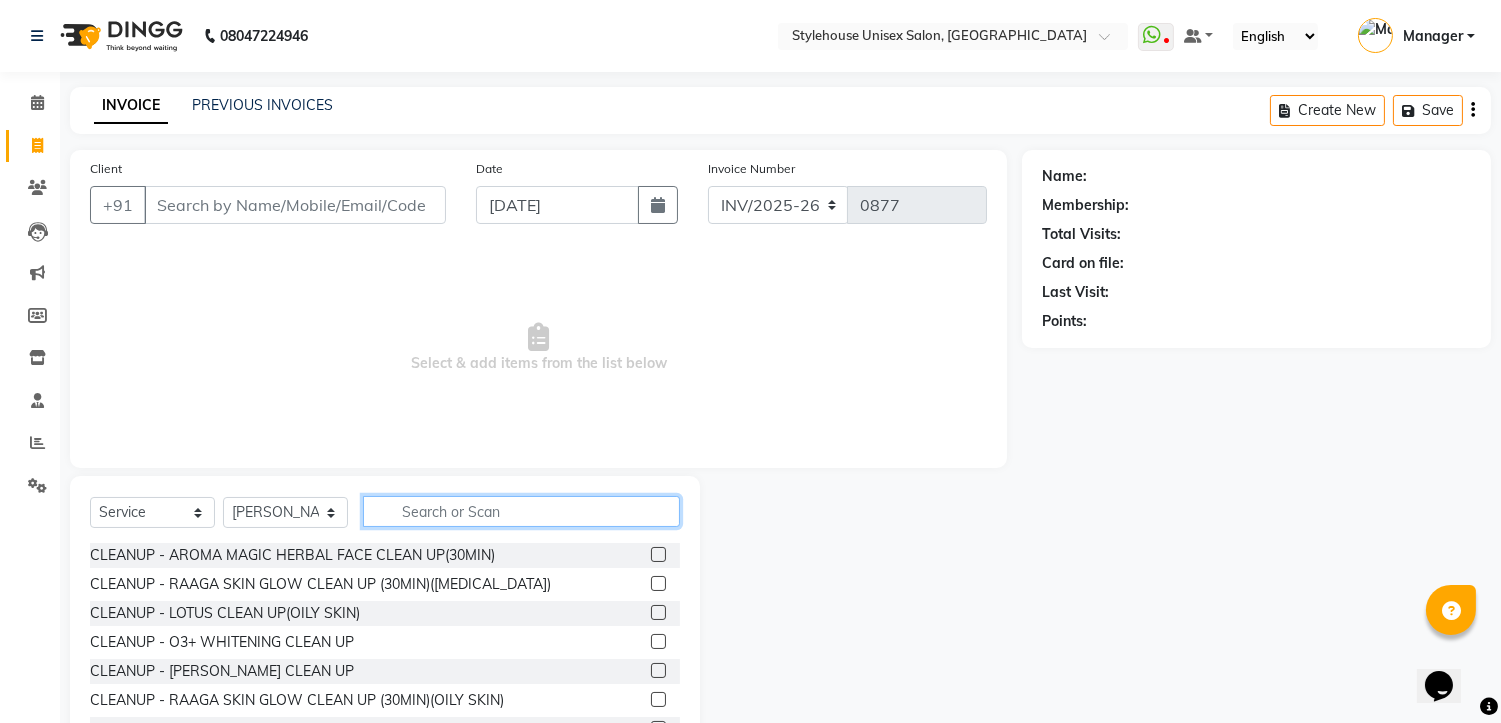 click 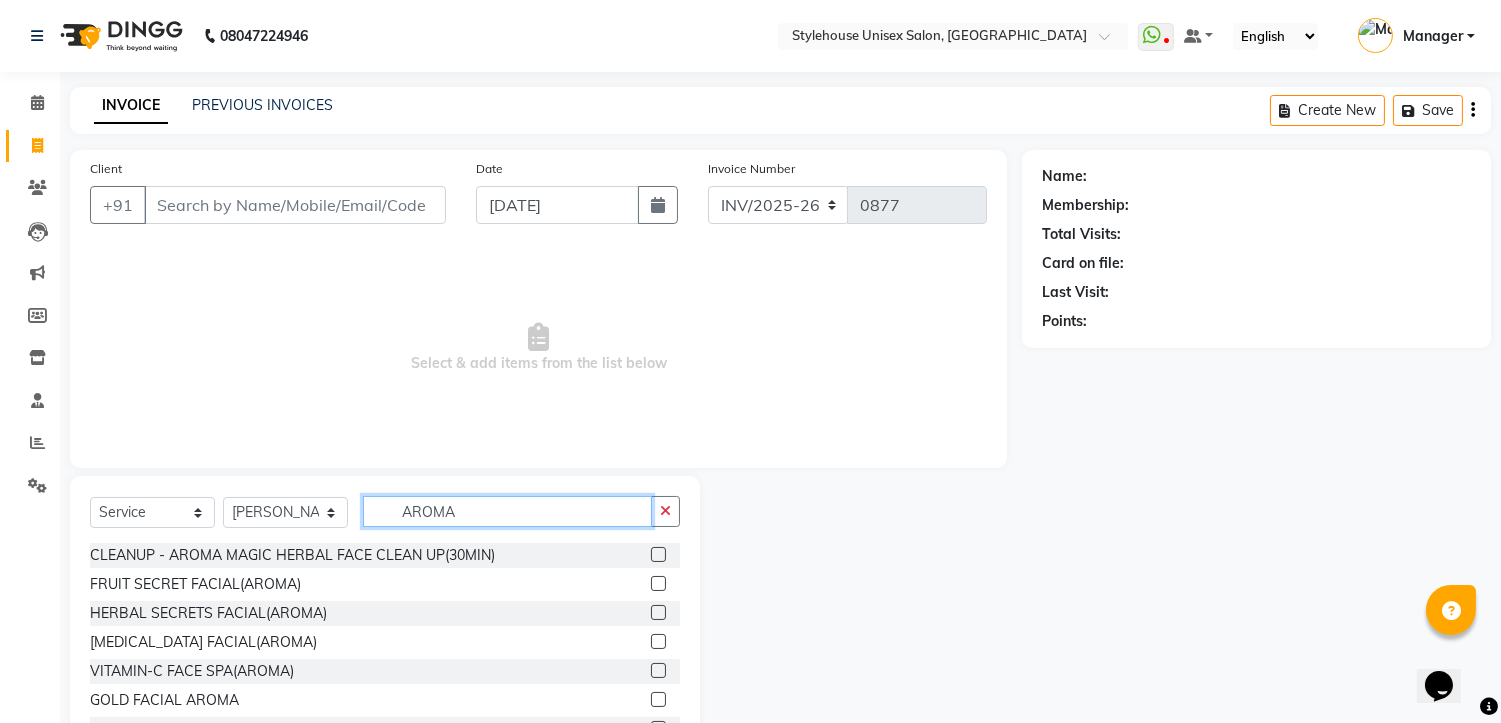 type on "AROMA" 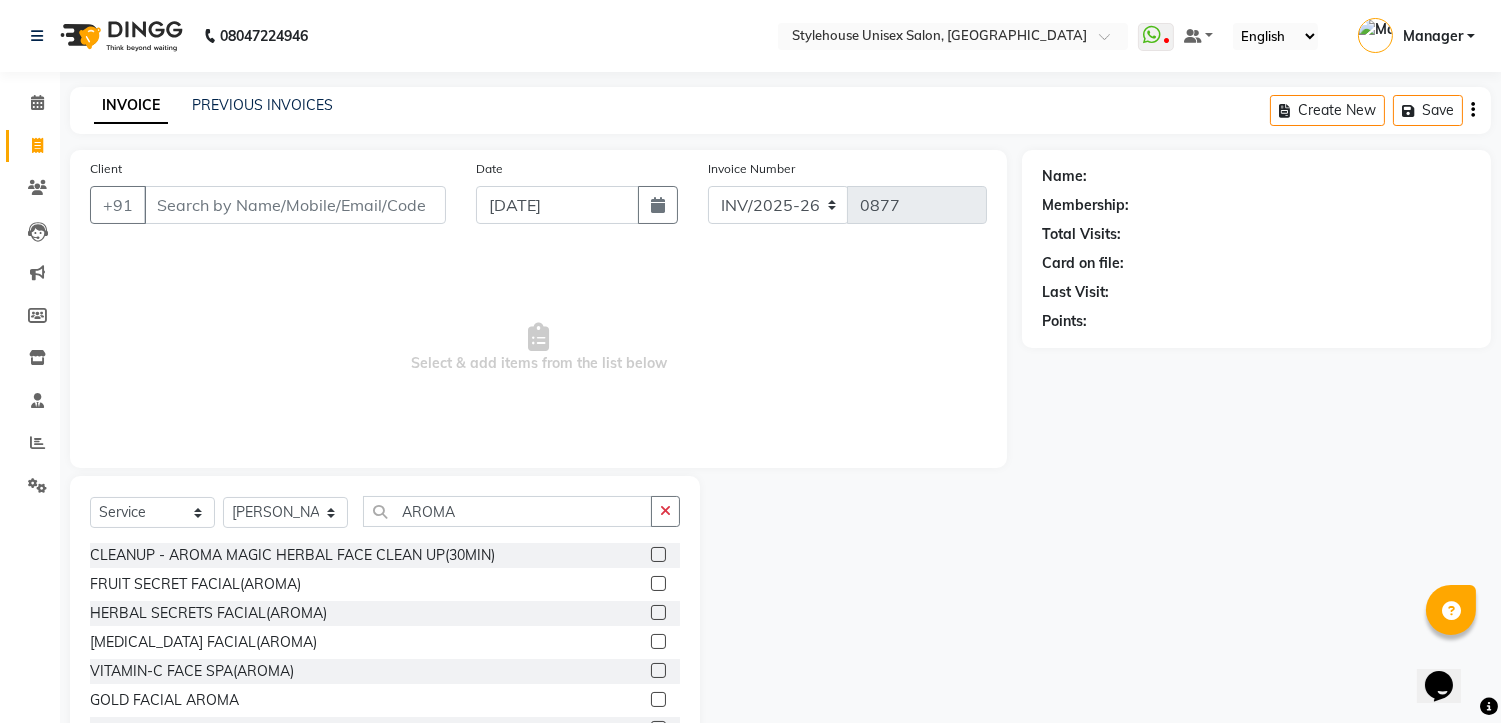 click 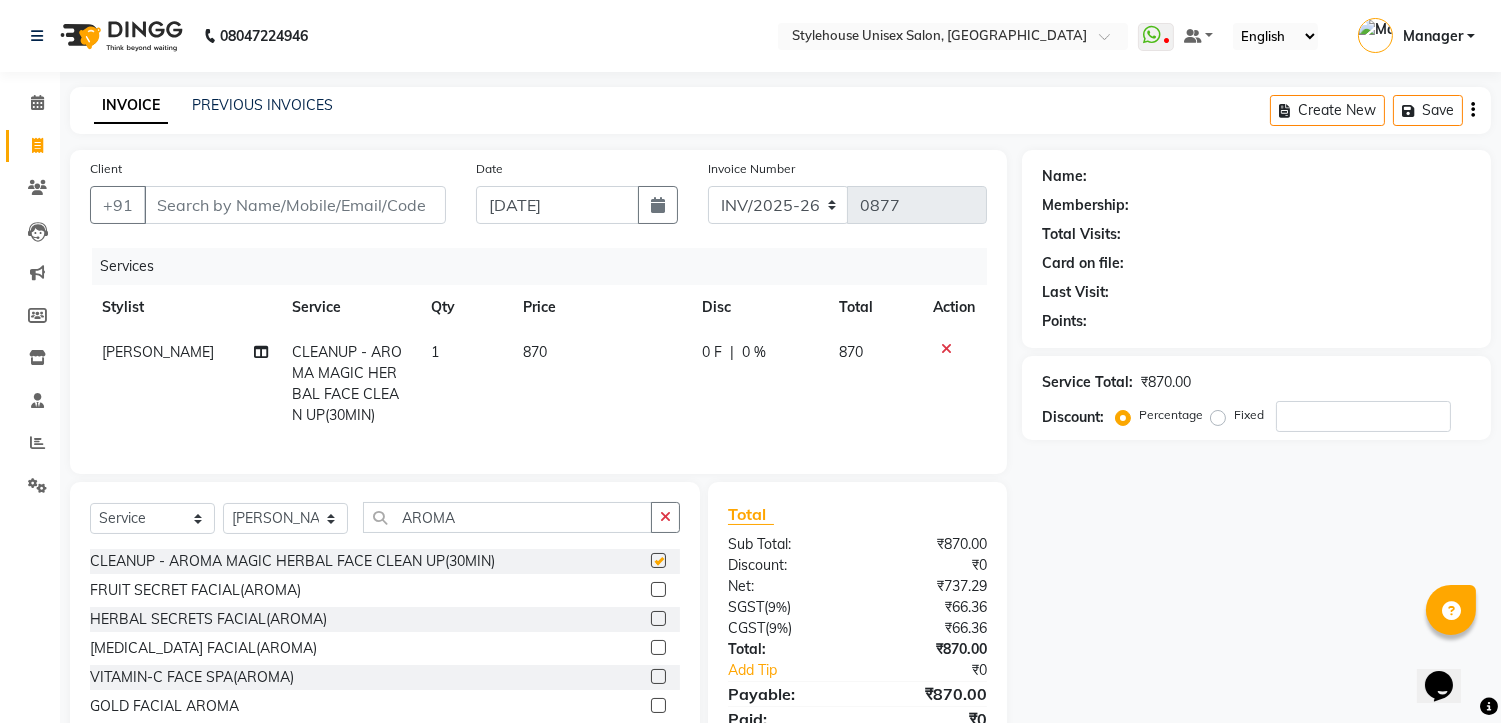 checkbox on "false" 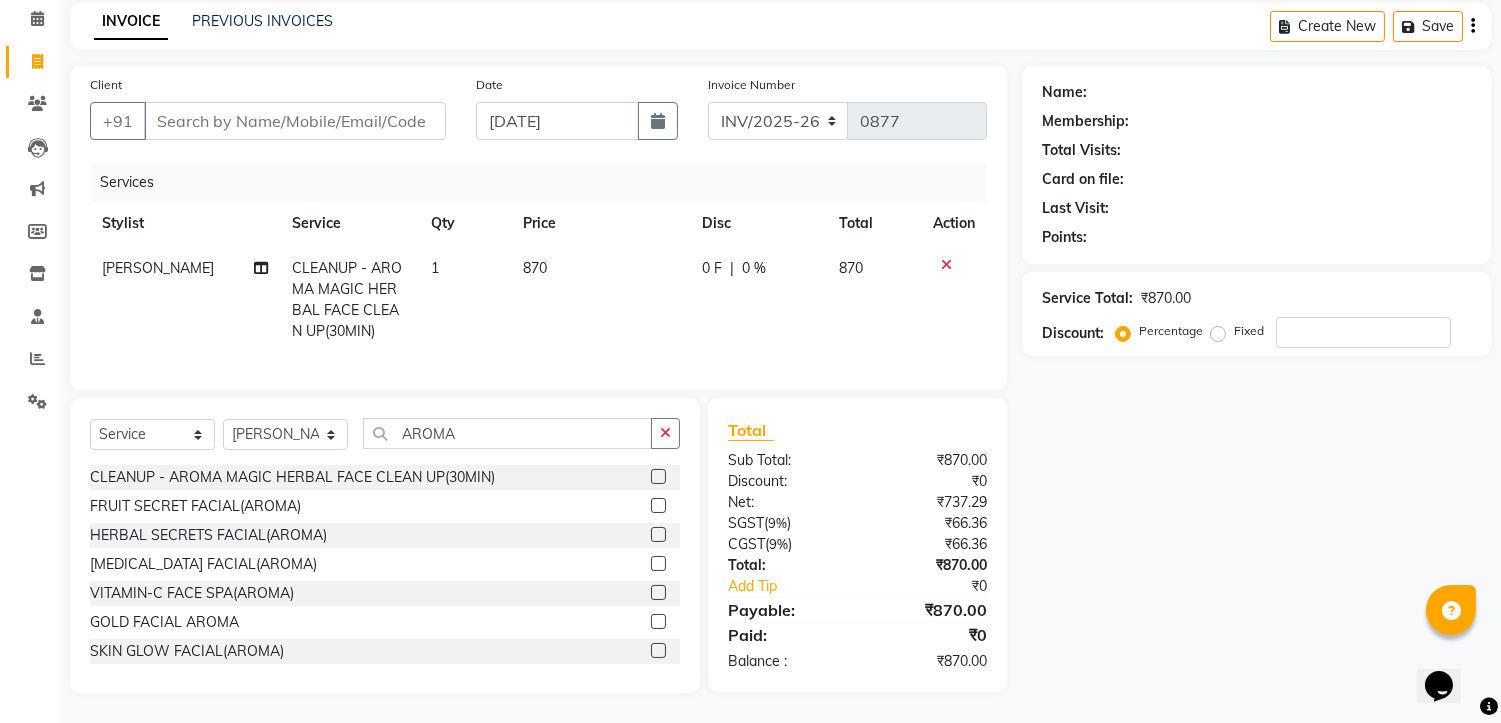 scroll, scrollTop: 101, scrollLeft: 0, axis: vertical 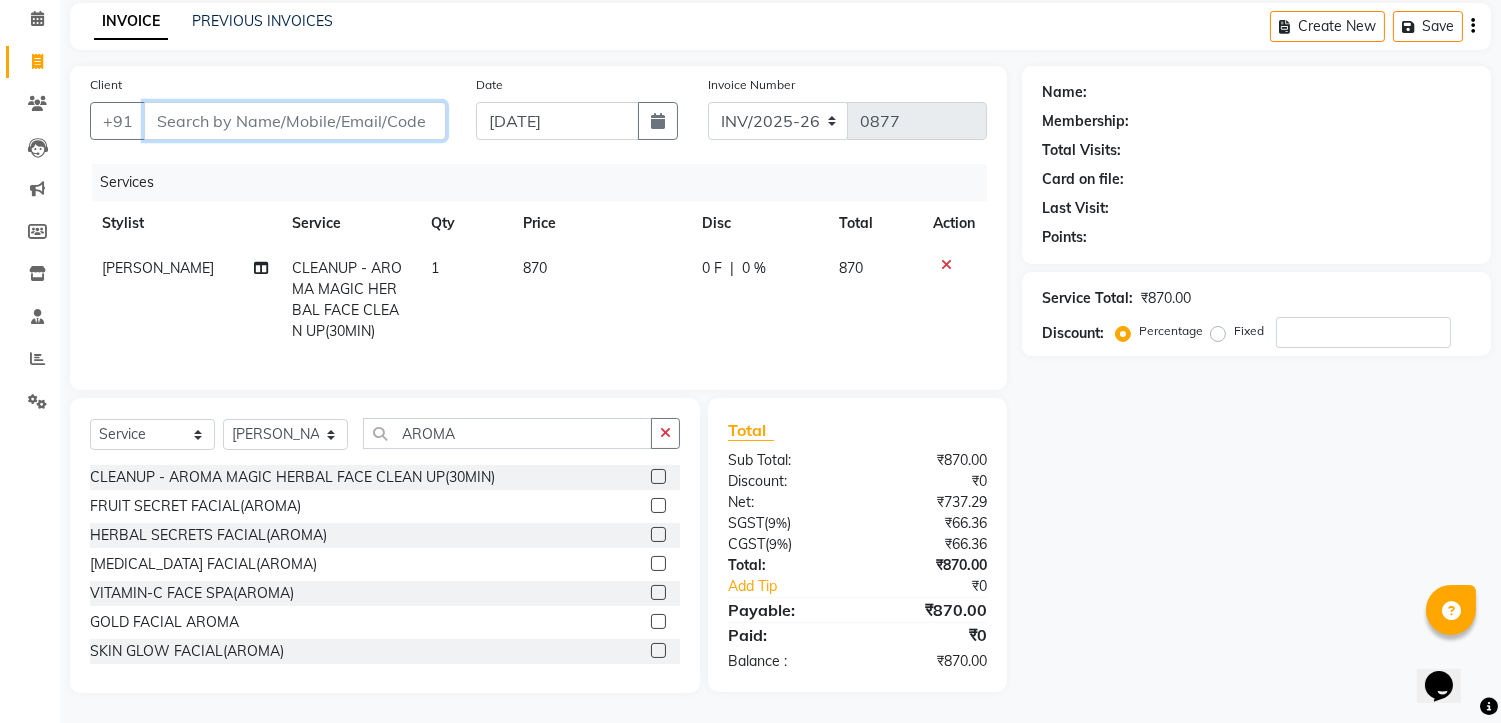 click on "Client" at bounding box center (295, 121) 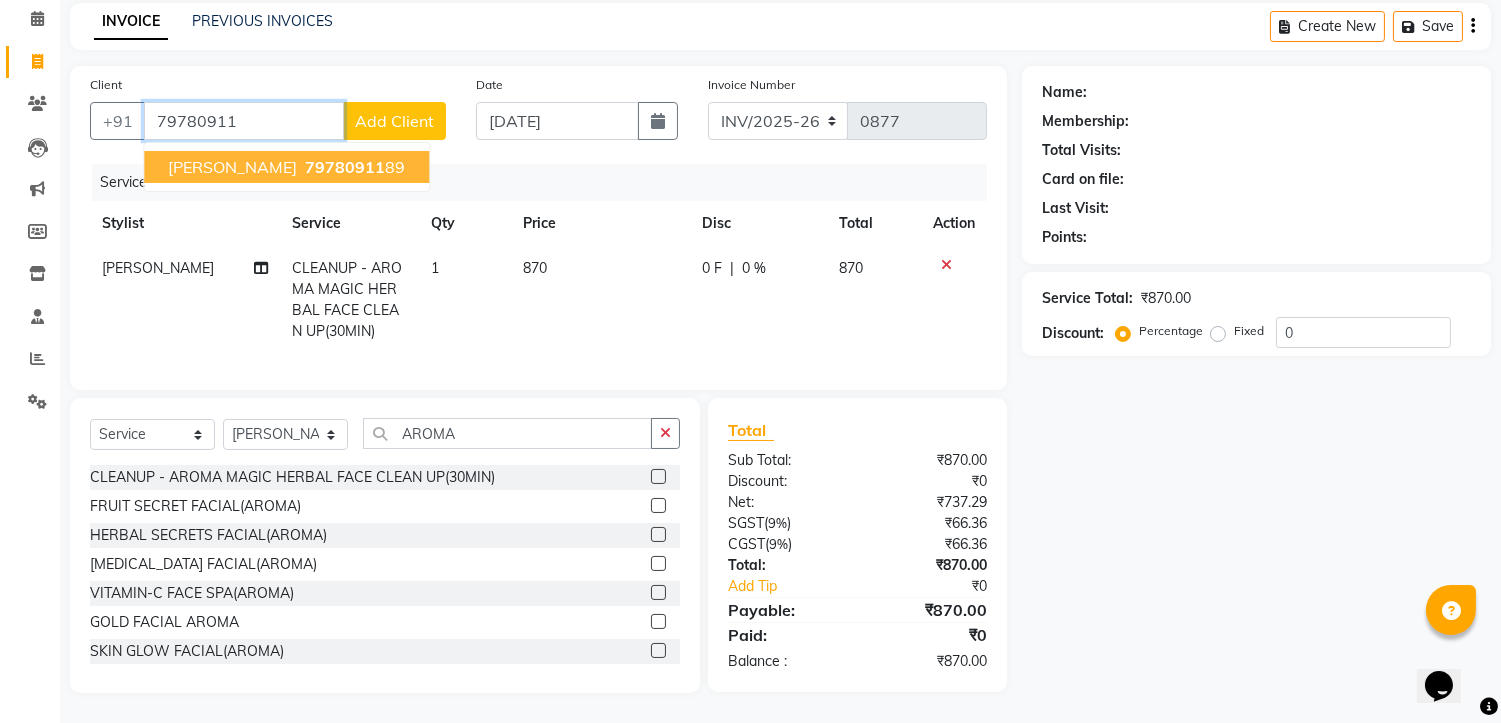 click on "SUSHREE" at bounding box center (232, 167) 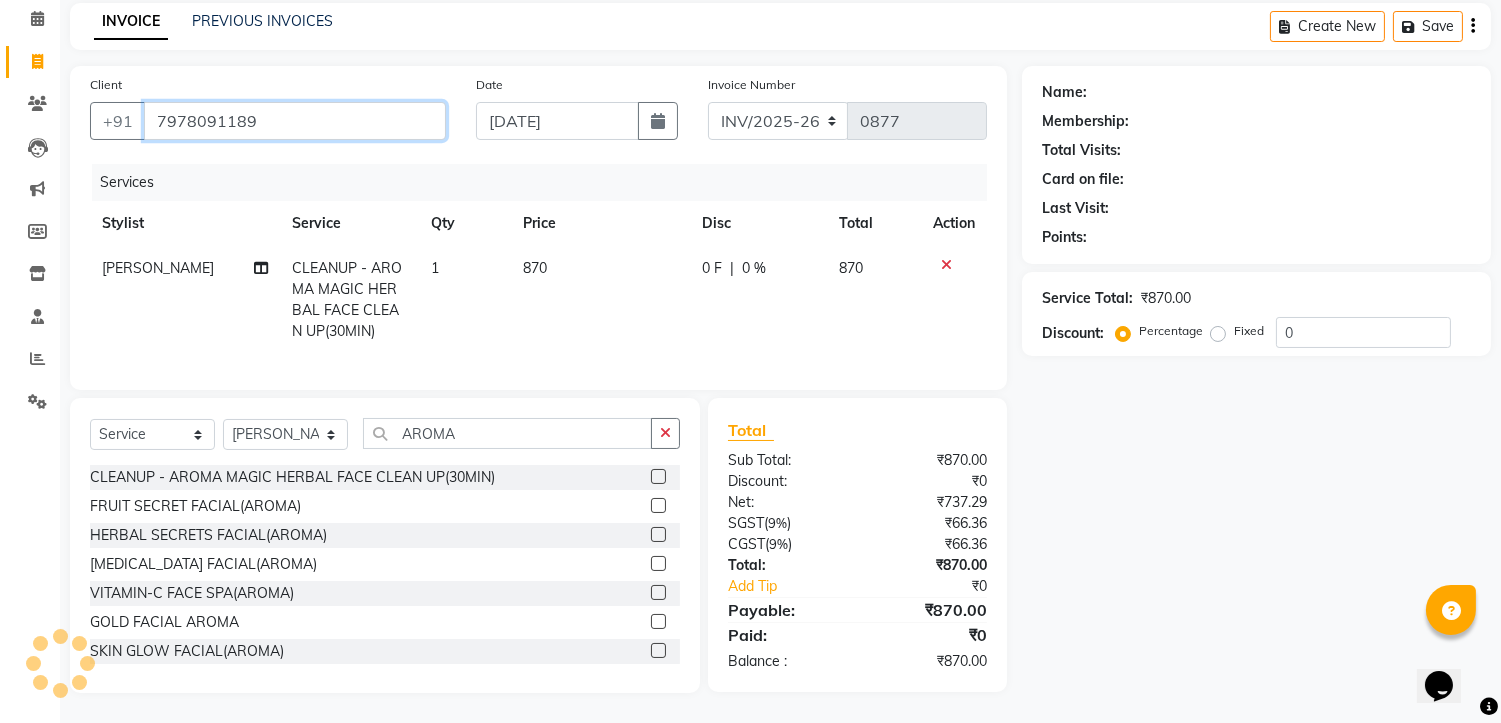 type on "7978091189" 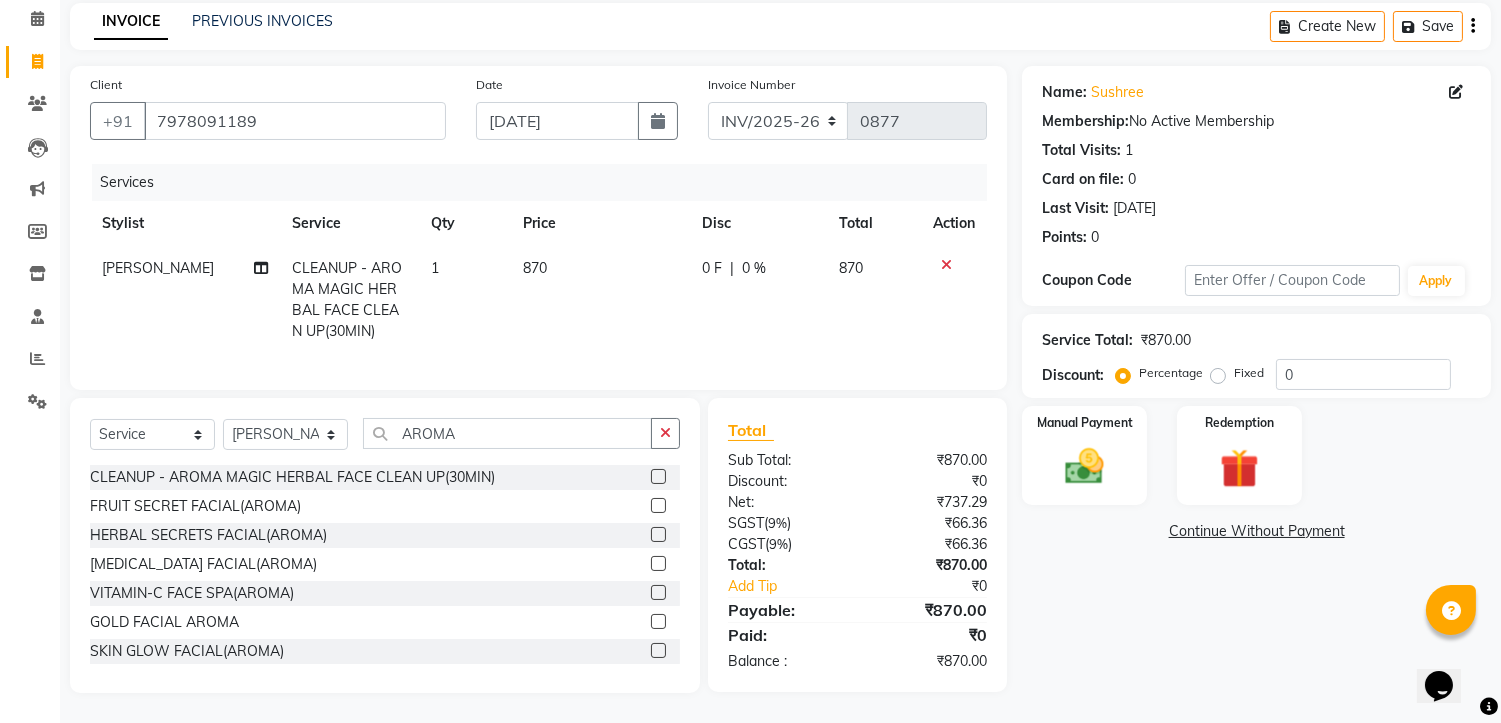 click on "Name: Sushree  Membership:  No Active Membership  Total Visits:  1 Card on file:  0 Last Visit:   07-07-2025 Points:   0  Coupon Code Apply Service Total:  ₹870.00  Discount:  Percentage   Fixed  0 Manual Payment Redemption  Continue Without Payment" 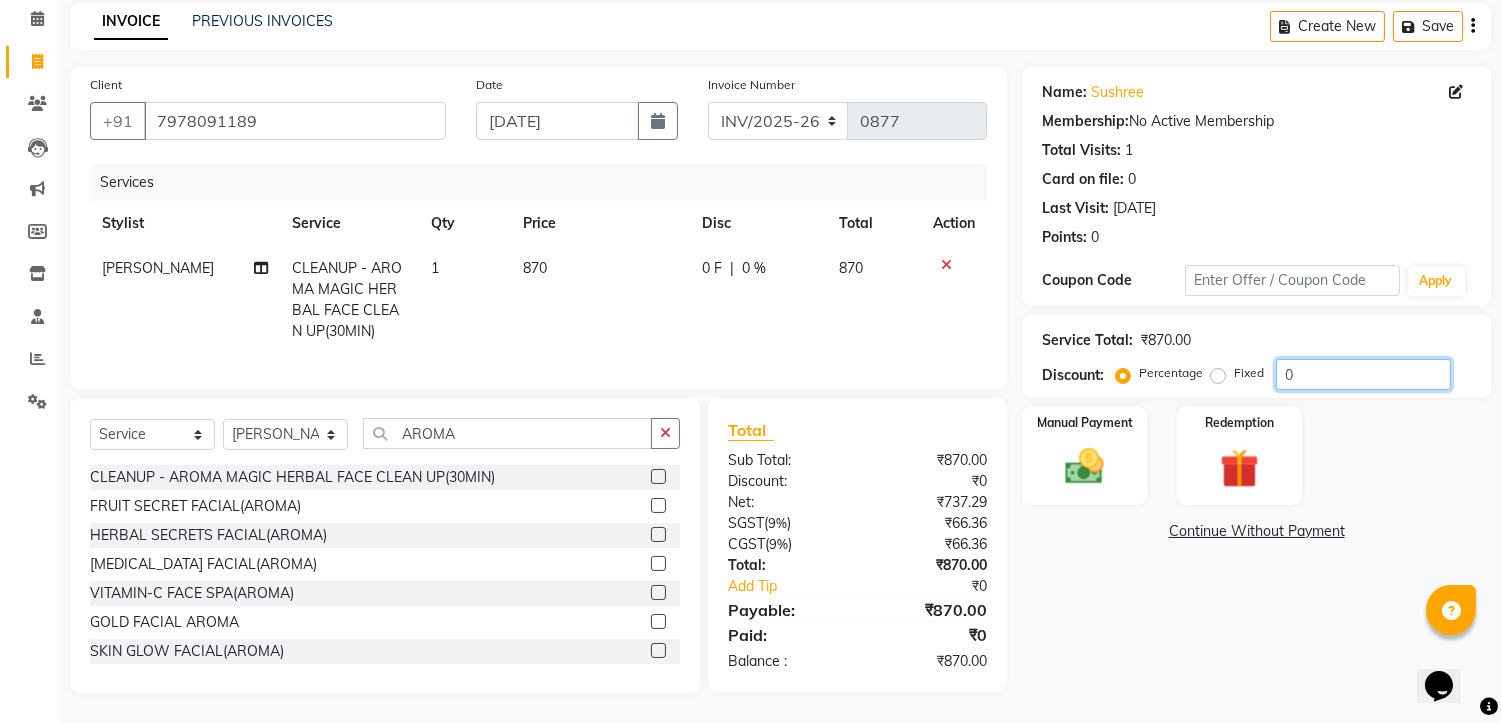 click on "0" 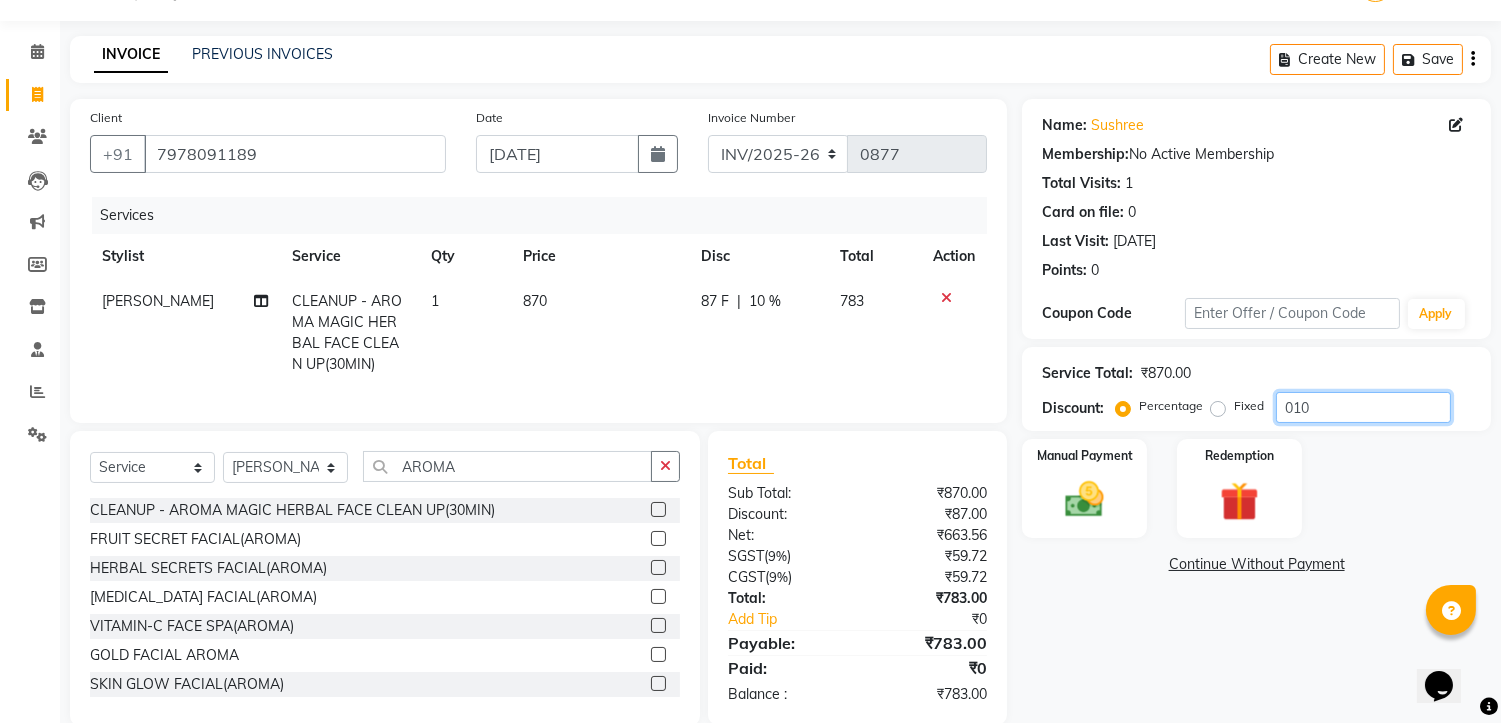 scroll, scrollTop: 101, scrollLeft: 0, axis: vertical 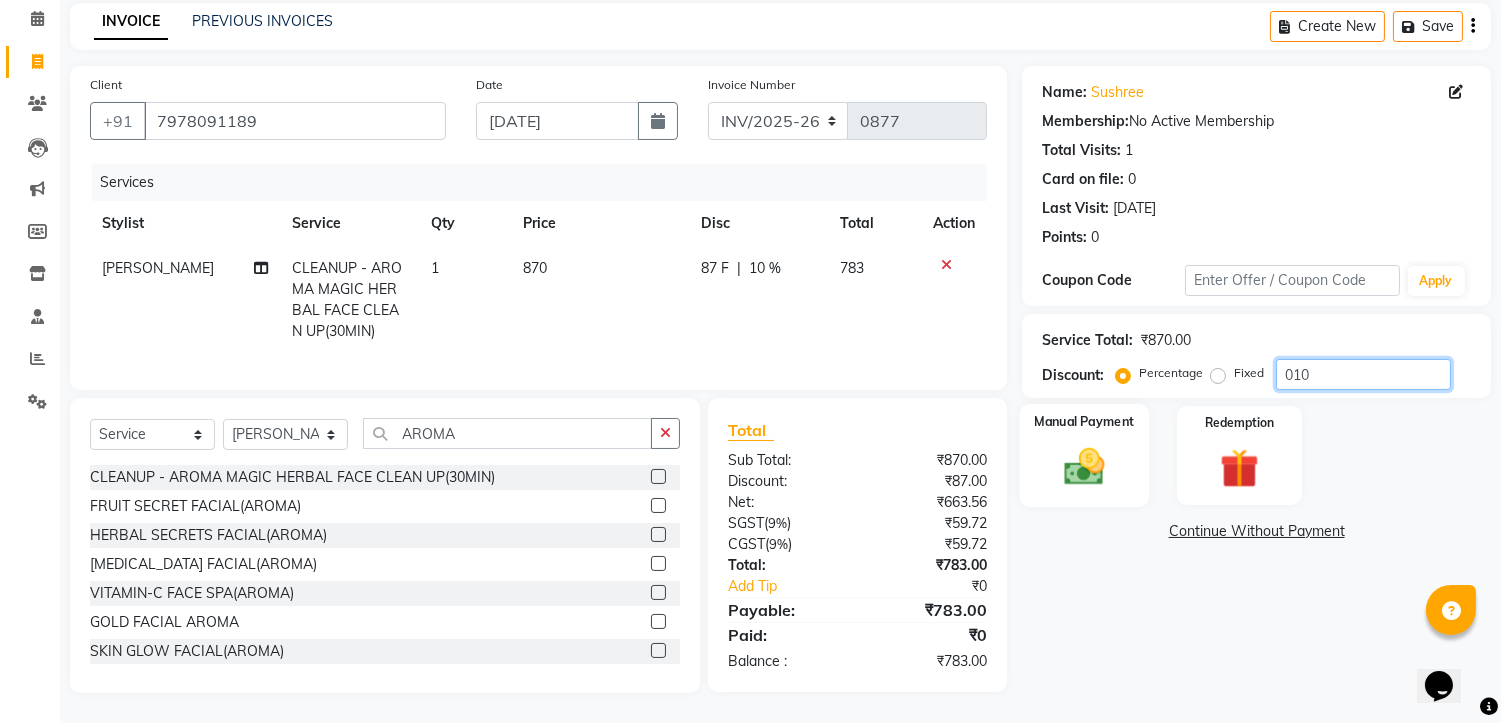 type on "010" 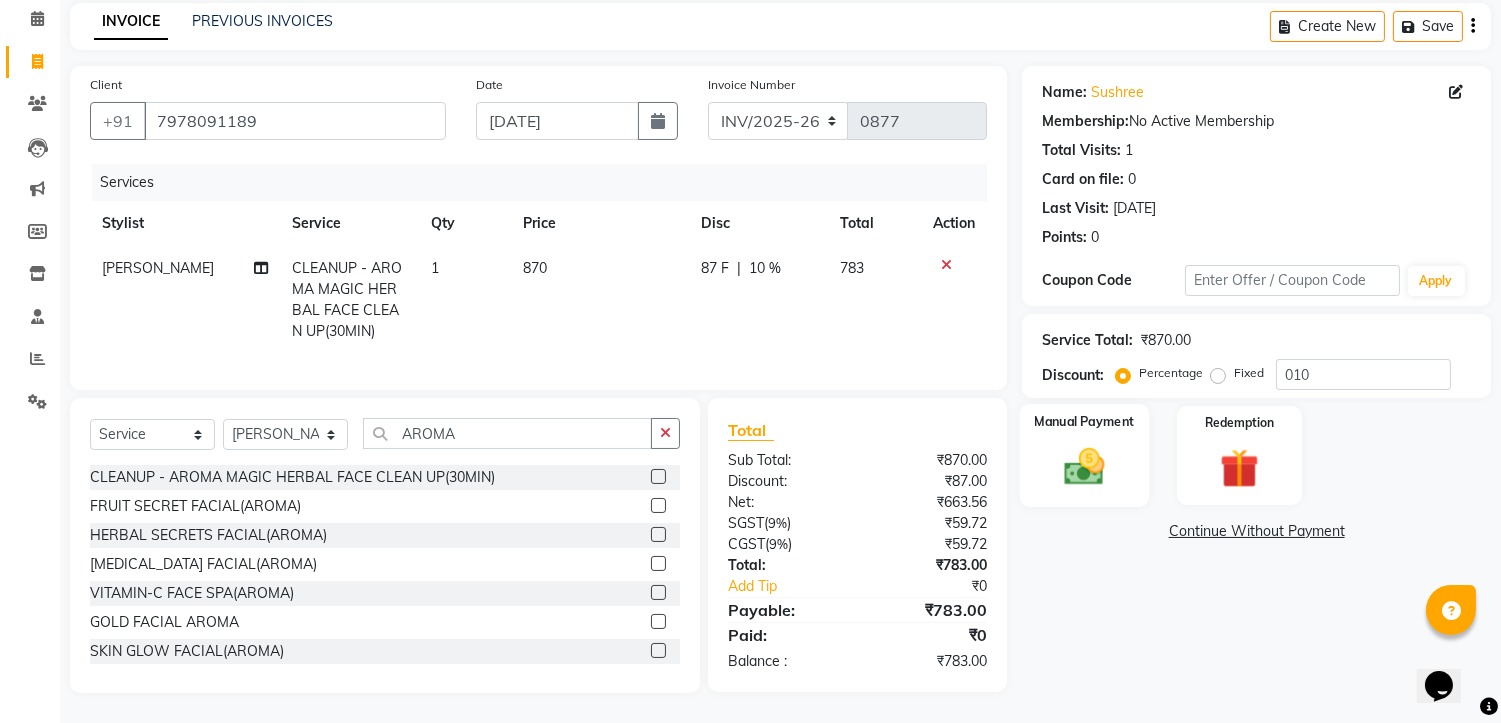 click 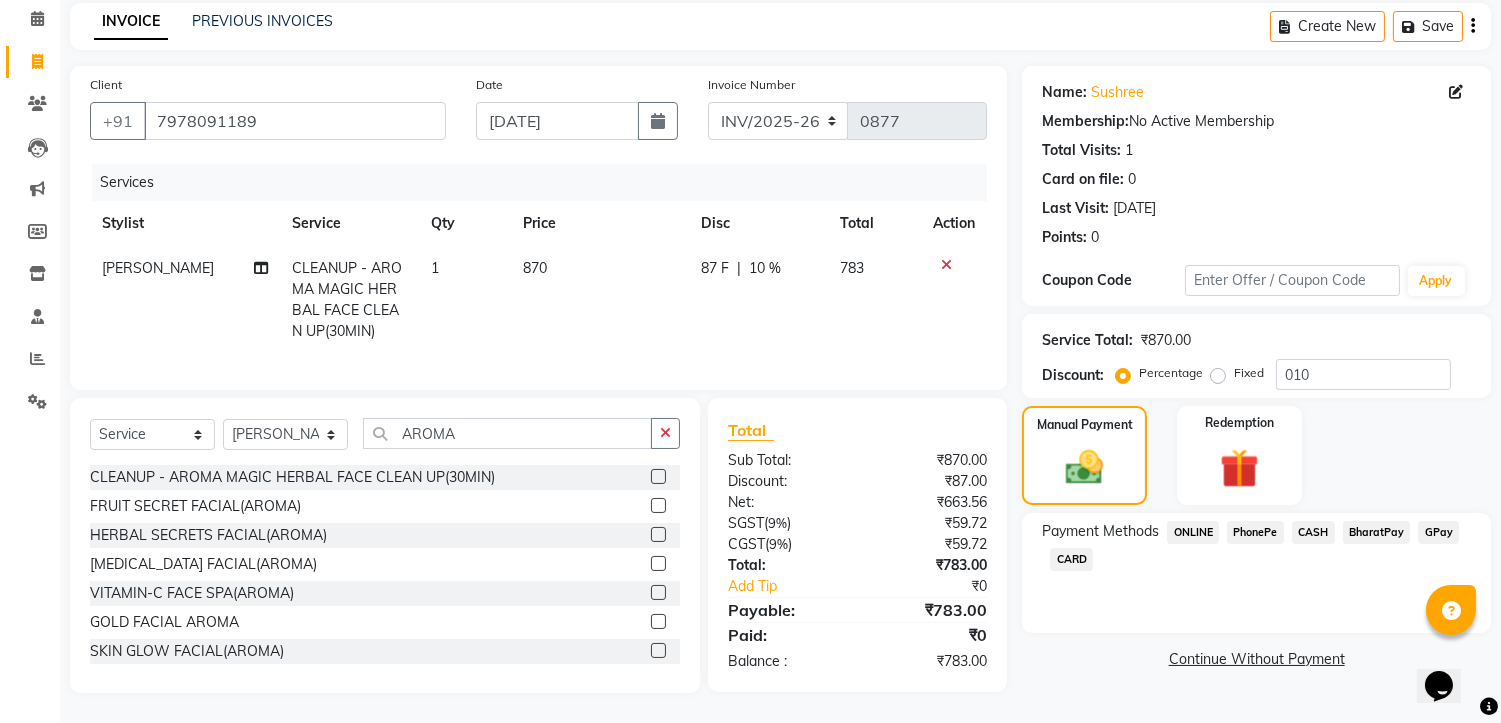 click on "PhonePe" 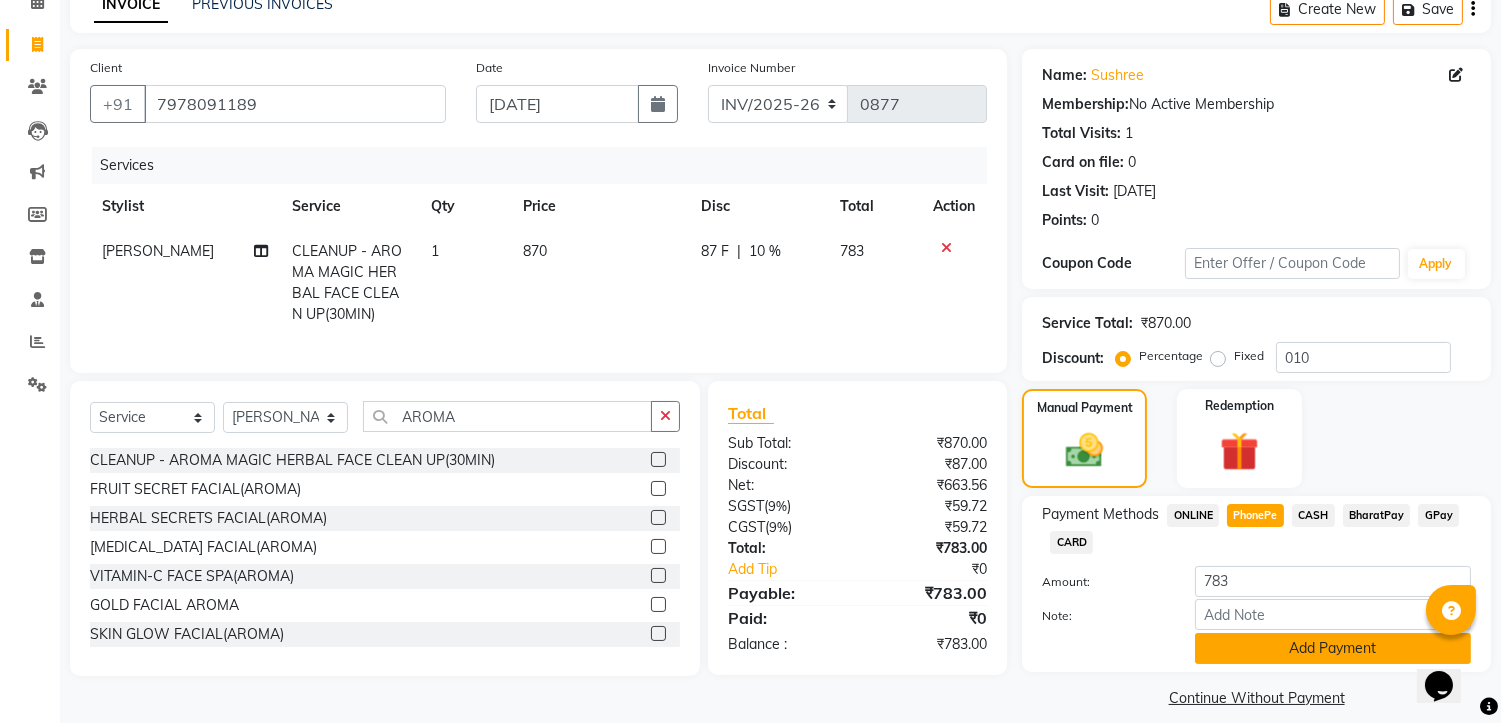 click on "Add Payment" 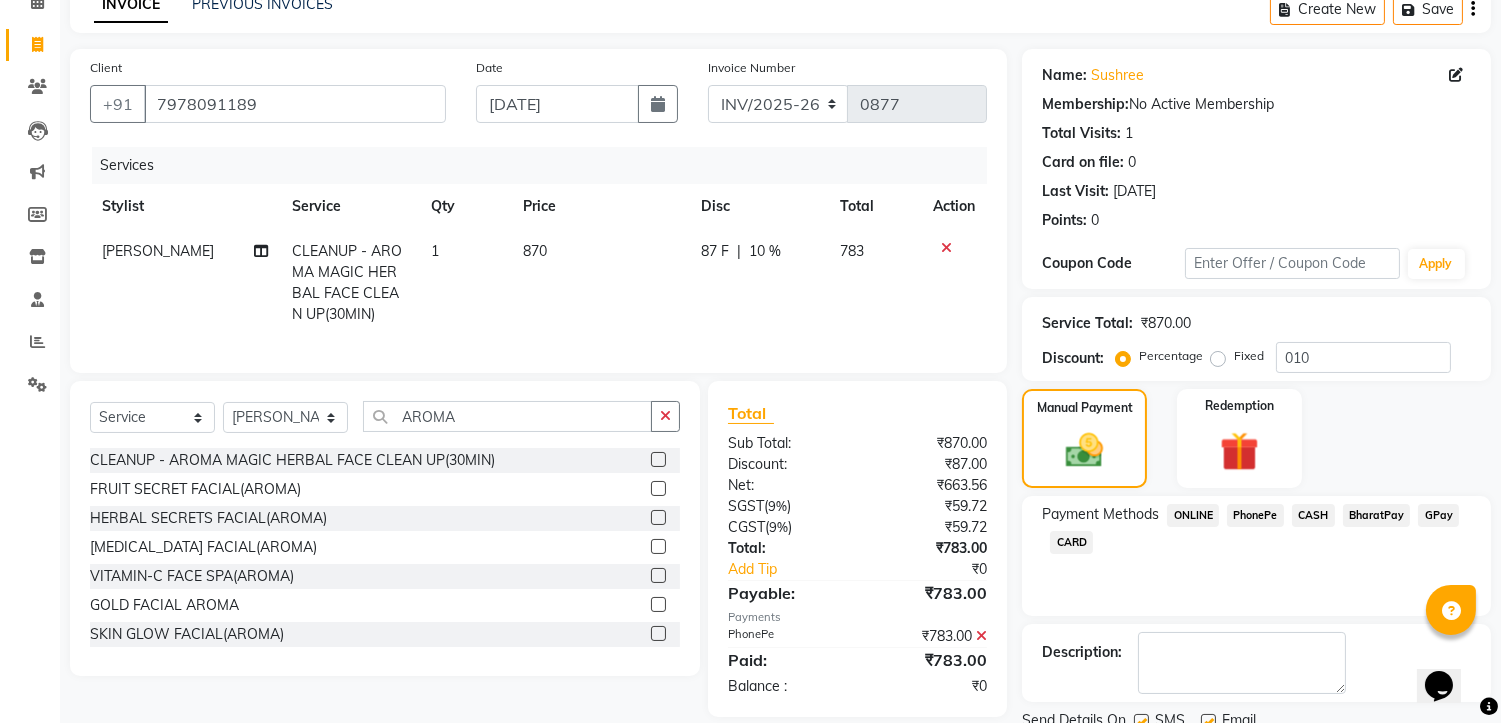 scroll, scrollTop: 176, scrollLeft: 0, axis: vertical 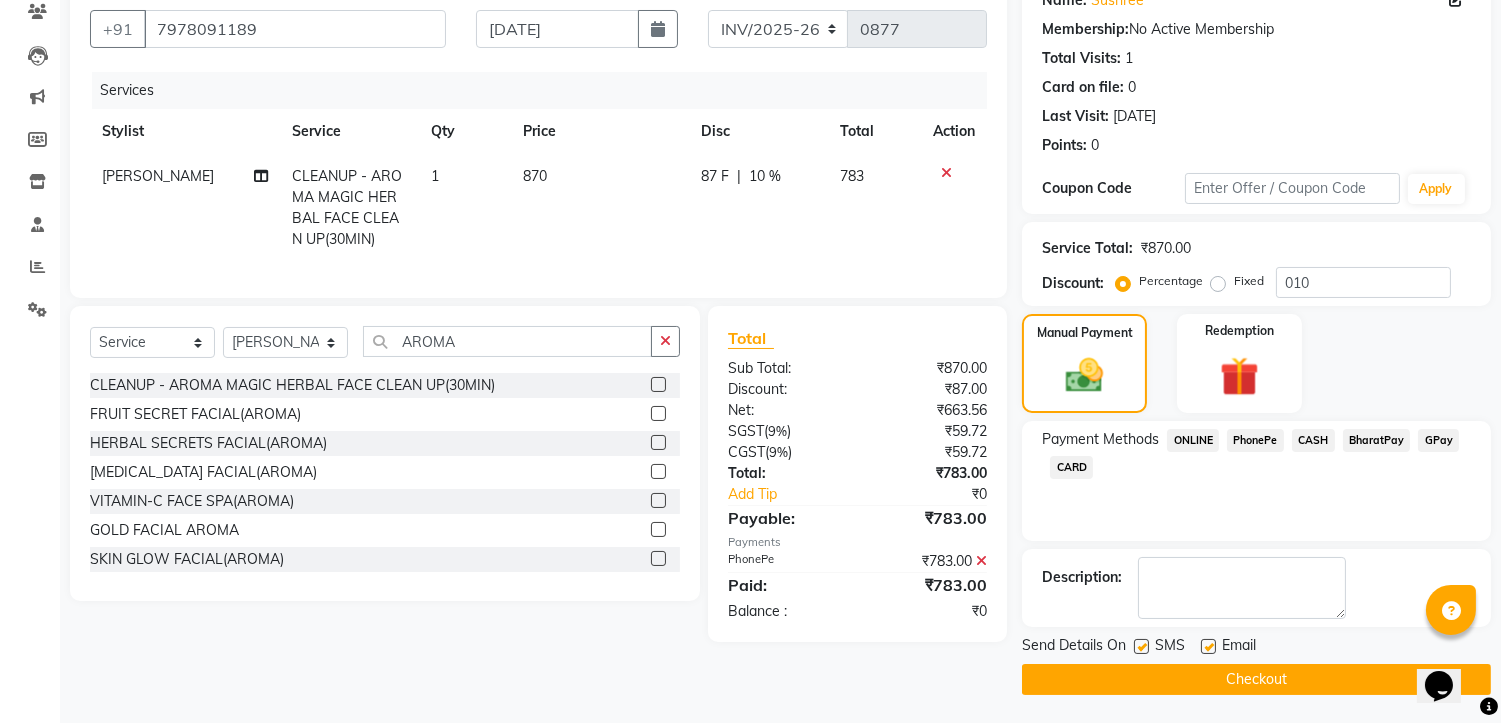 click on "Checkout" 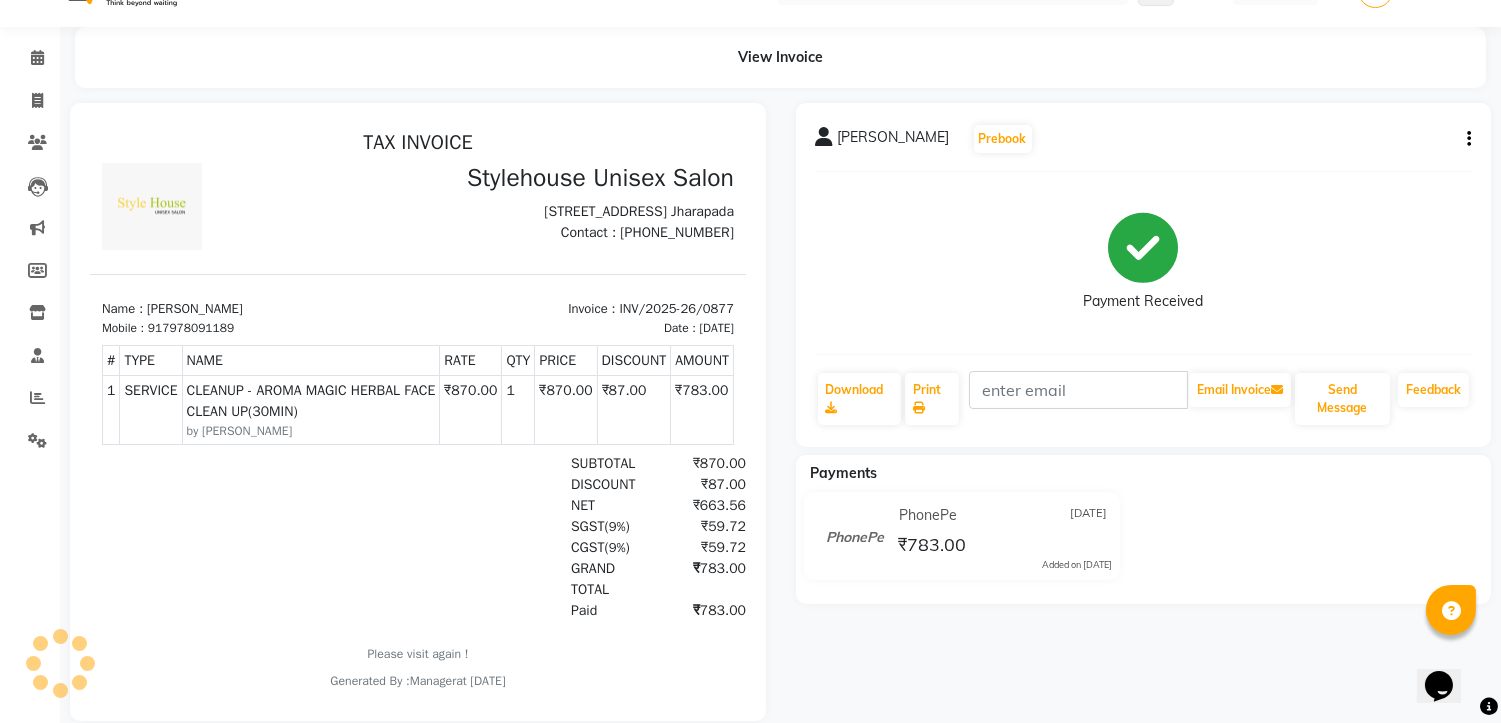 scroll, scrollTop: 88, scrollLeft: 0, axis: vertical 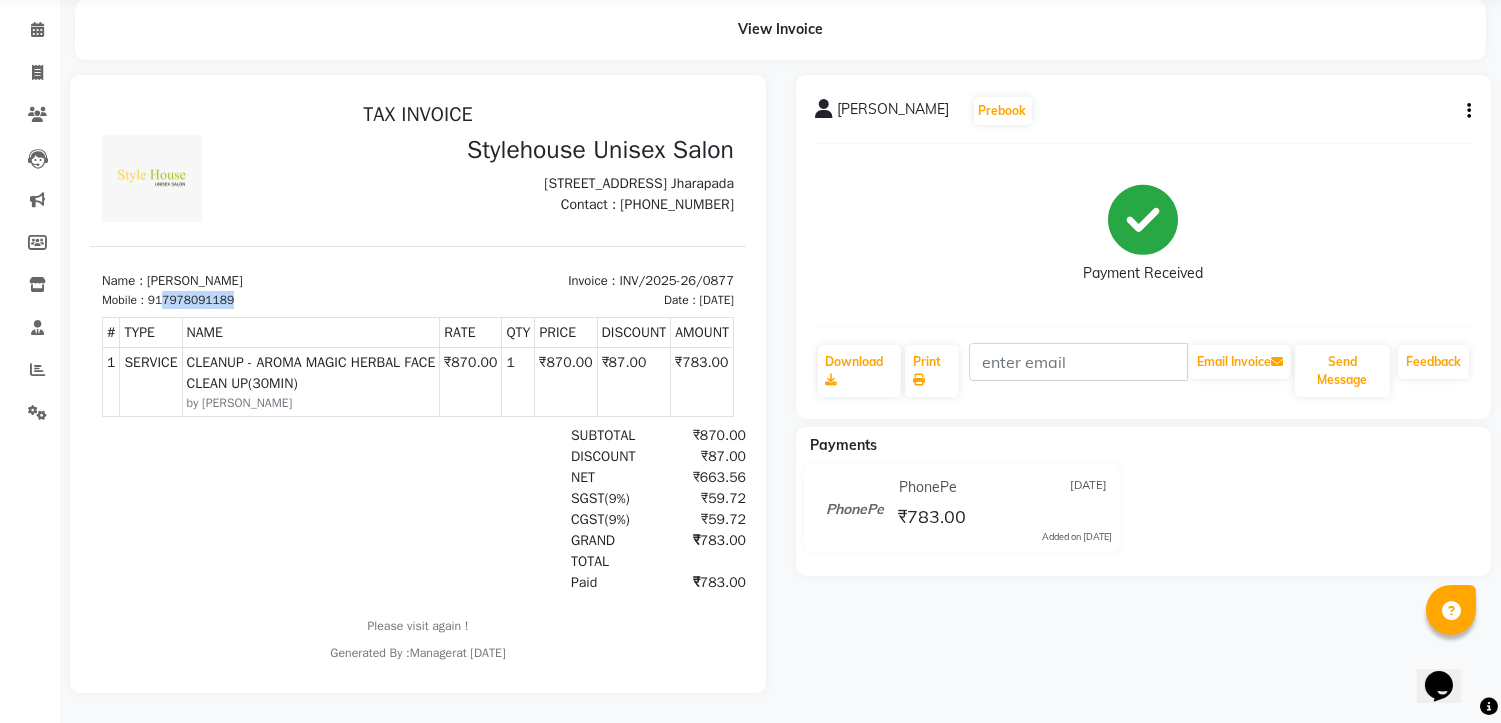 drag, startPoint x: 165, startPoint y: 311, endPoint x: 241, endPoint y: 307, distance: 76.105194 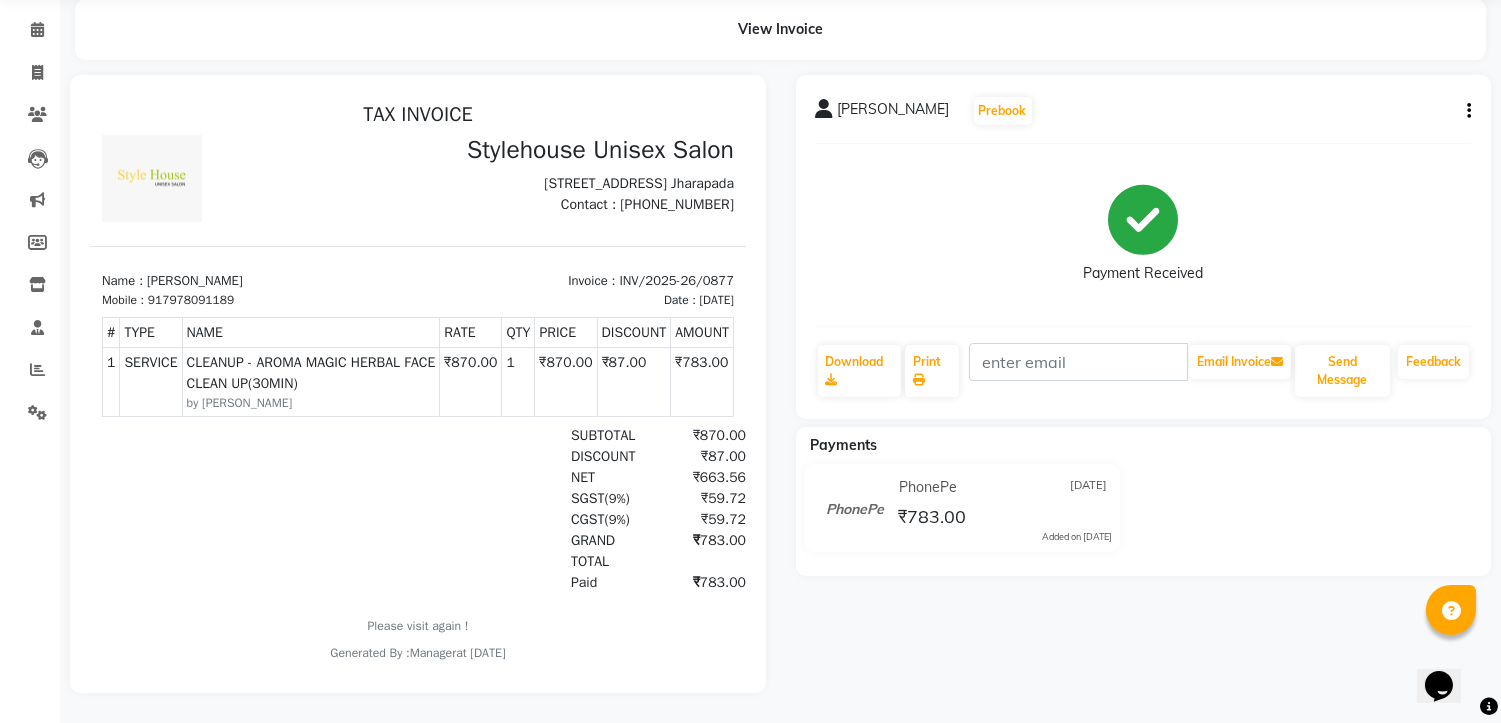 drag, startPoint x: 337, startPoint y: 277, endPoint x: 255, endPoint y: 288, distance: 82.73451 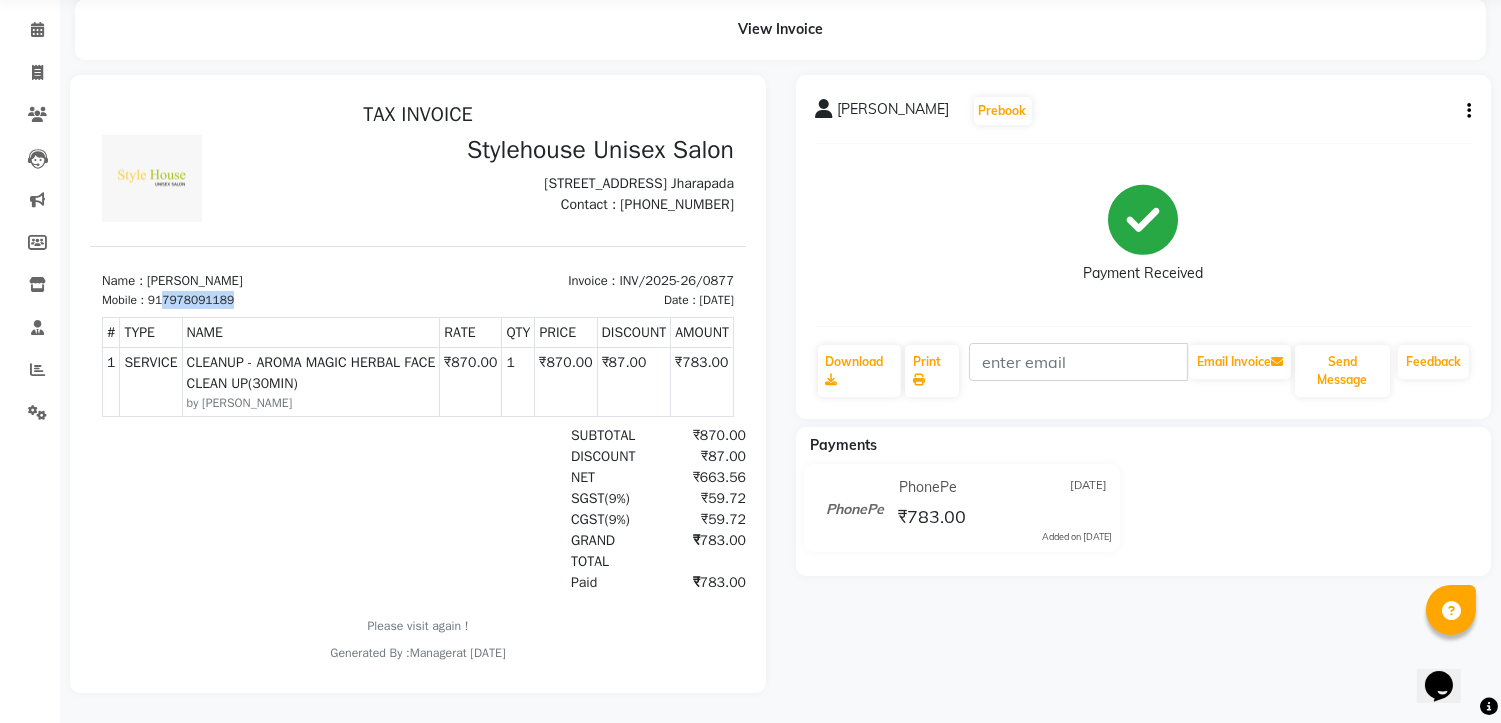 drag, startPoint x: 166, startPoint y: 315, endPoint x: 245, endPoint y: 314, distance: 79.00633 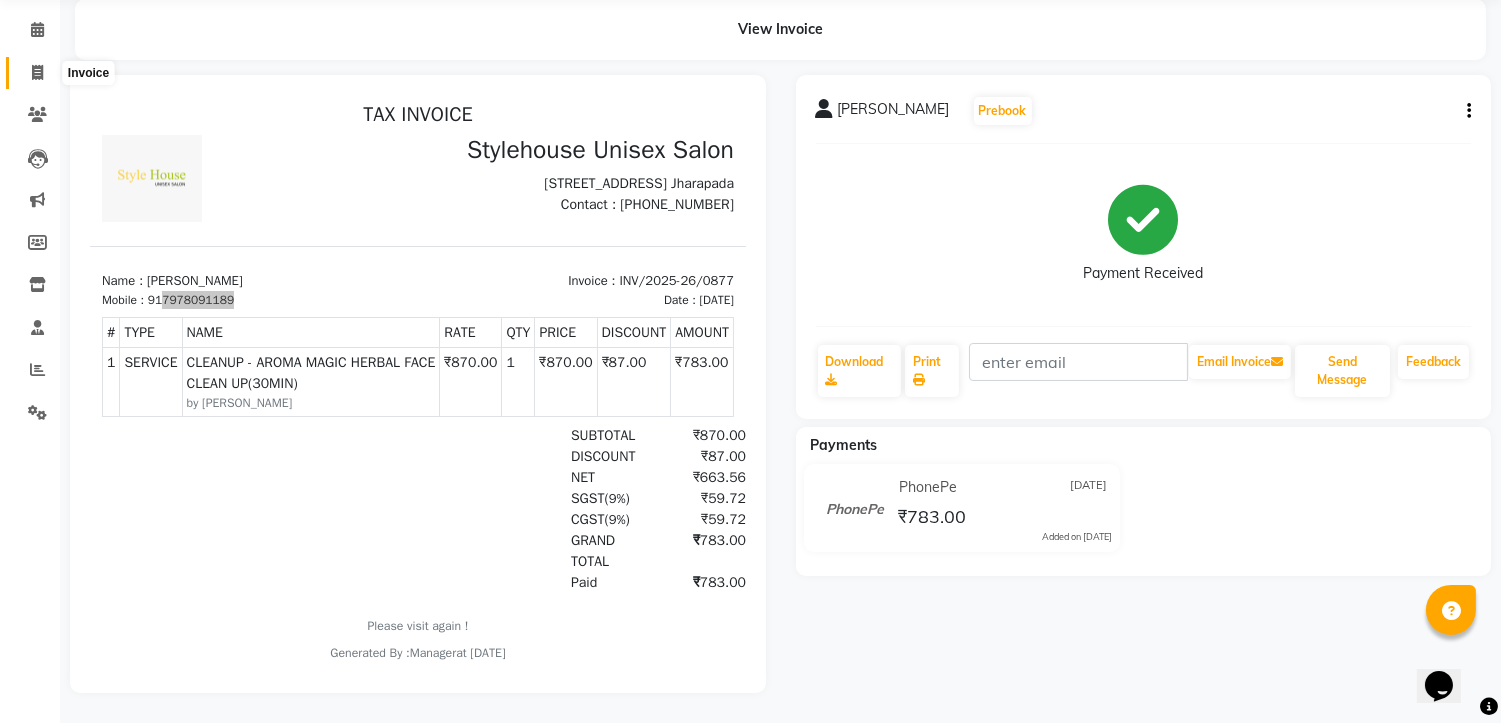 click 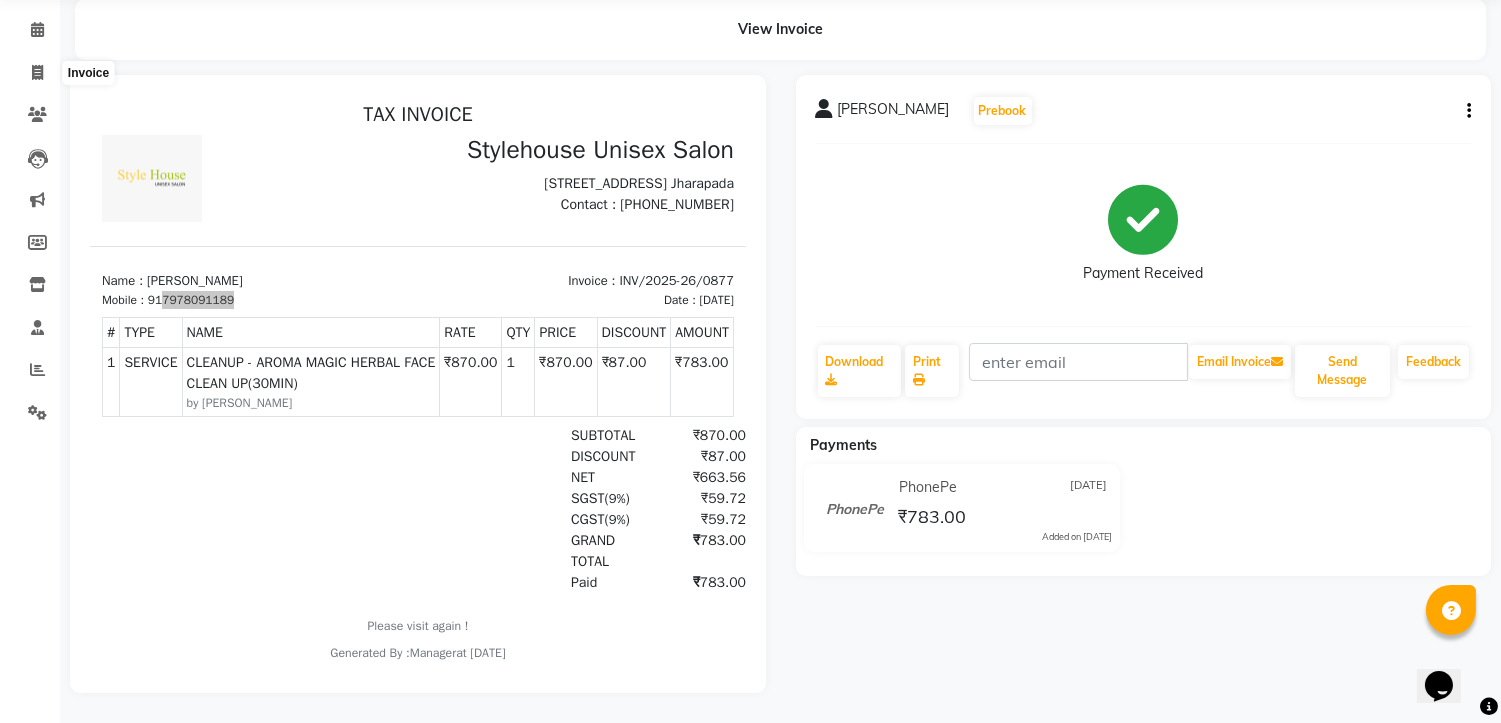 select on "service" 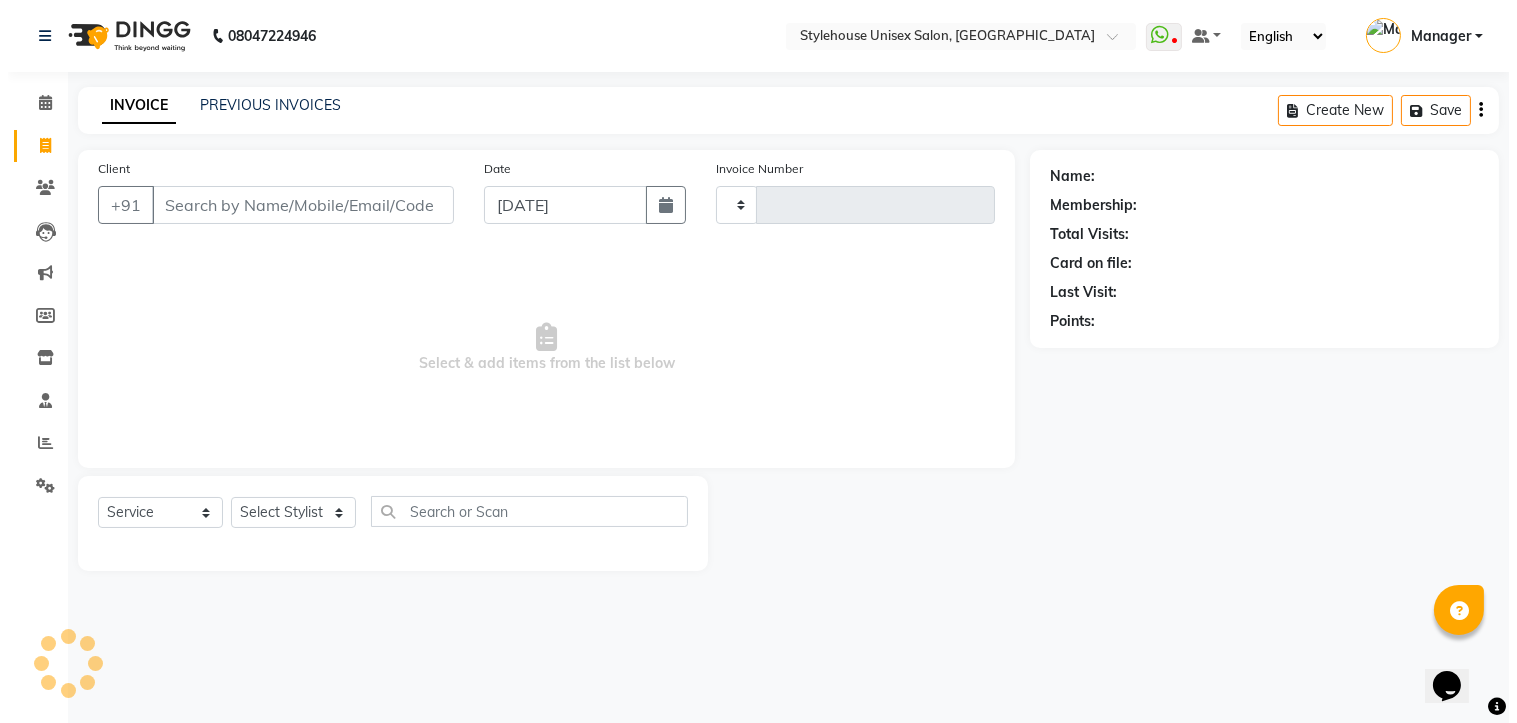 scroll, scrollTop: 0, scrollLeft: 0, axis: both 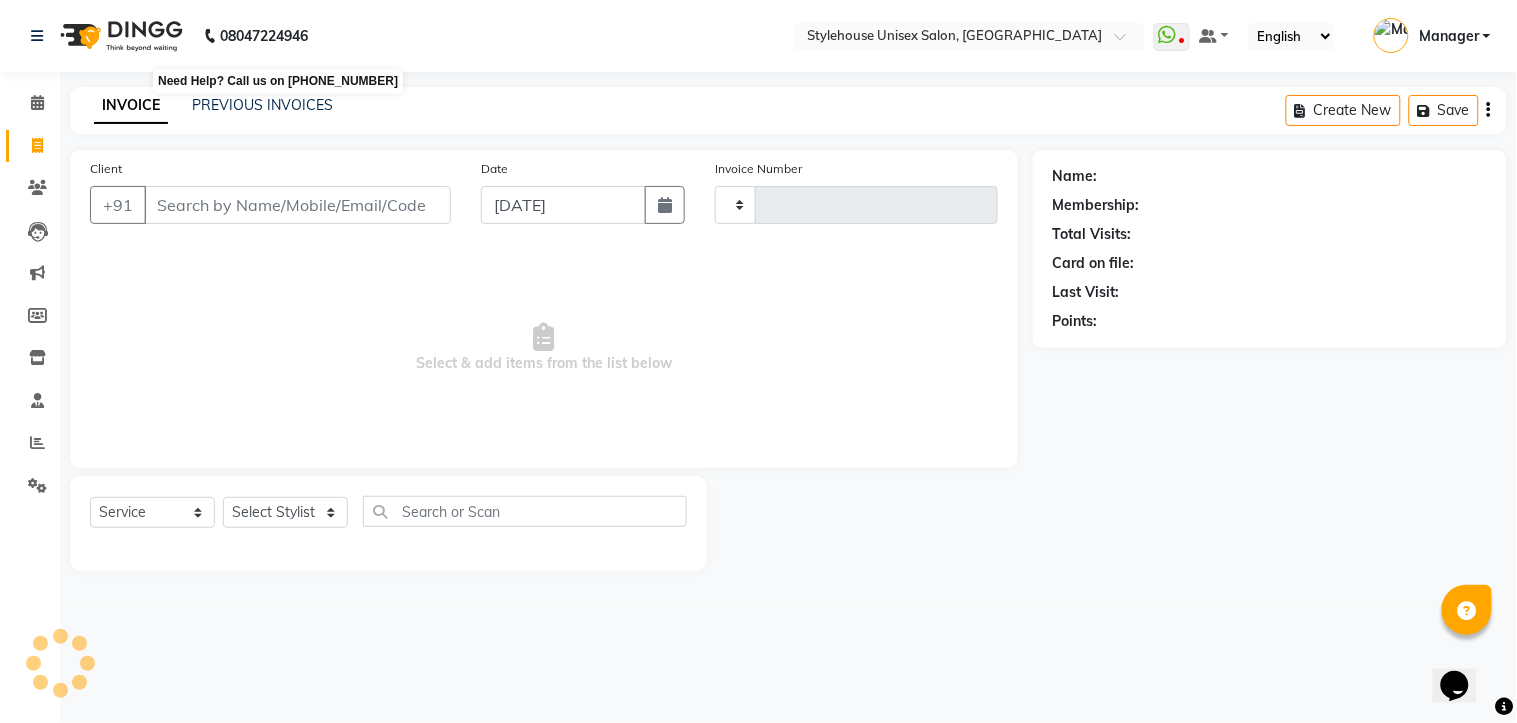 type on "0879" 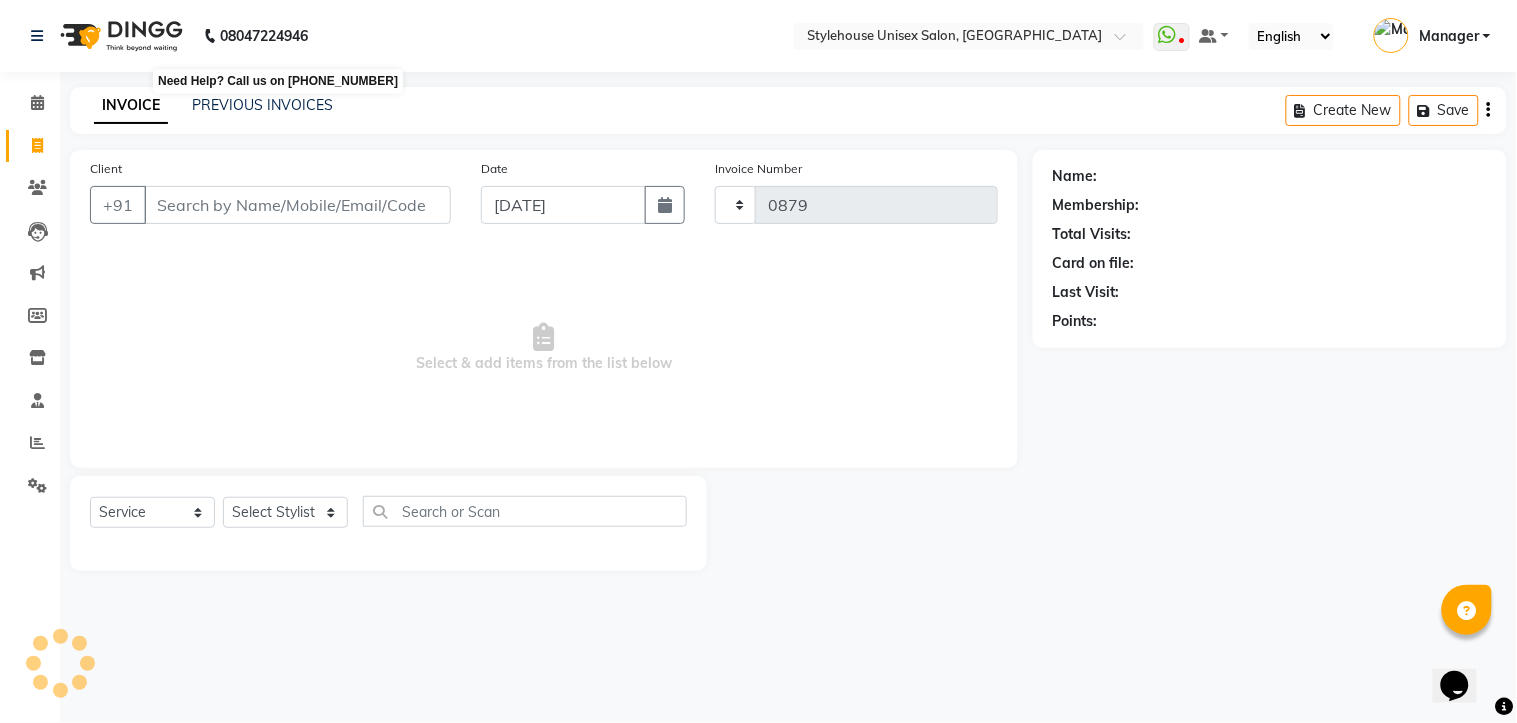 select on "7906" 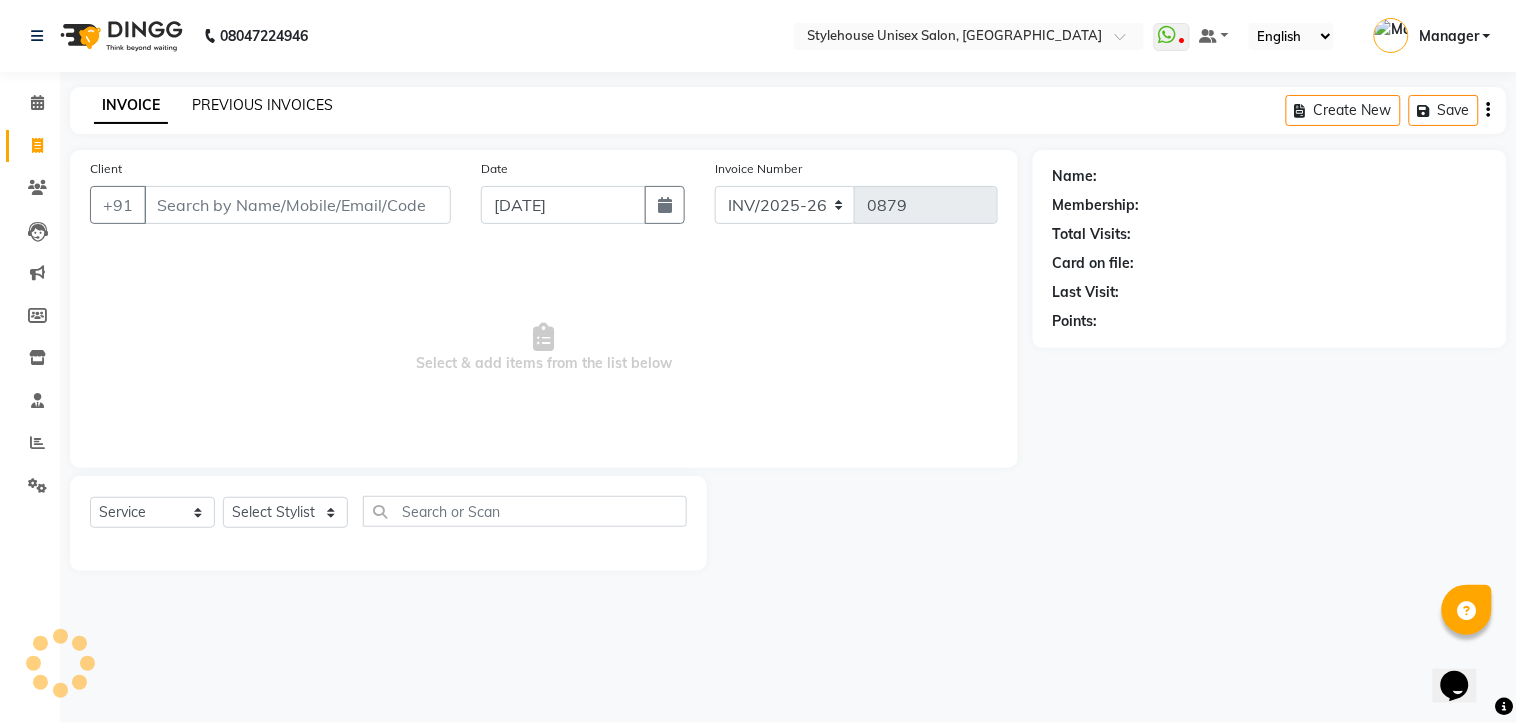 click on "PREVIOUS INVOICES" 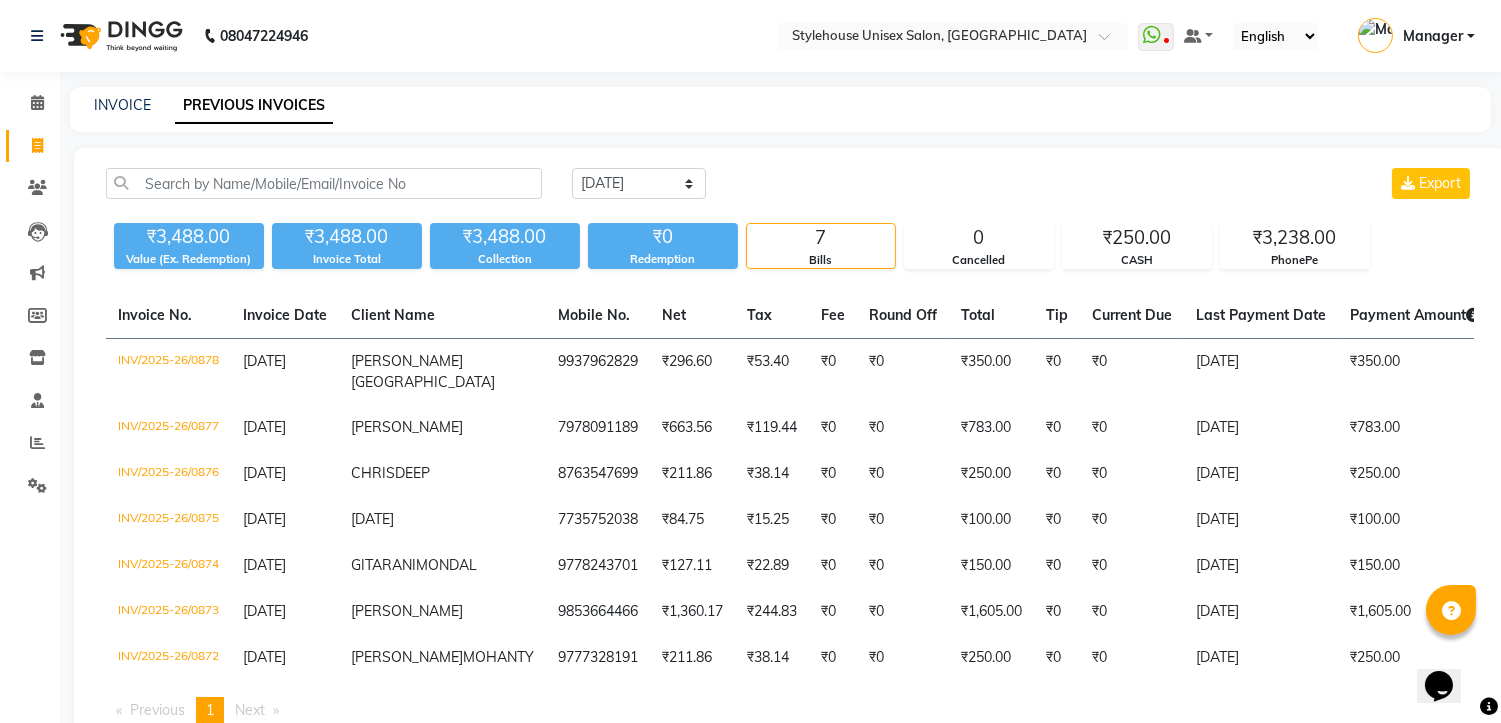 click on "Manager" at bounding box center (1416, 36) 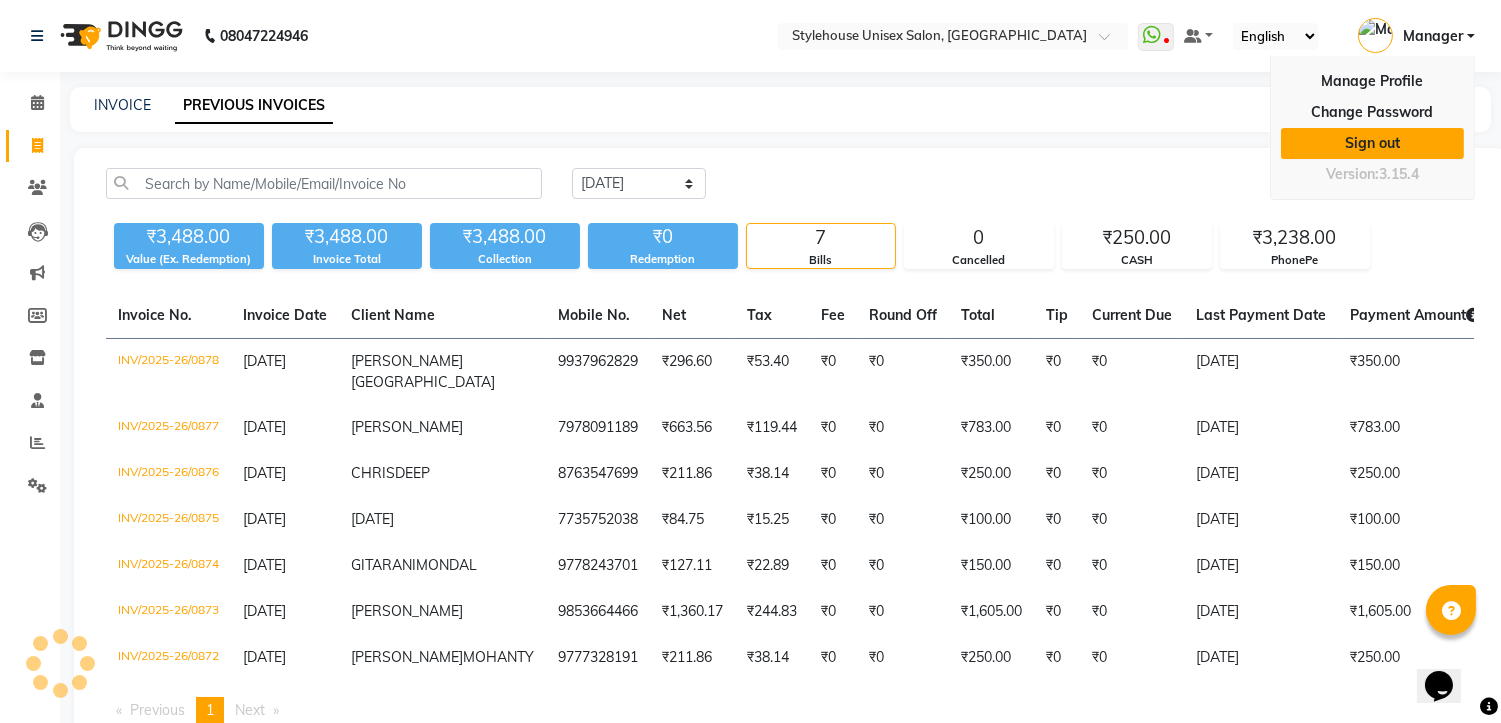 click on "Sign out" at bounding box center [1372, 143] 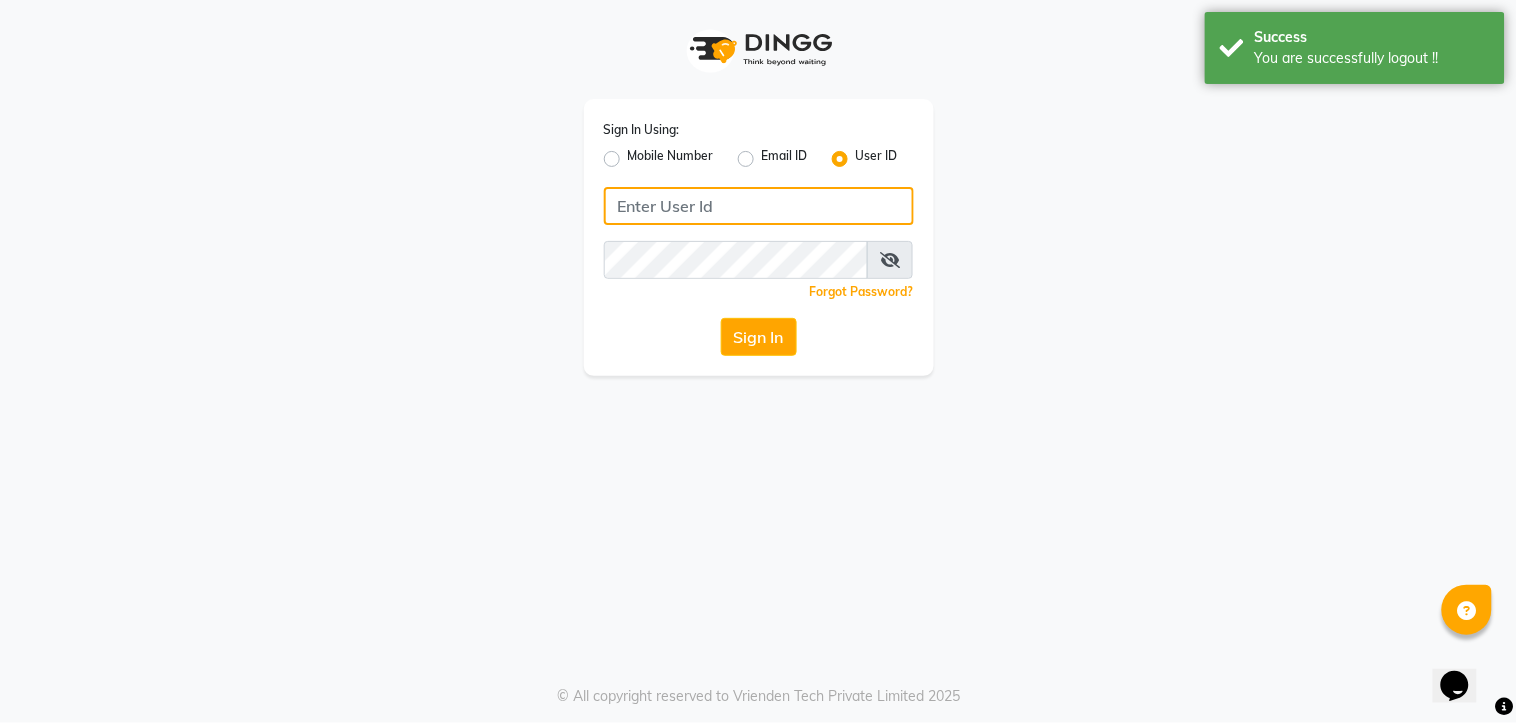 type on "7438832222" 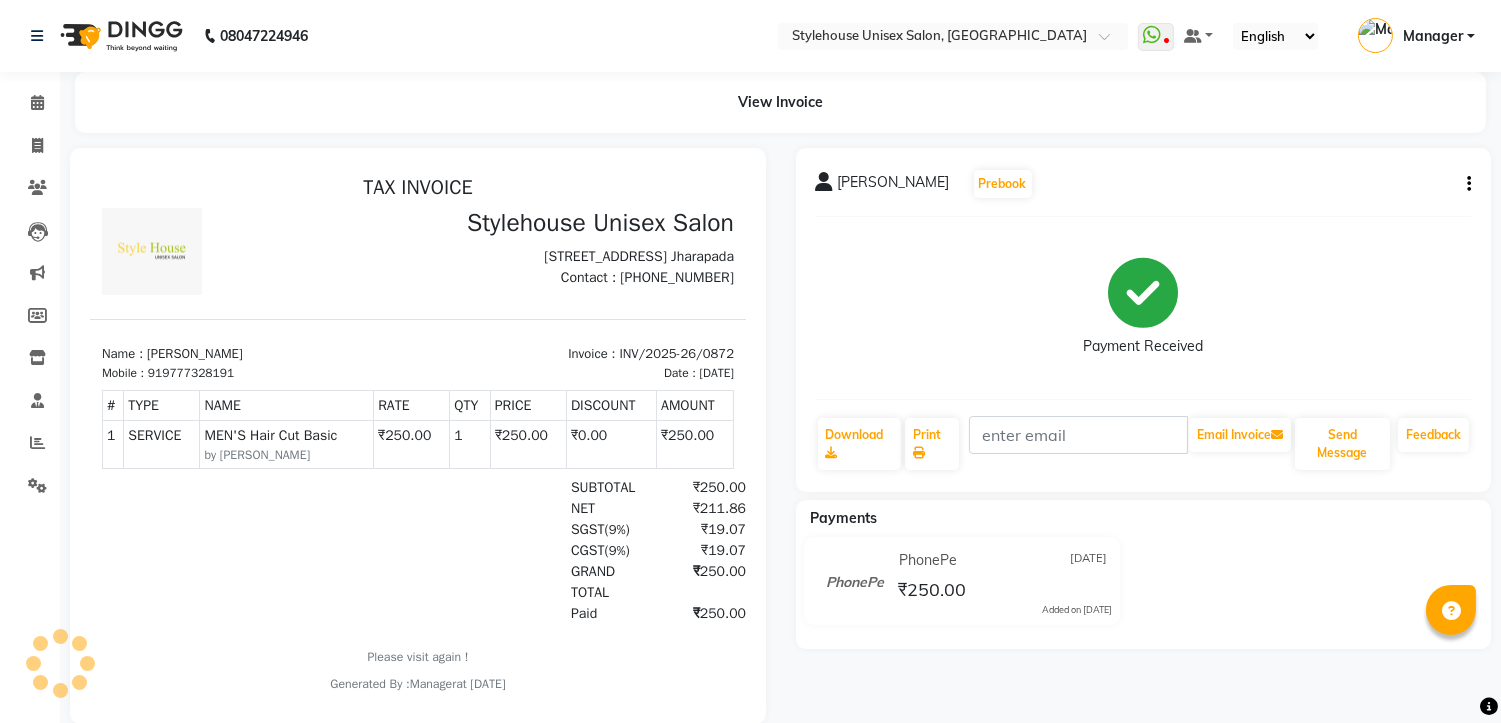 scroll, scrollTop: 0, scrollLeft: 0, axis: both 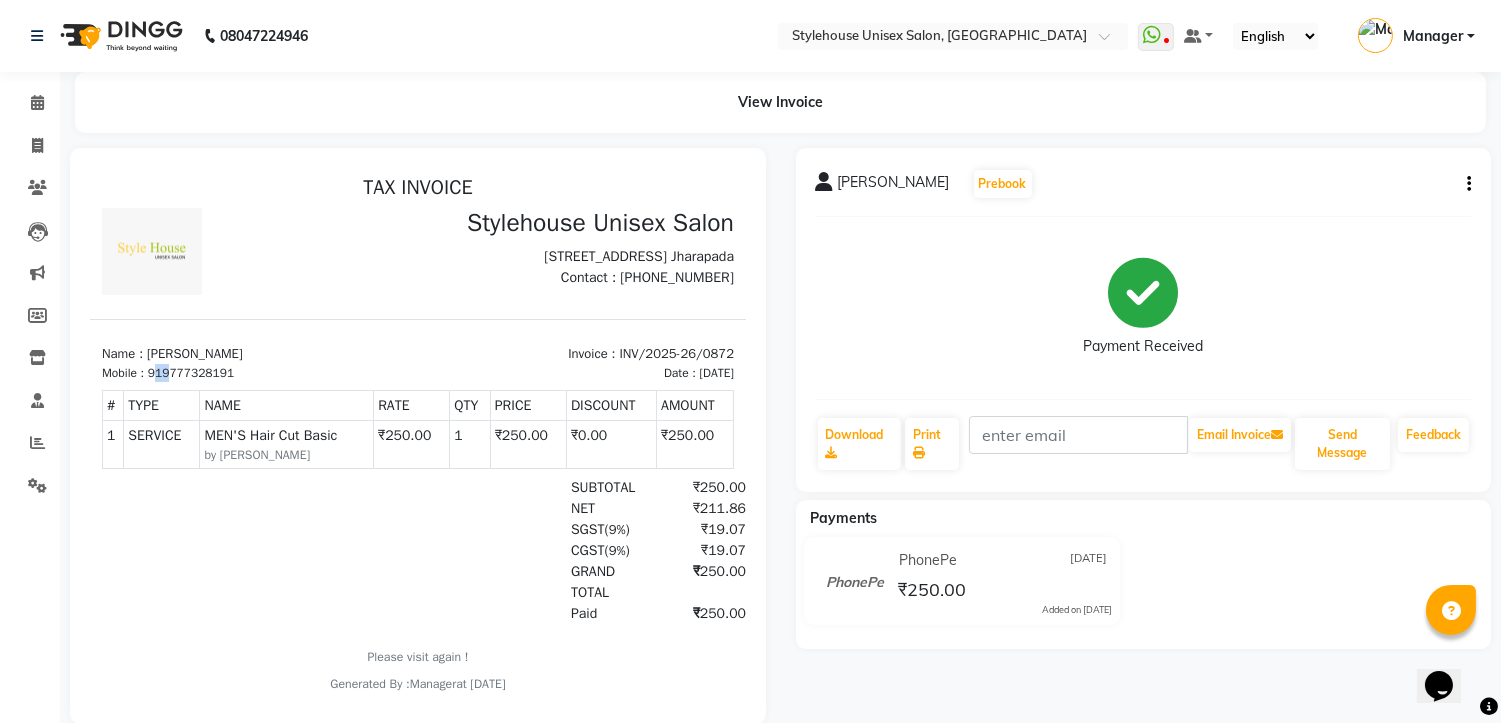 click on "919777328191" at bounding box center [191, 372] 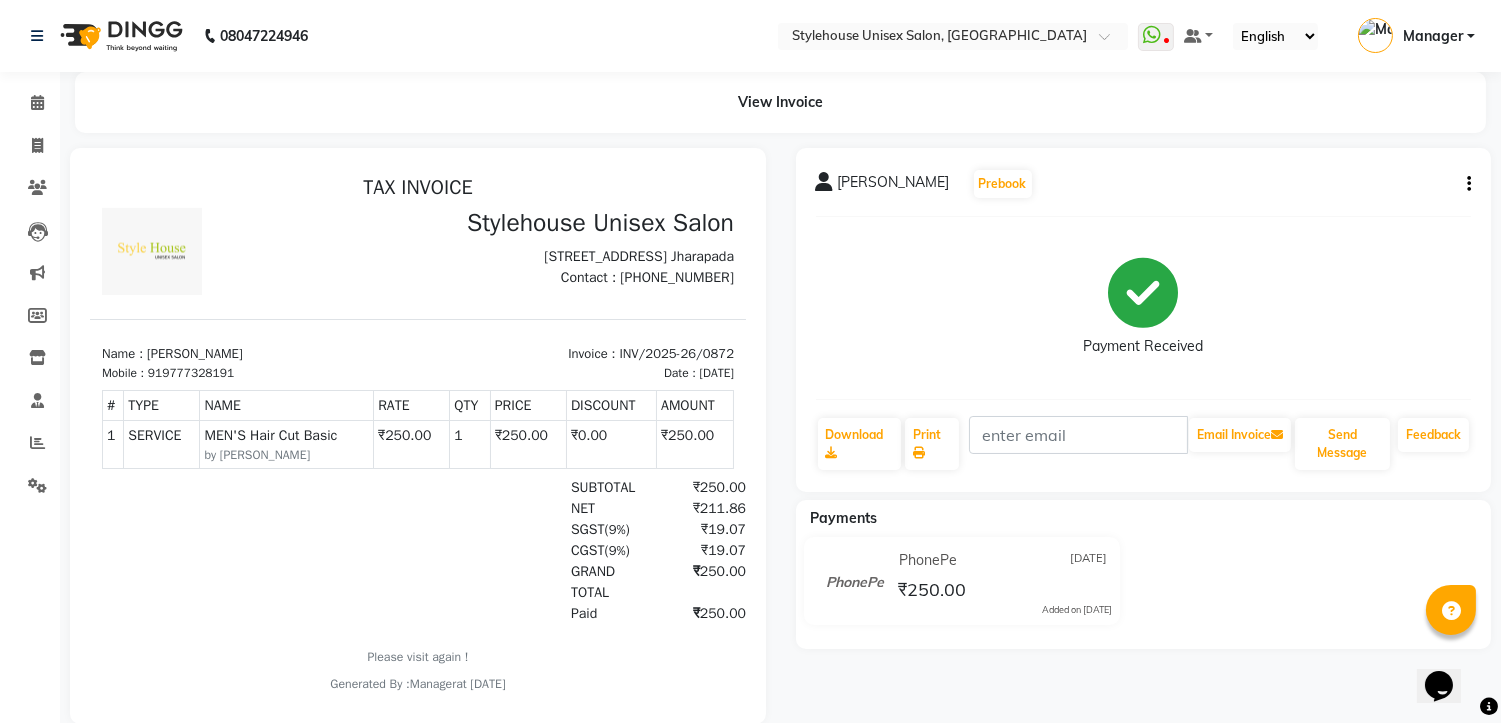 click at bounding box center (207, 549) 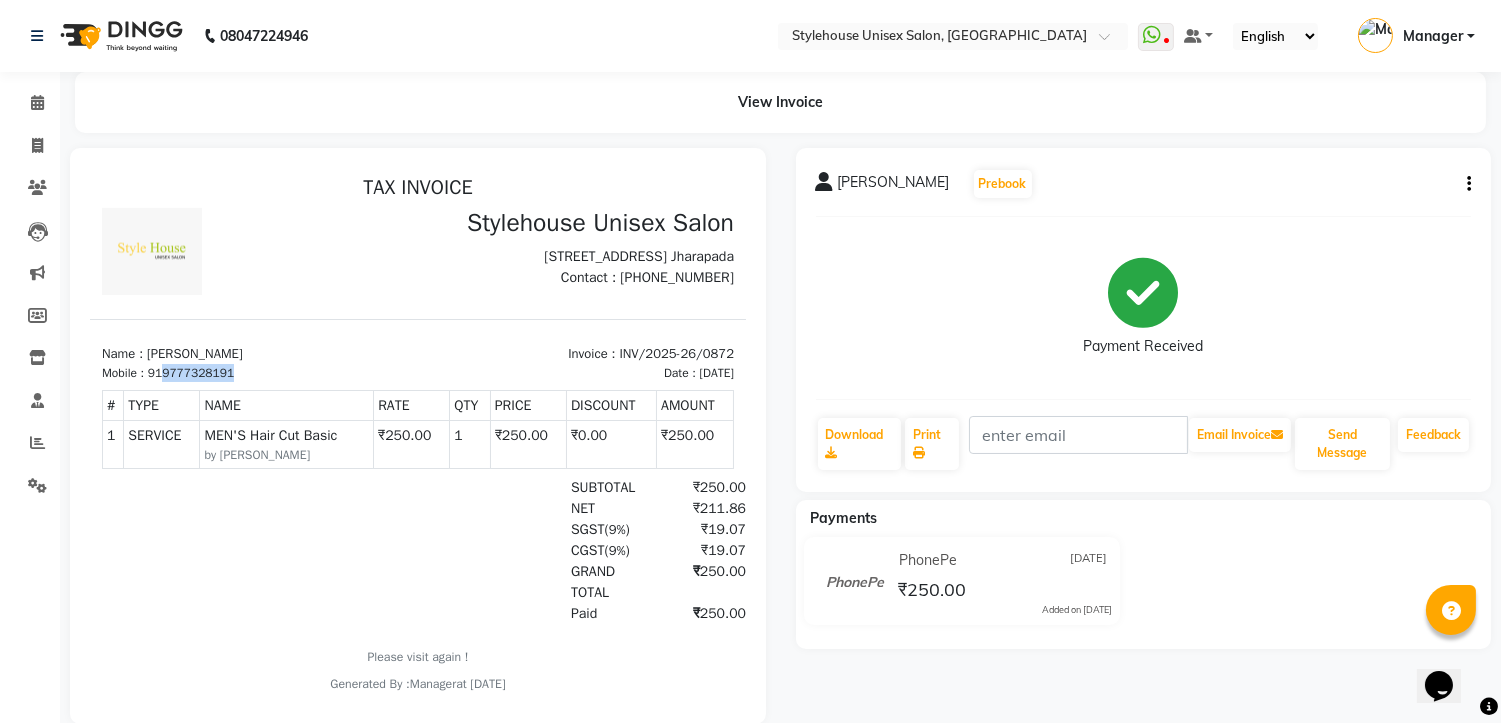 drag, startPoint x: 168, startPoint y: 383, endPoint x: 250, endPoint y: 384, distance: 82.006096 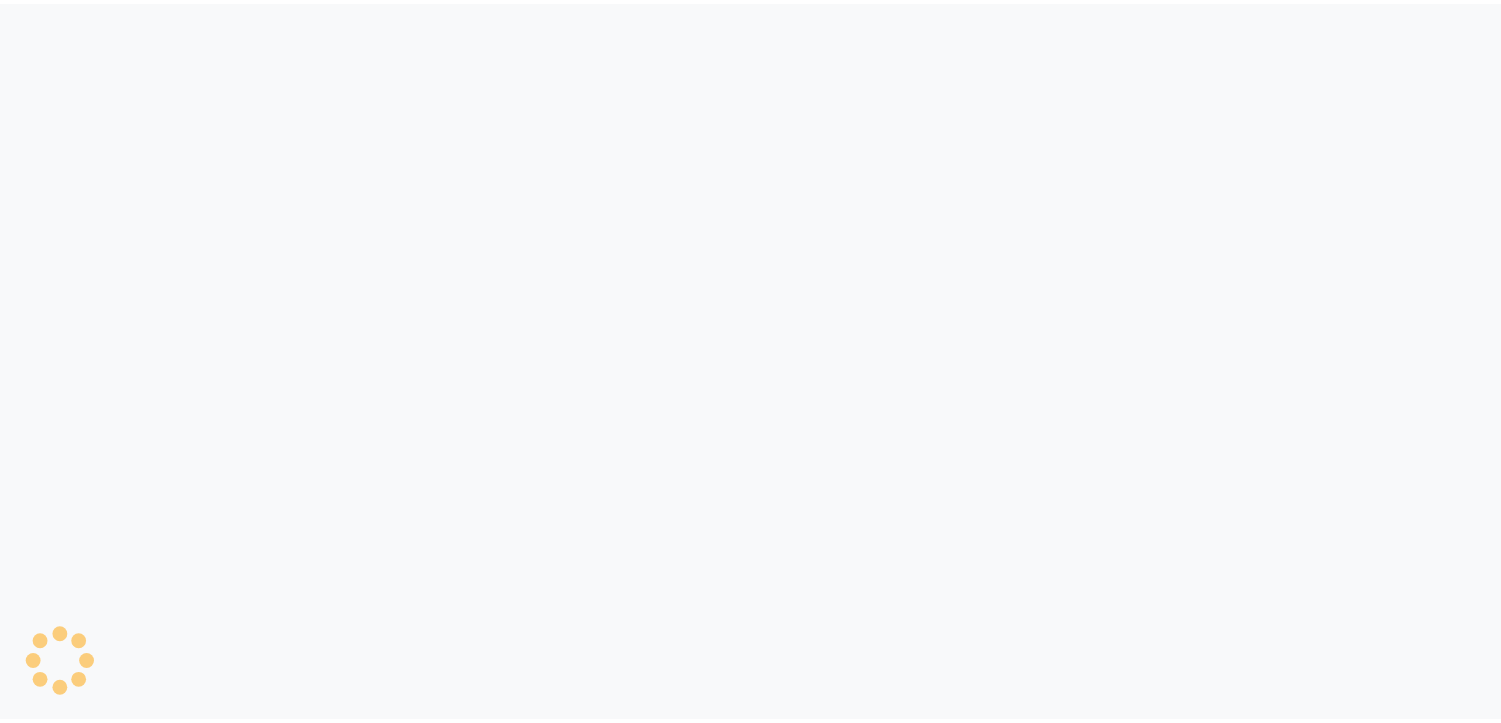 scroll, scrollTop: 0, scrollLeft: 0, axis: both 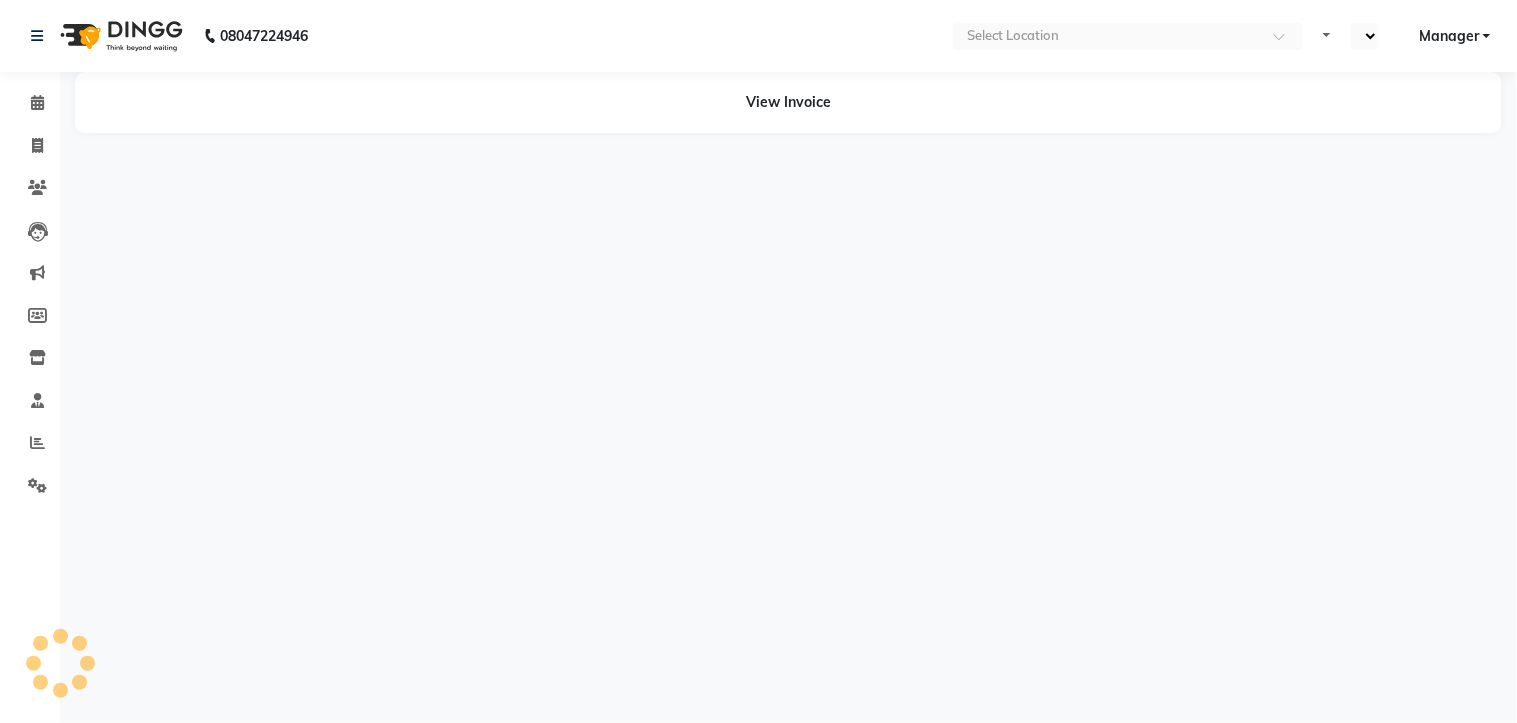 select on "en" 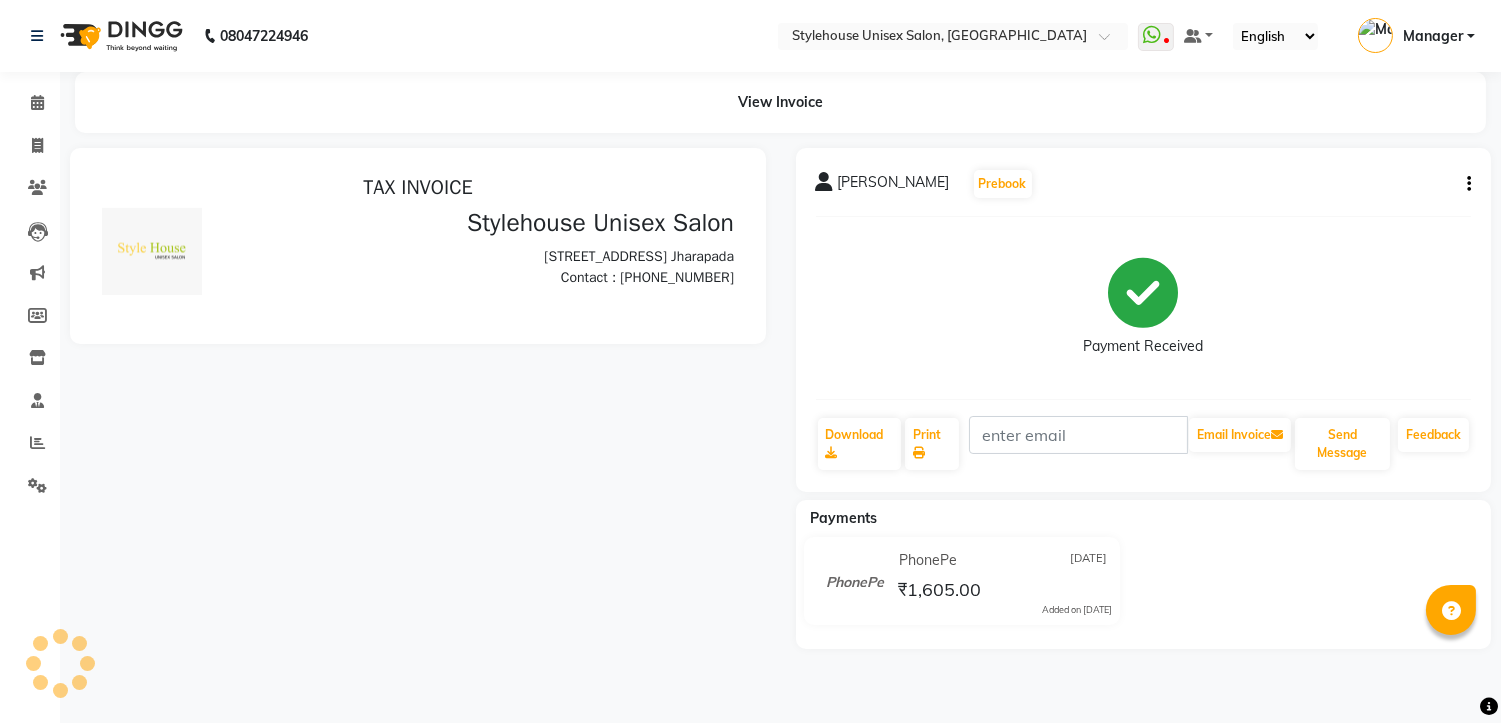 scroll, scrollTop: 0, scrollLeft: 0, axis: both 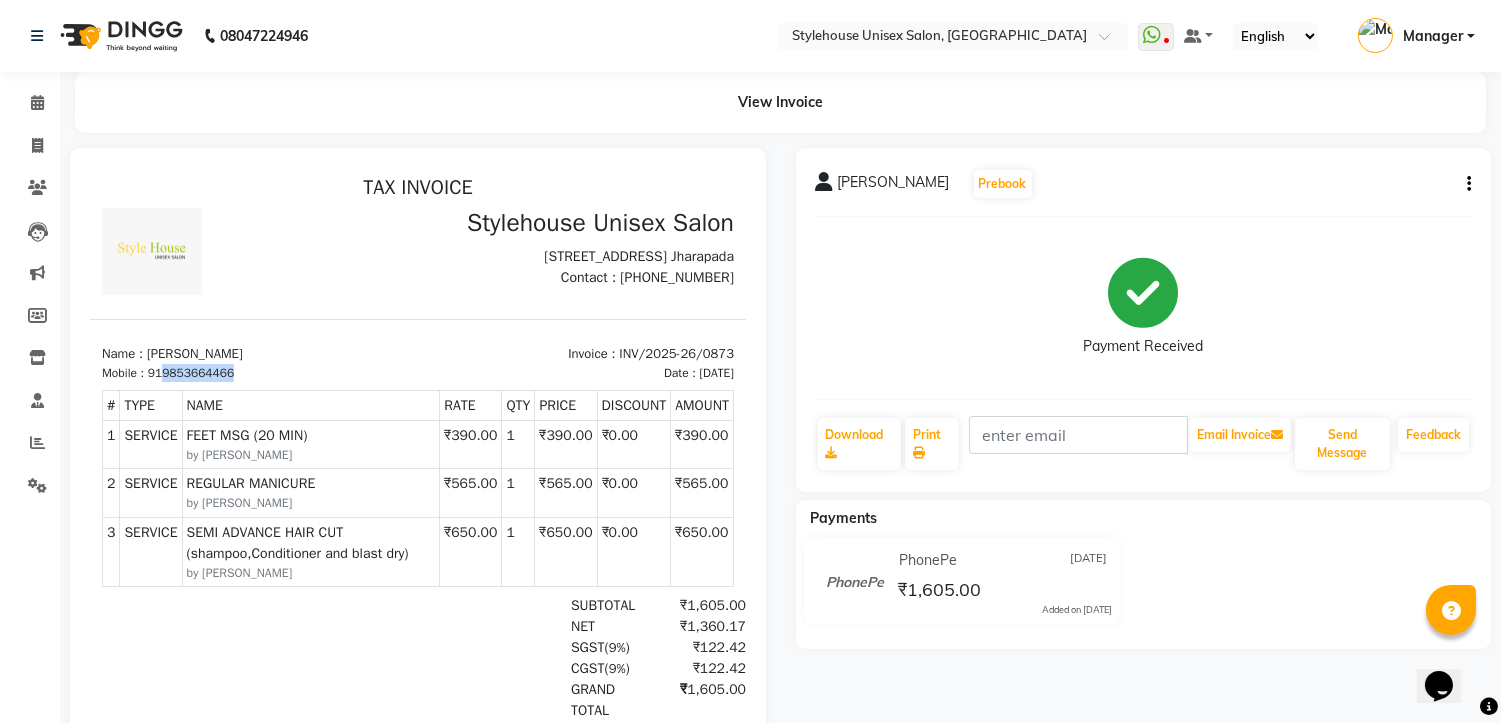 drag, startPoint x: 165, startPoint y: 383, endPoint x: 248, endPoint y: 393, distance: 83.60024 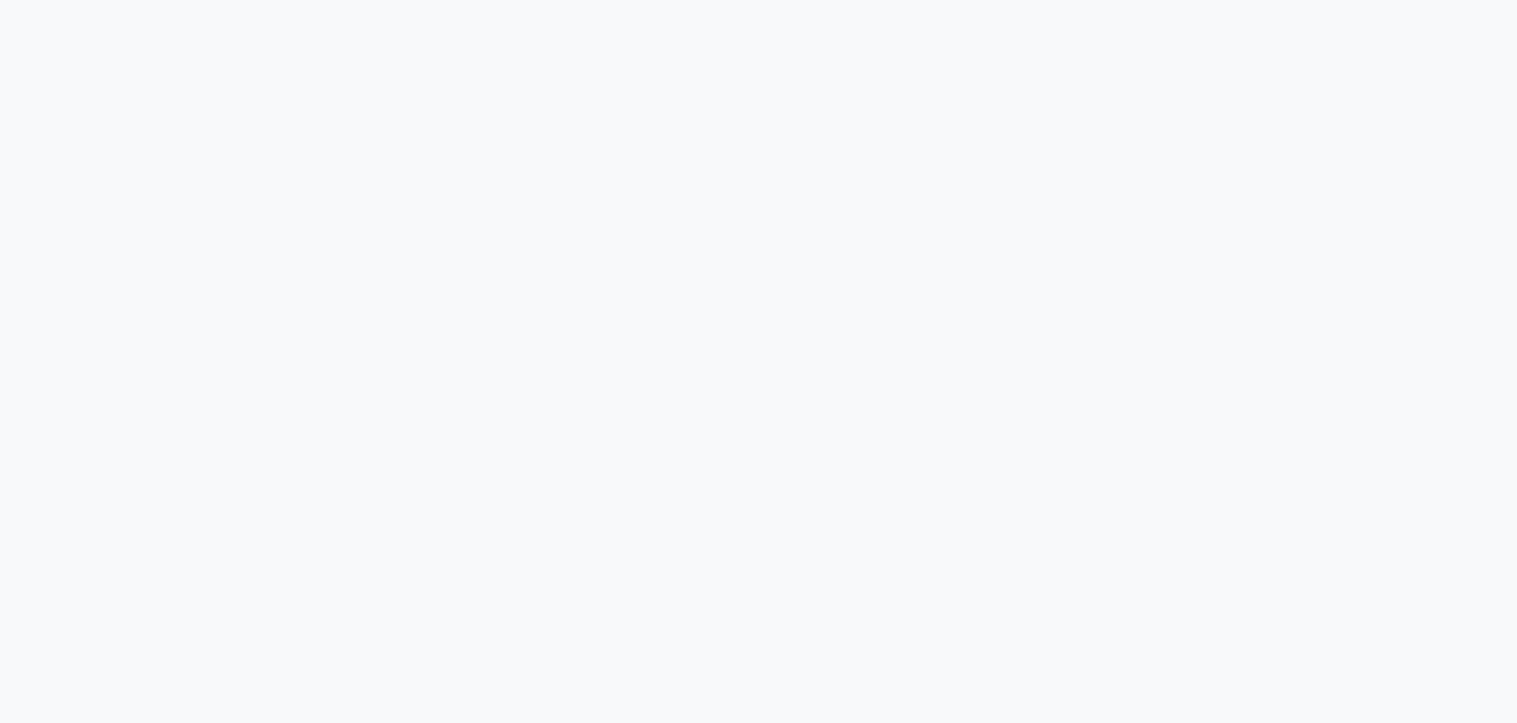 scroll, scrollTop: 0, scrollLeft: 0, axis: both 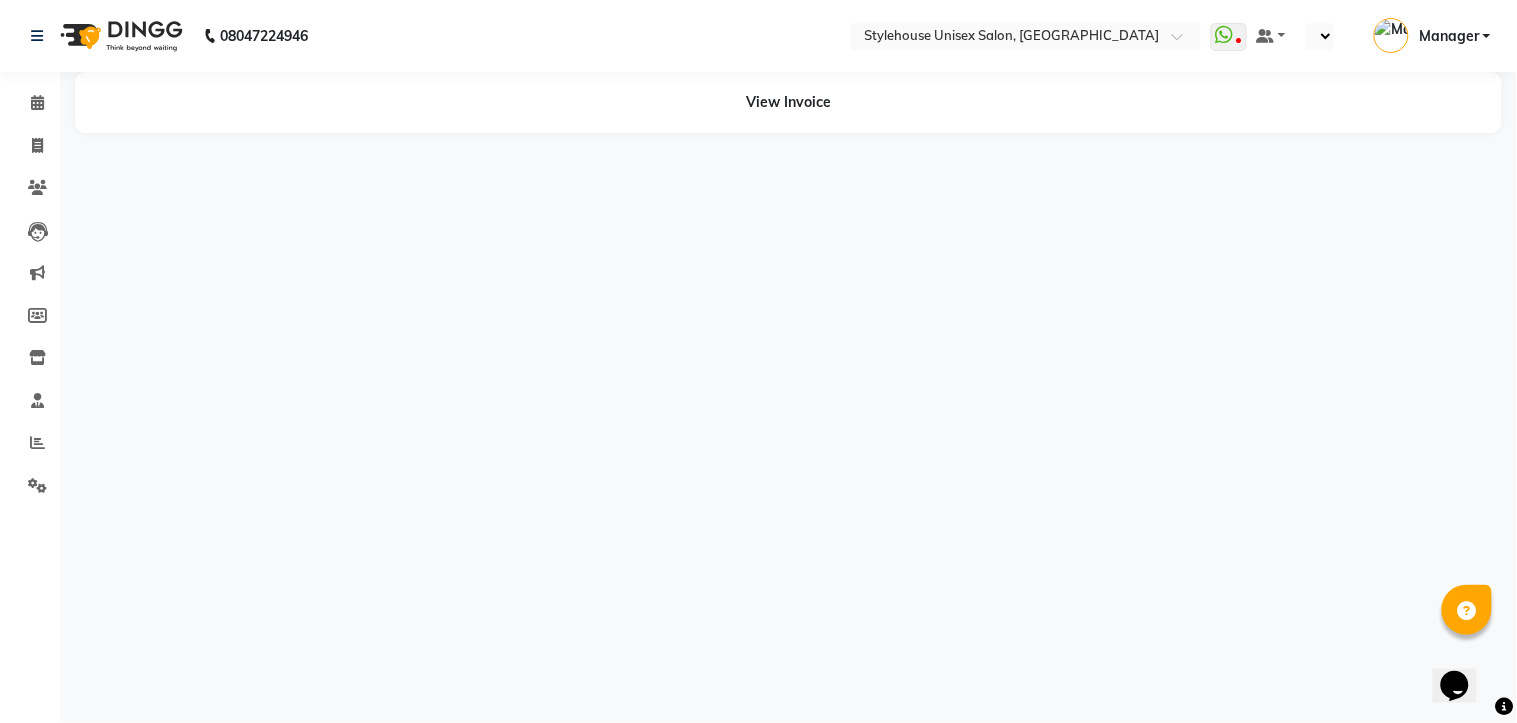 select on "en" 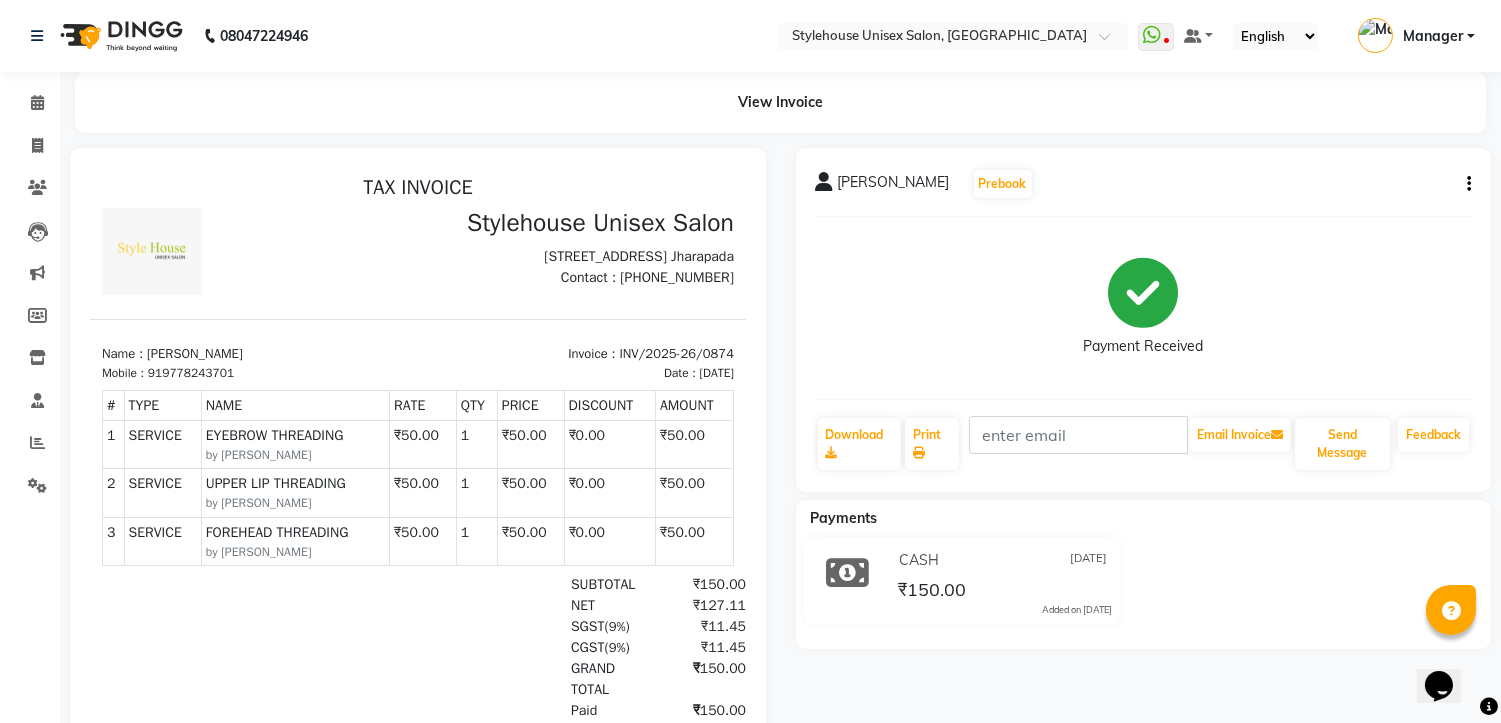 scroll, scrollTop: 0, scrollLeft: 0, axis: both 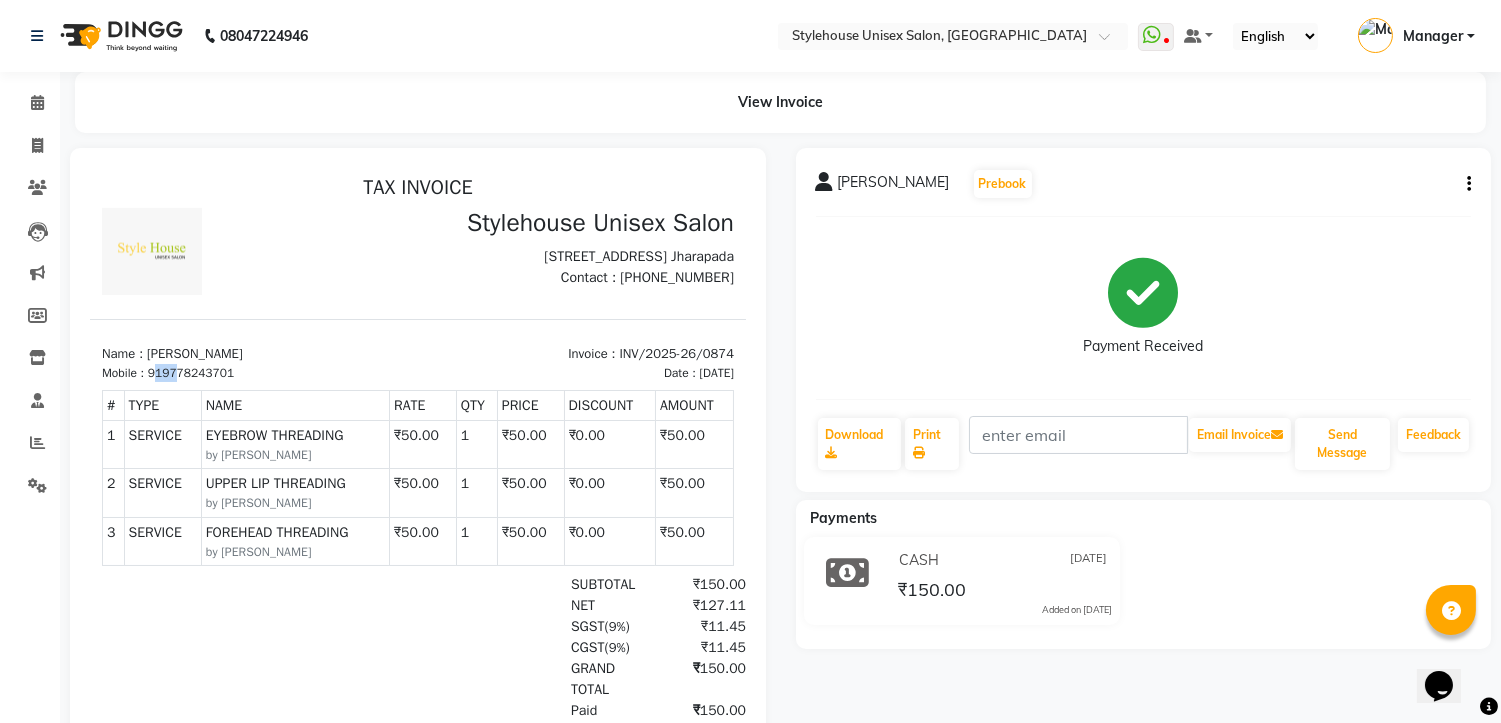 drag, startPoint x: 160, startPoint y: 383, endPoint x: 178, endPoint y: 383, distance: 18 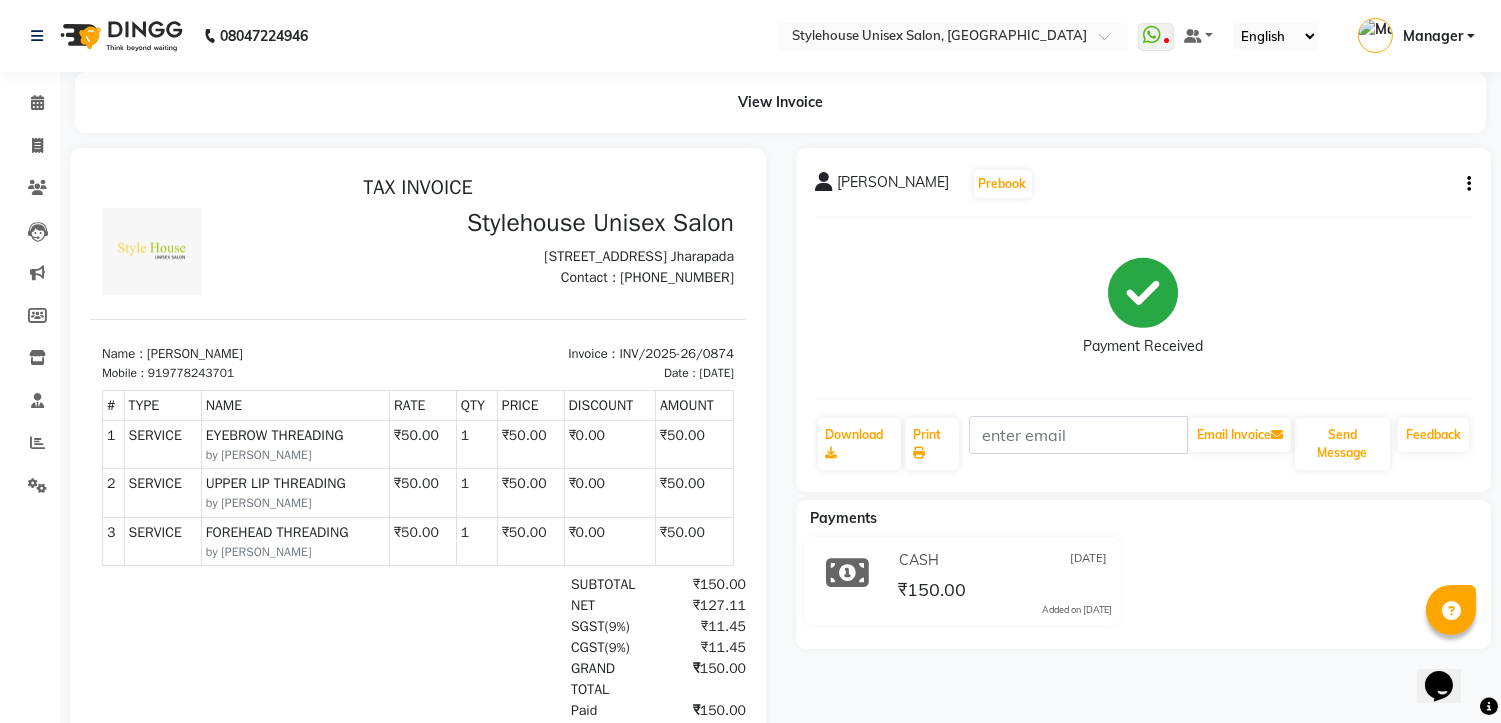 drag, startPoint x: 153, startPoint y: 407, endPoint x: 162, endPoint y: 396, distance: 14.21267 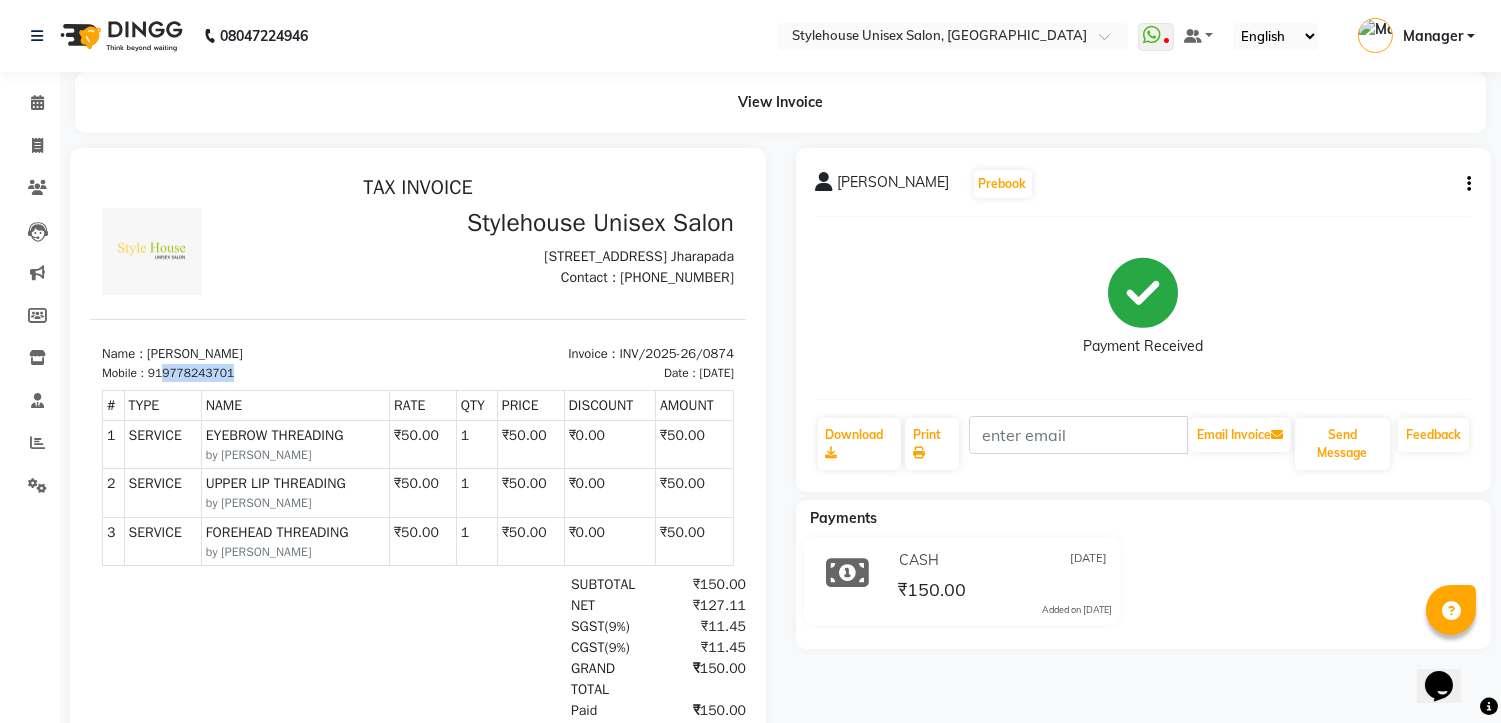 drag, startPoint x: 164, startPoint y: 384, endPoint x: 242, endPoint y: 392, distance: 78.40918 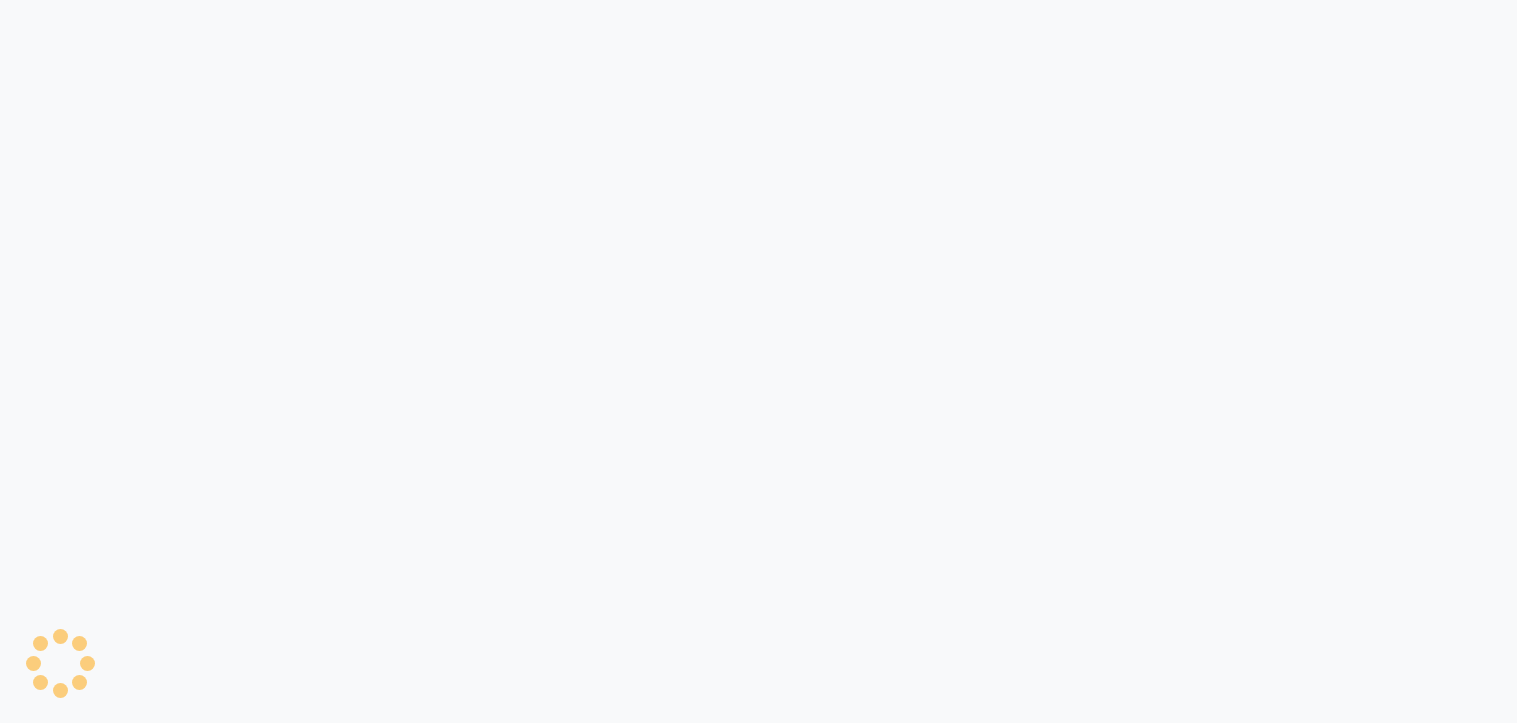 scroll, scrollTop: 0, scrollLeft: 0, axis: both 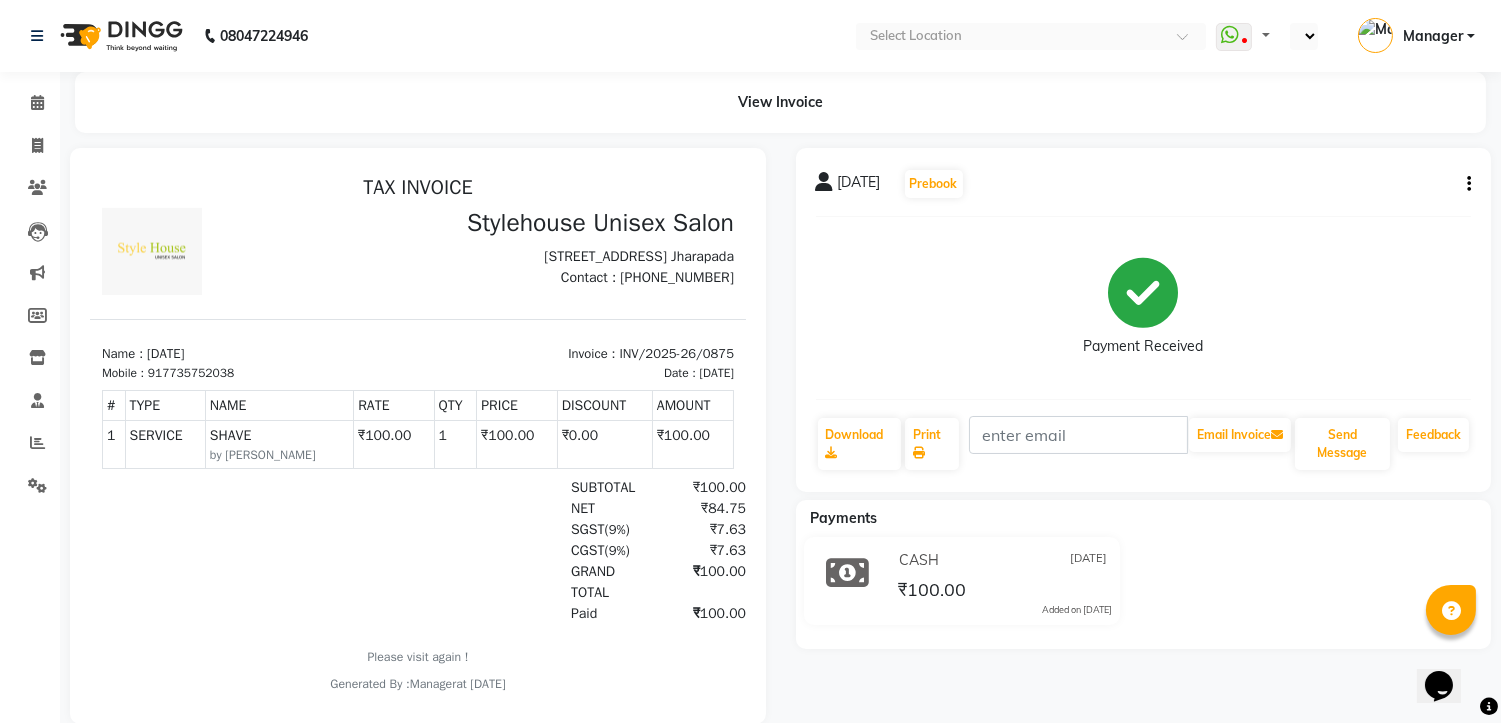 select on "en" 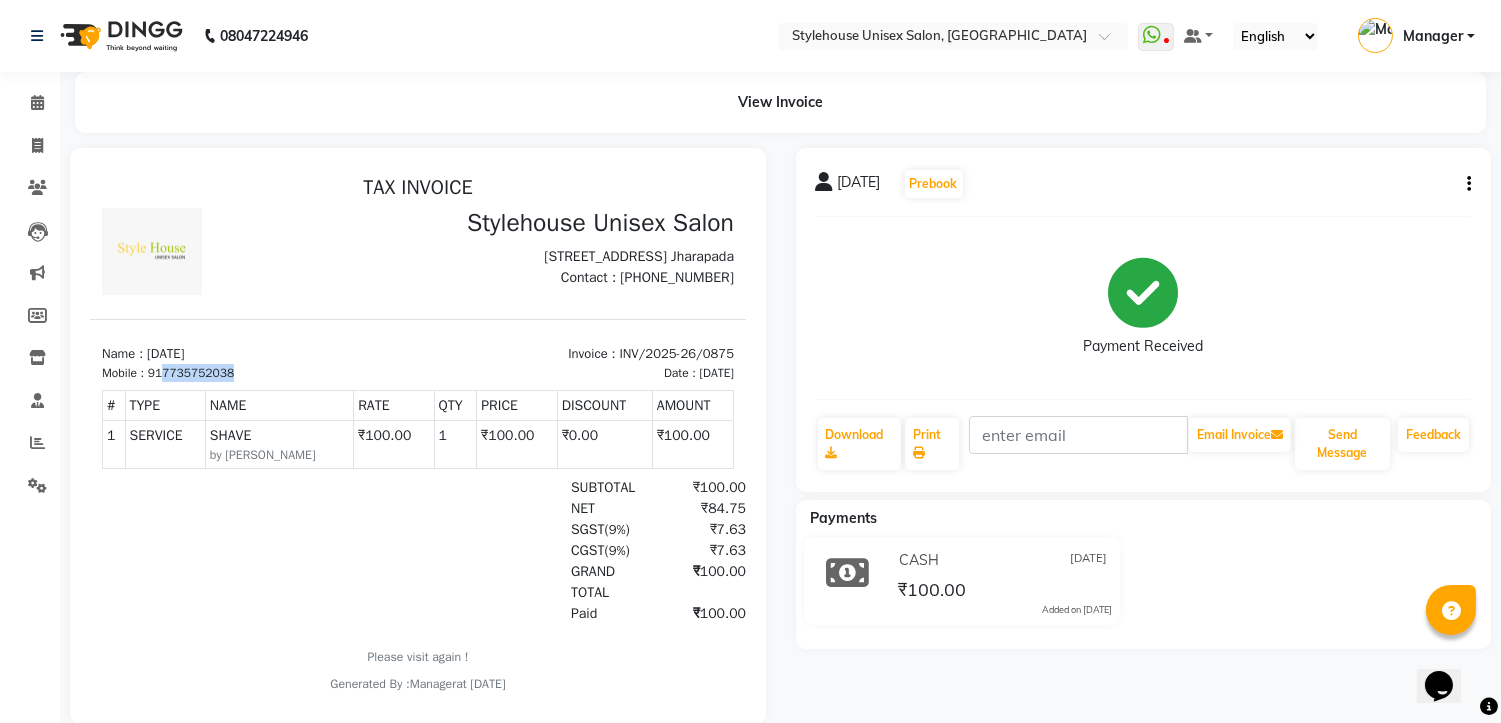 drag, startPoint x: 163, startPoint y: 385, endPoint x: 244, endPoint y: 385, distance: 81 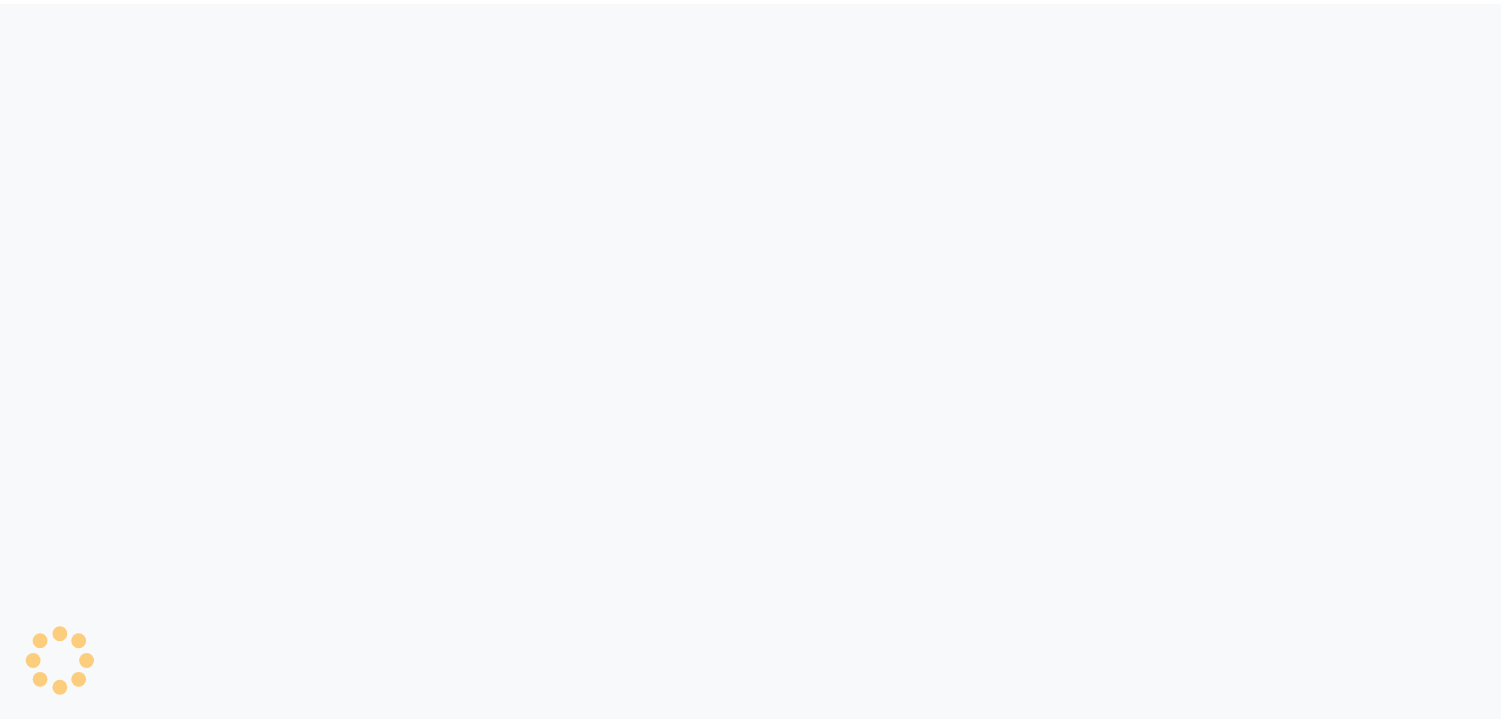 scroll, scrollTop: 0, scrollLeft: 0, axis: both 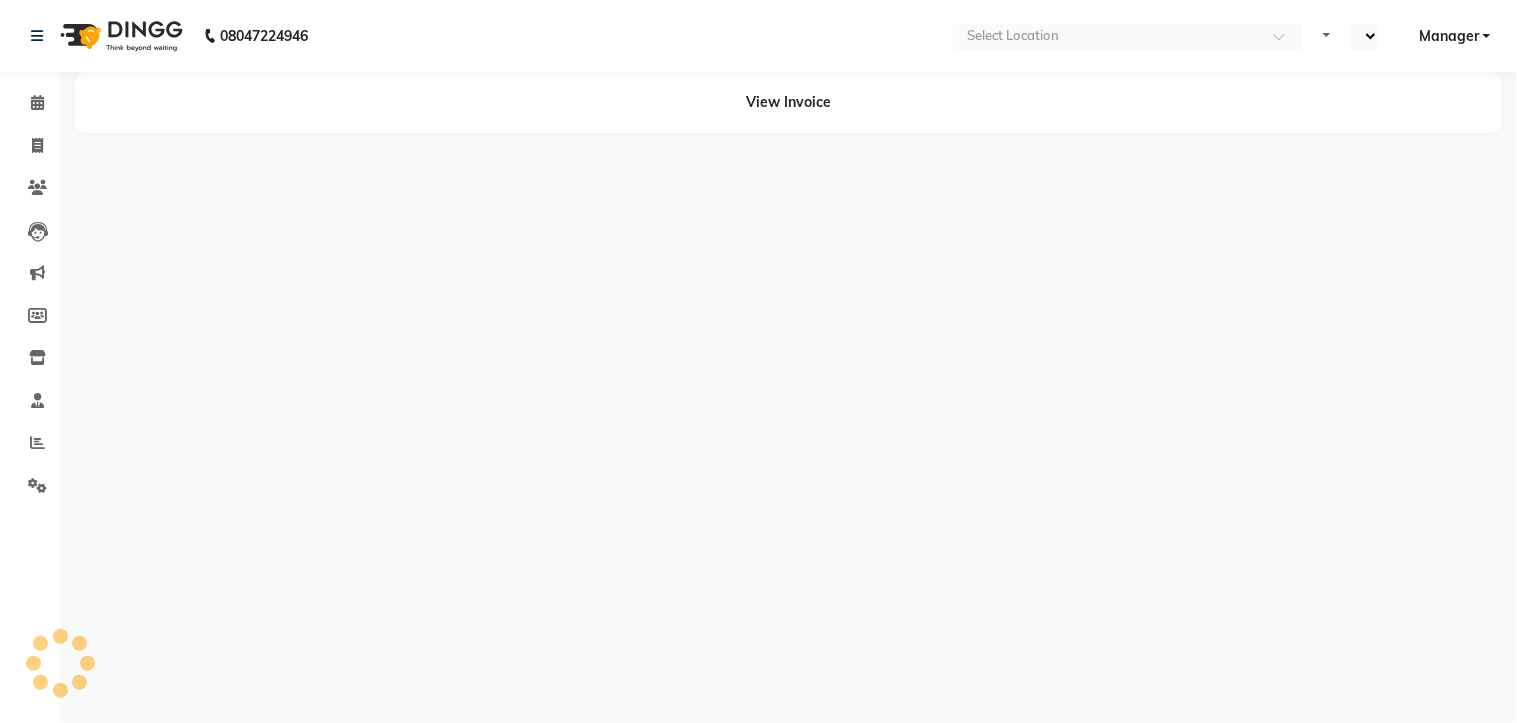 select on "en" 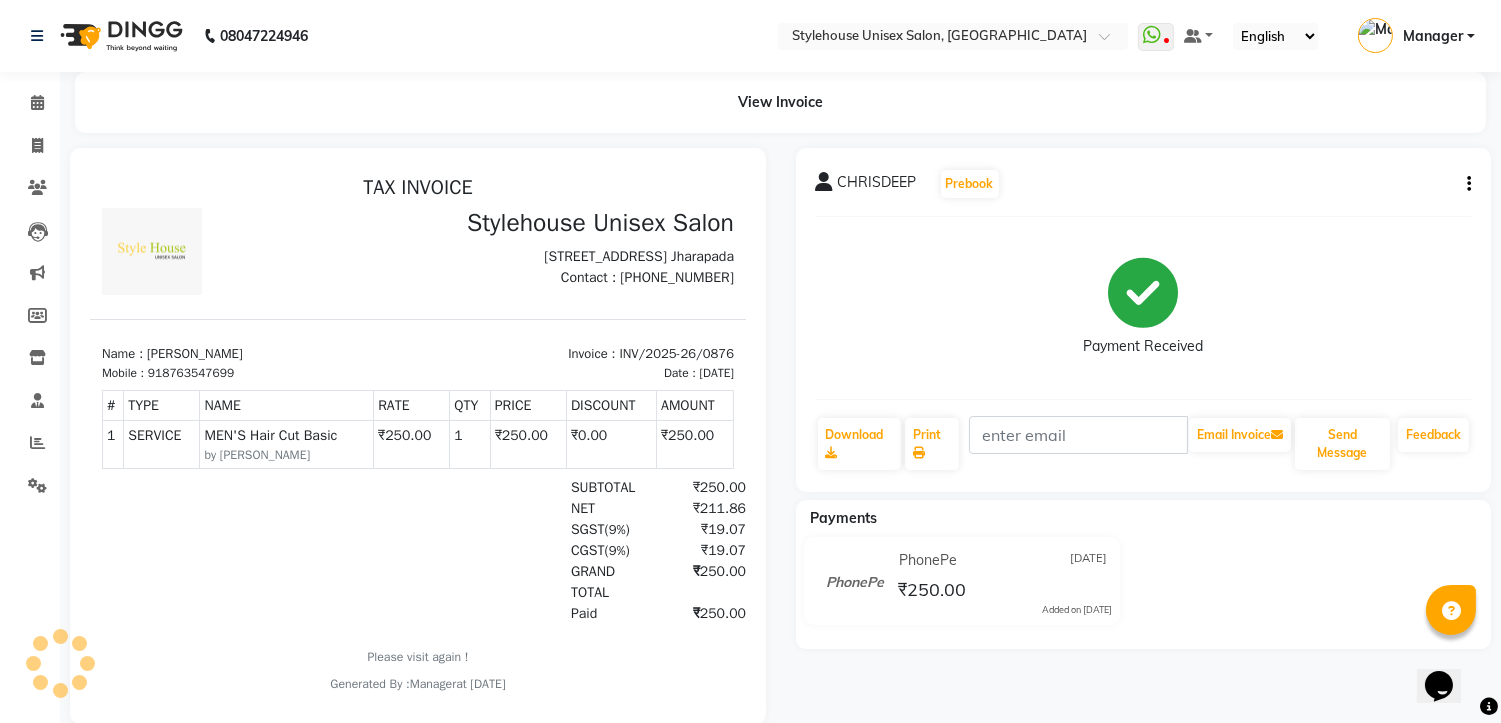 scroll, scrollTop: 0, scrollLeft: 0, axis: both 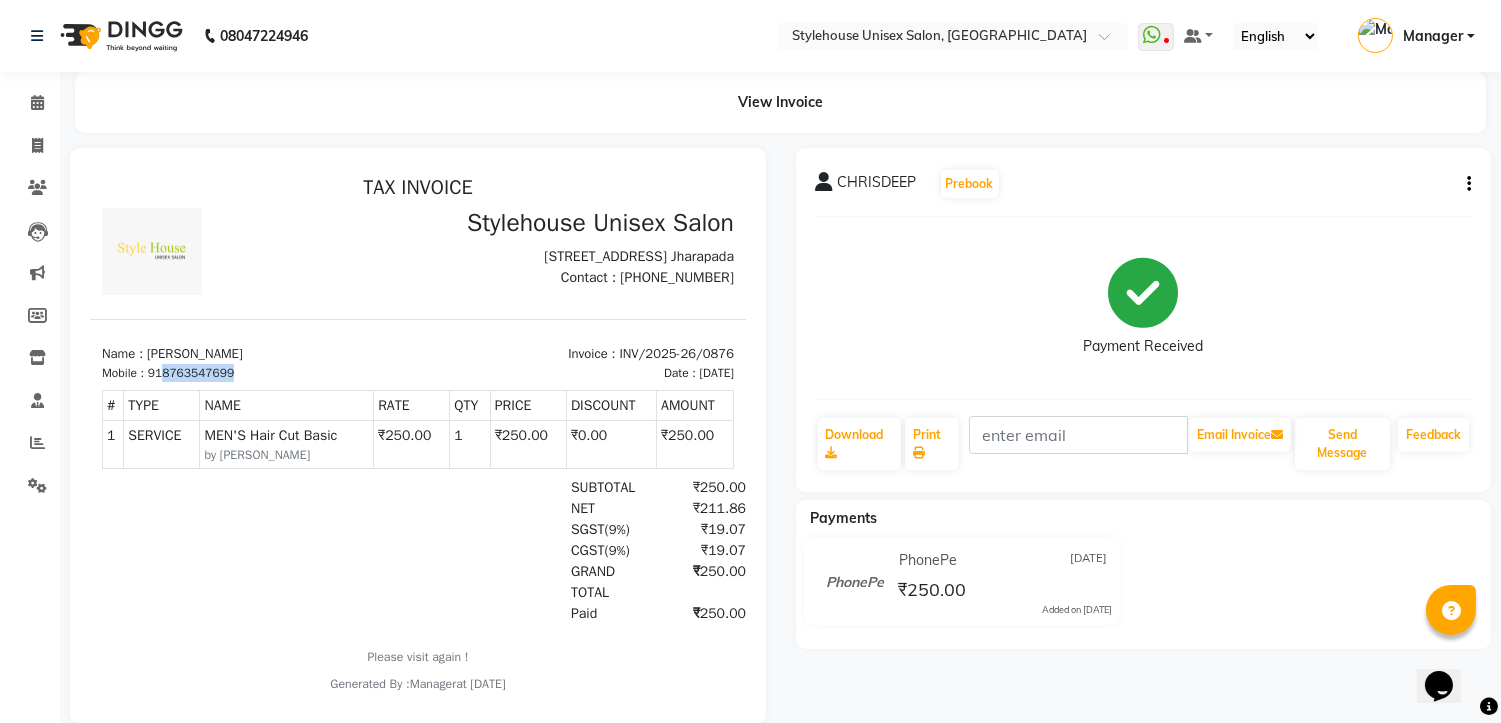drag, startPoint x: 162, startPoint y: 385, endPoint x: 240, endPoint y: 385, distance: 78 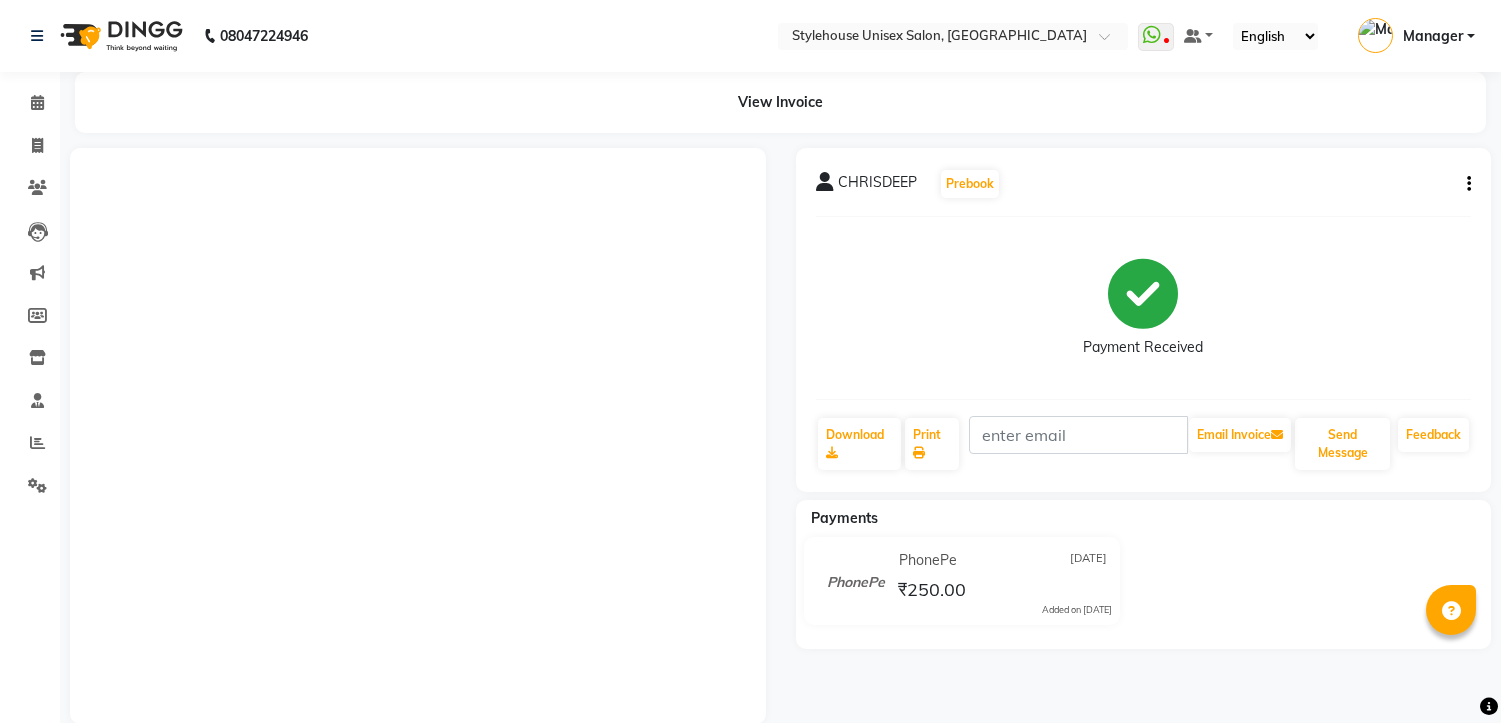 scroll, scrollTop: 0, scrollLeft: 0, axis: both 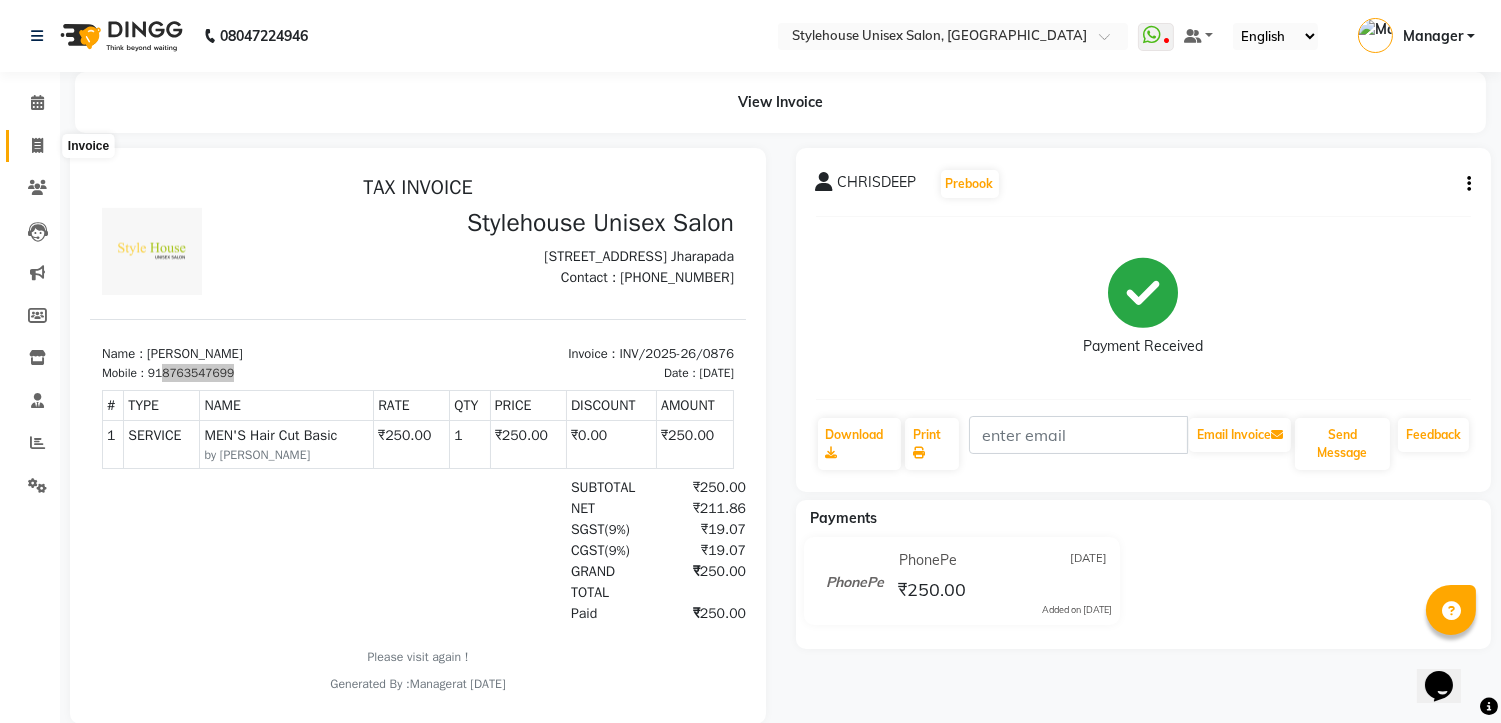 click 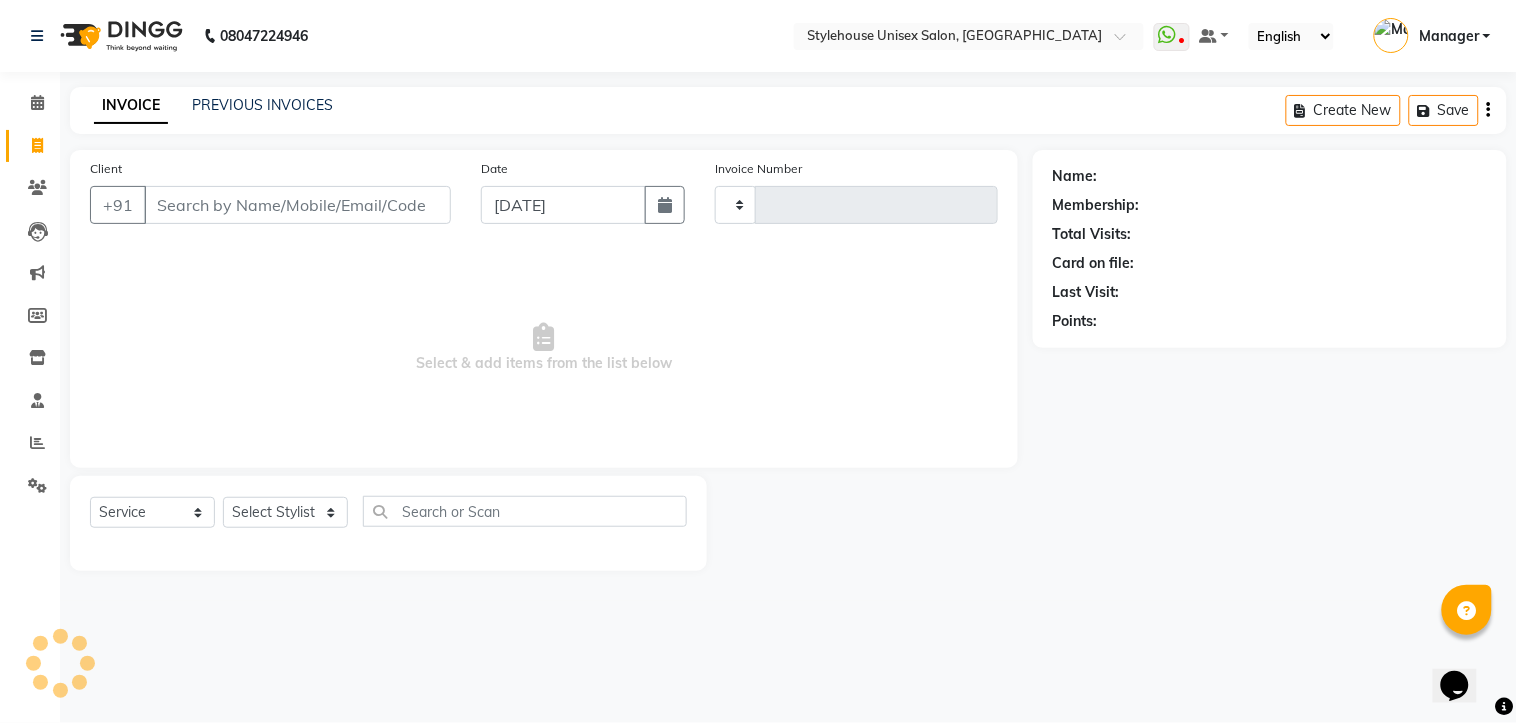 type on "0878" 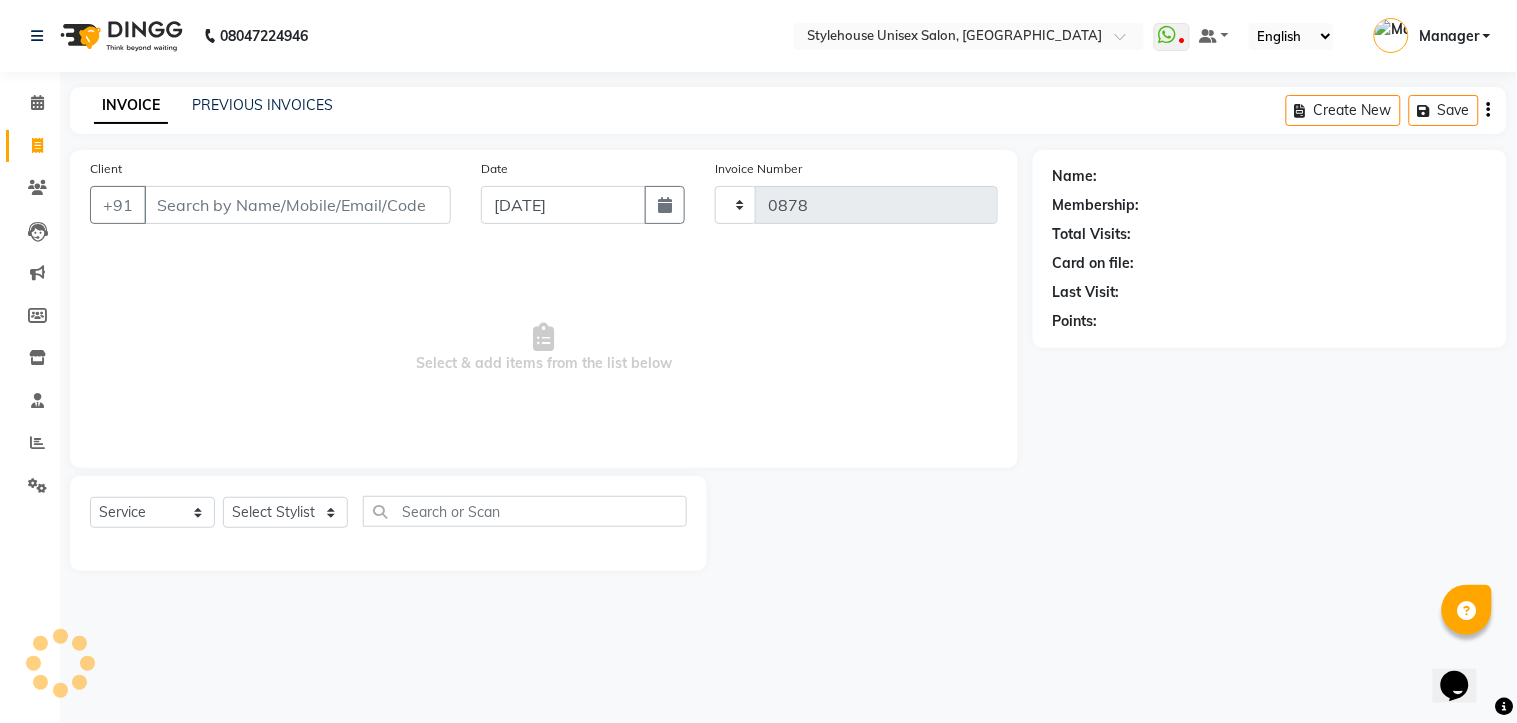 select on "7906" 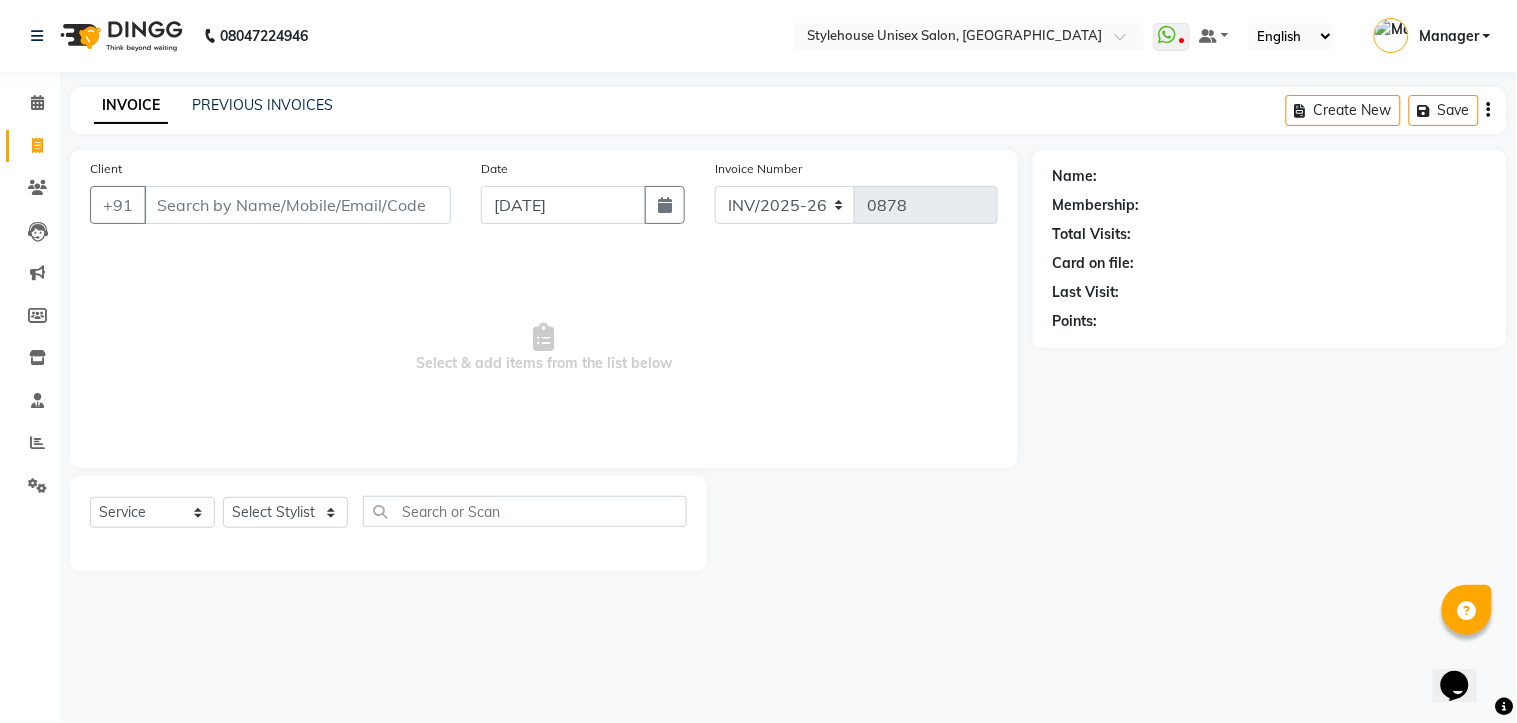 click on "Client" at bounding box center [297, 205] 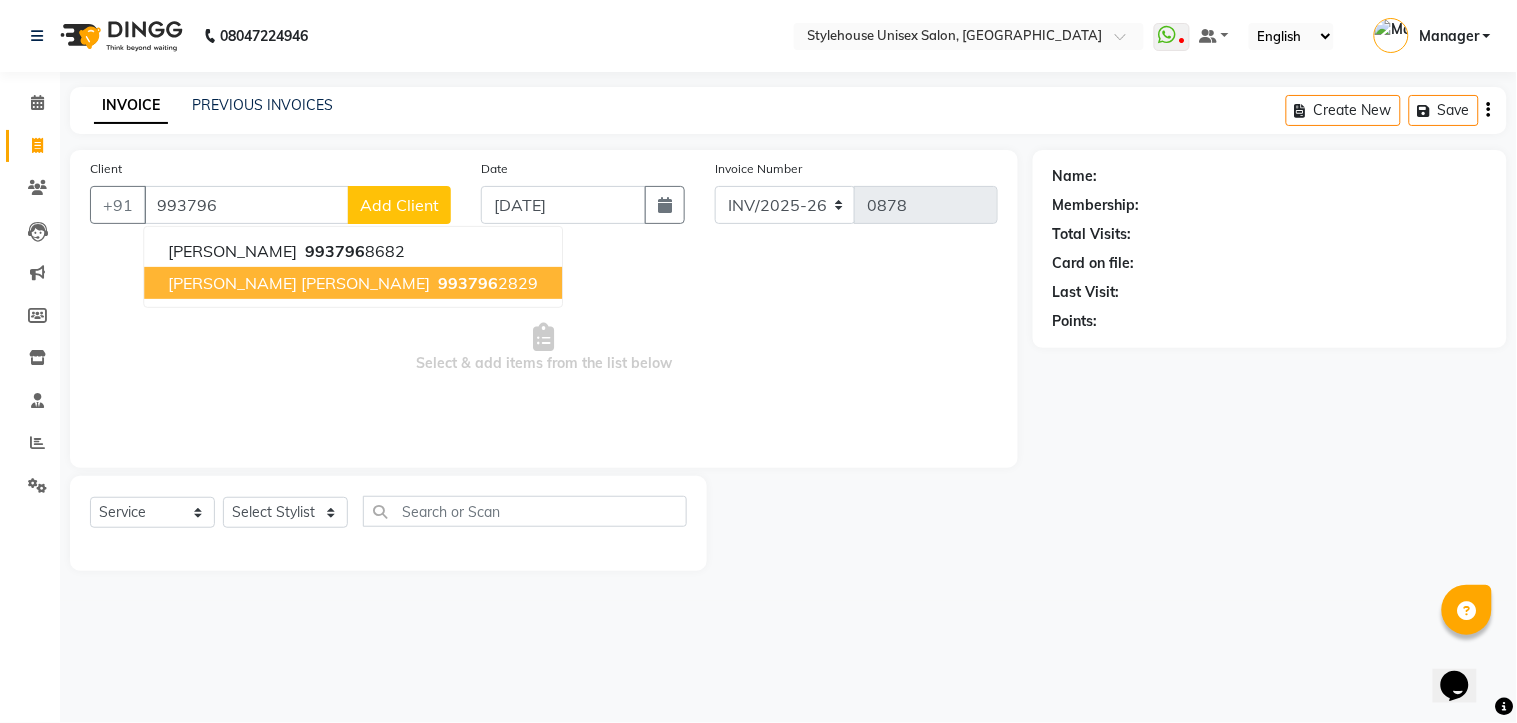 click on "993796 2829" at bounding box center (486, 283) 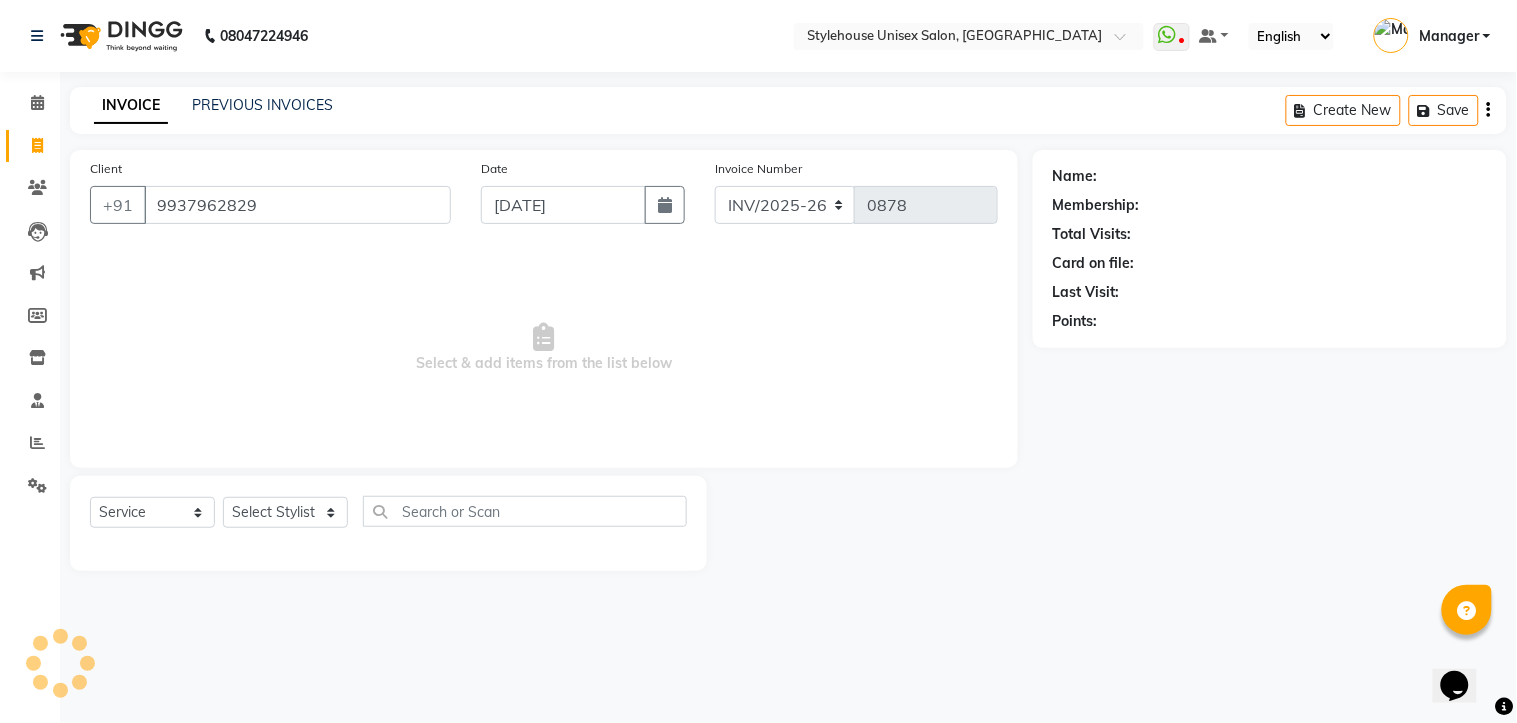 type on "9937962829" 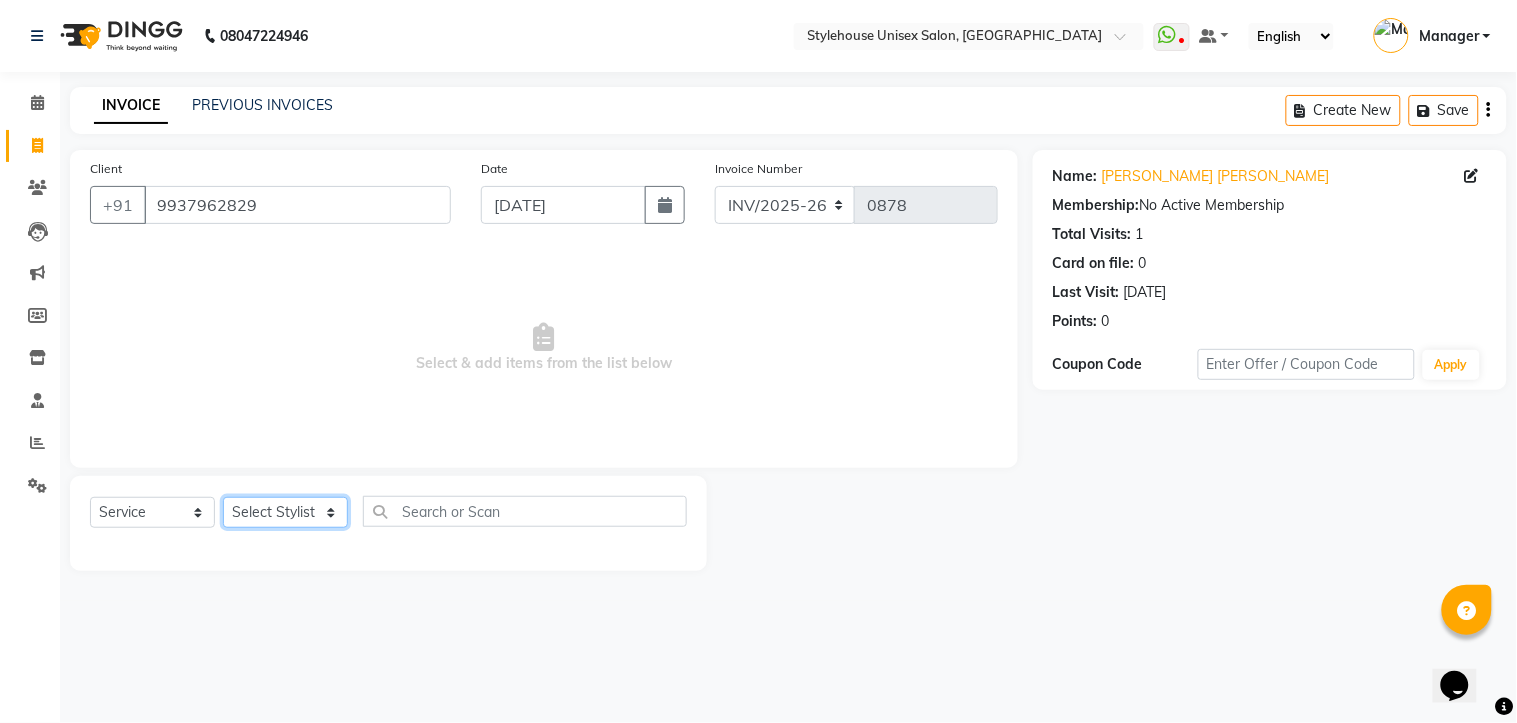 click on "Select Stylist [PERSON_NAME] [PERSON_NAME] [PERSON_NAME] Manager [PERSON_NAME] PRIYANKA HOTA [PERSON_NAME] [PERSON_NAME]" 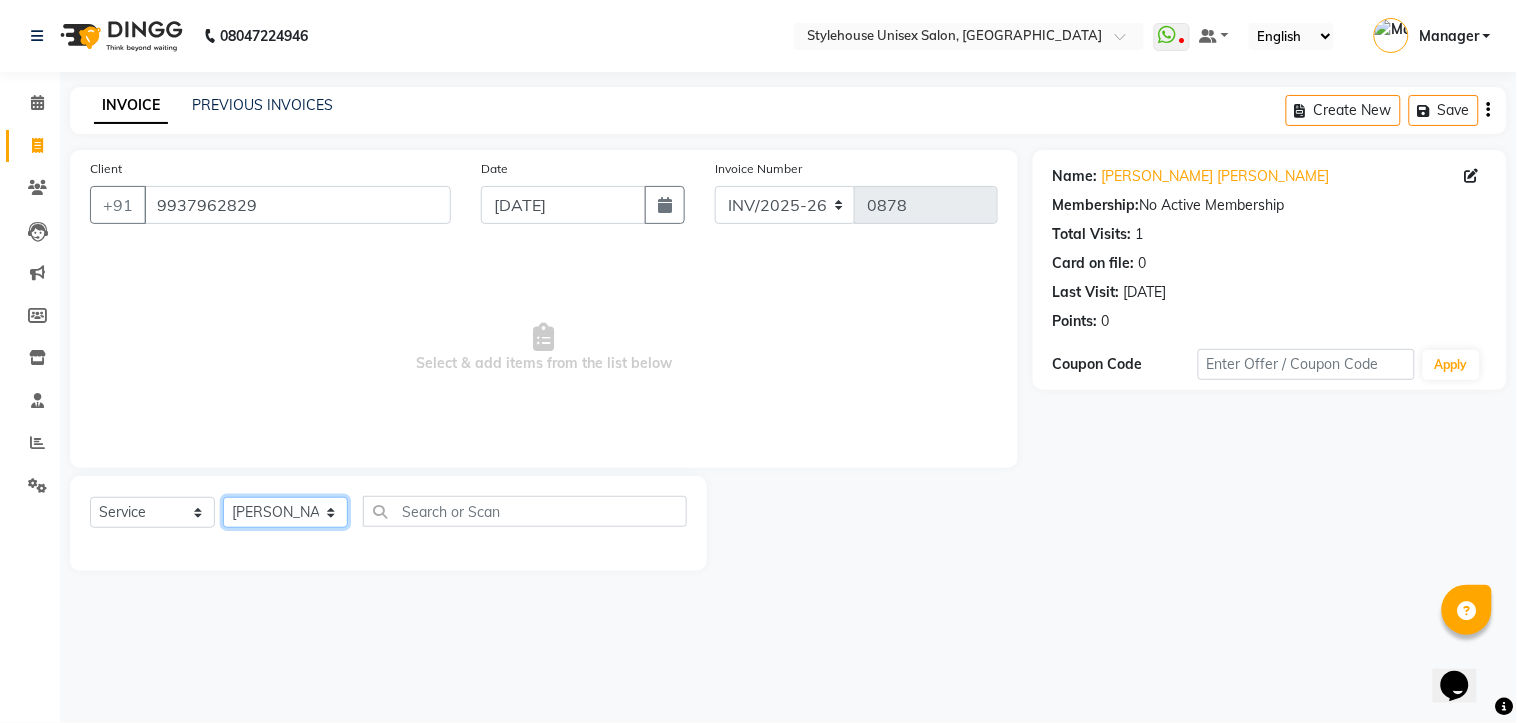 click on "Select Stylist [PERSON_NAME] [PERSON_NAME] [PERSON_NAME] Manager [PERSON_NAME] PRIYANKA HOTA [PERSON_NAME] [PERSON_NAME]" 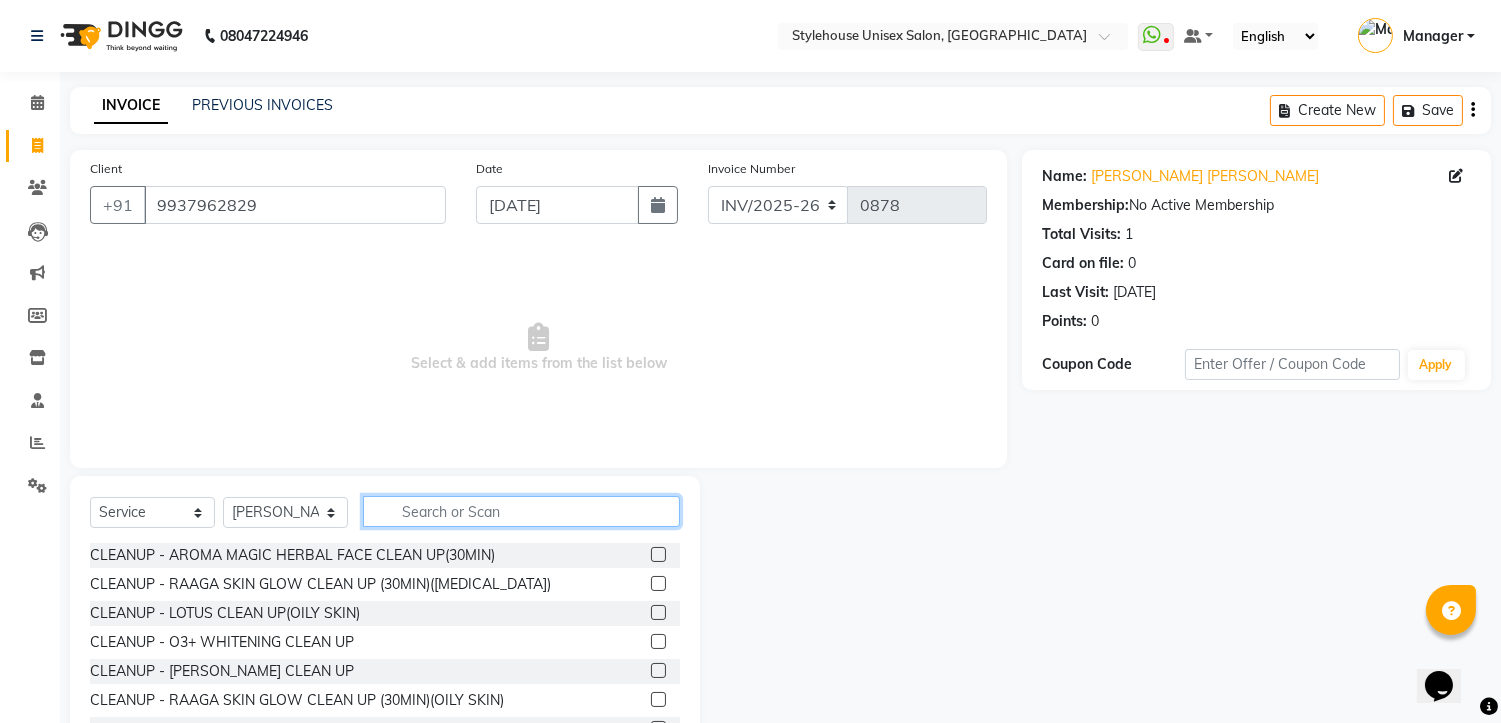 click 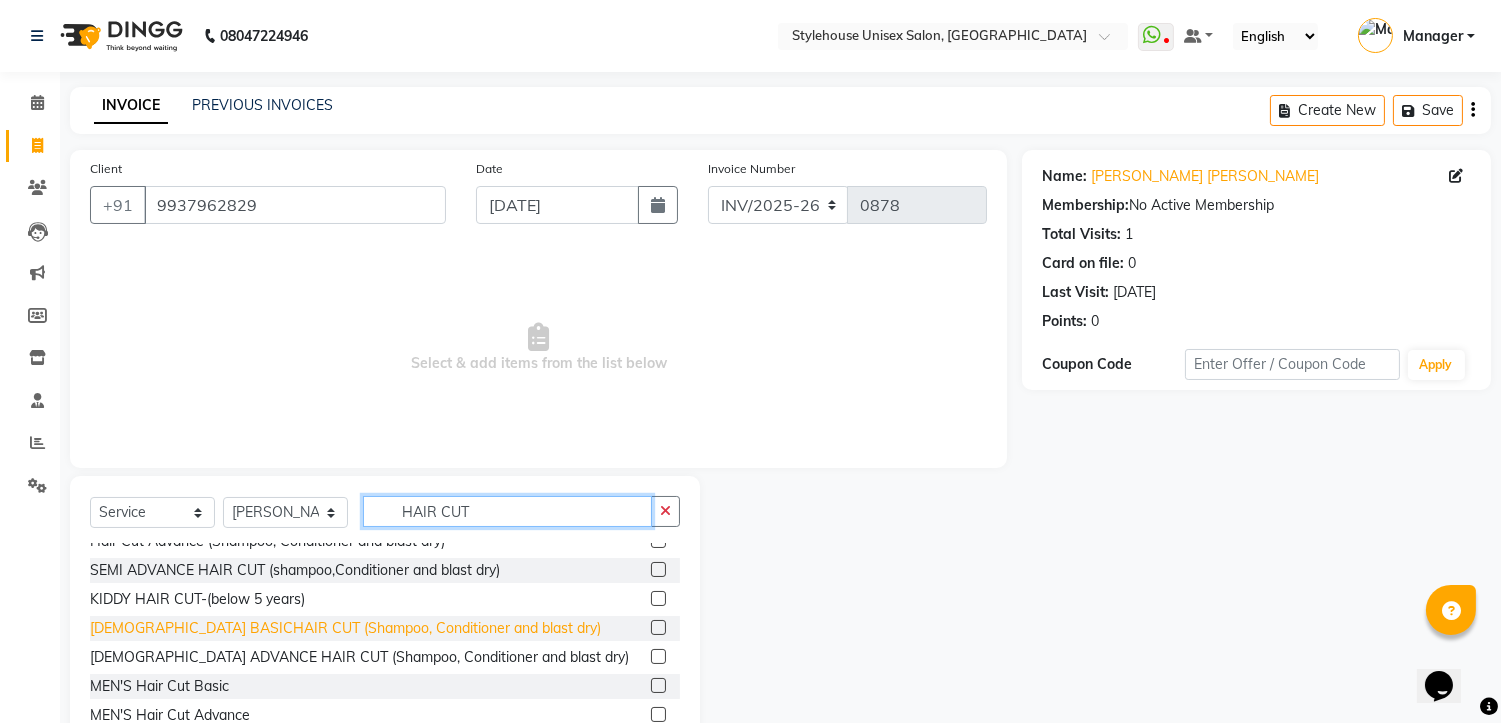 scroll, scrollTop: 61, scrollLeft: 0, axis: vertical 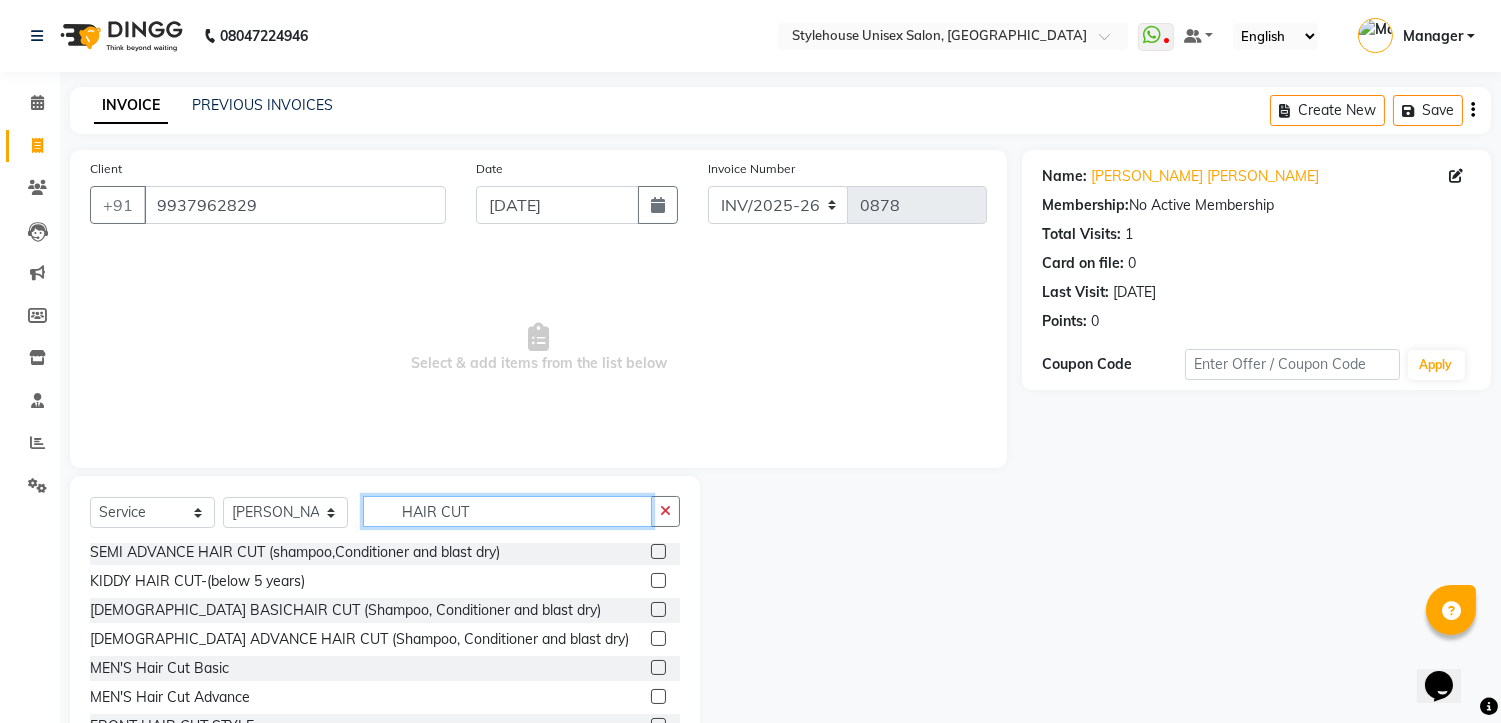 type on "HAIR CUT" 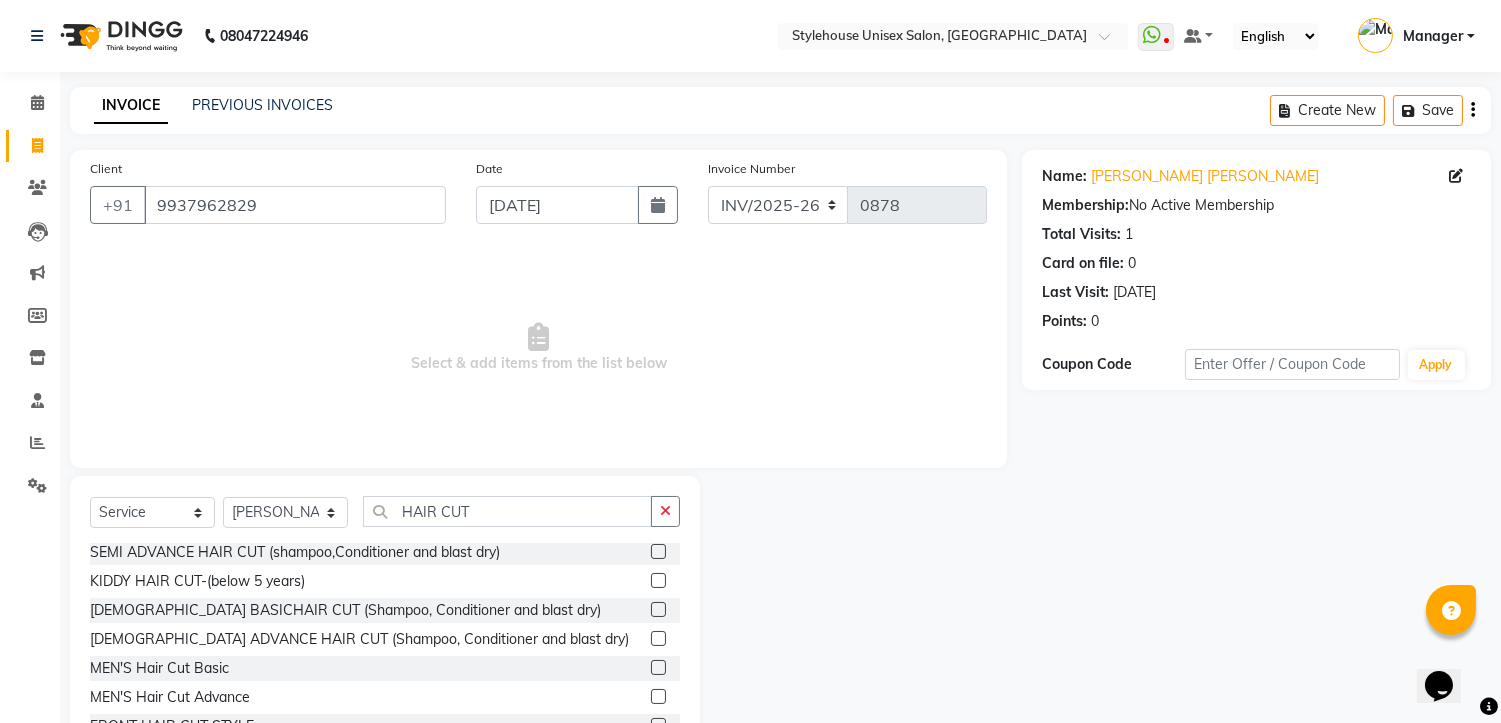 click 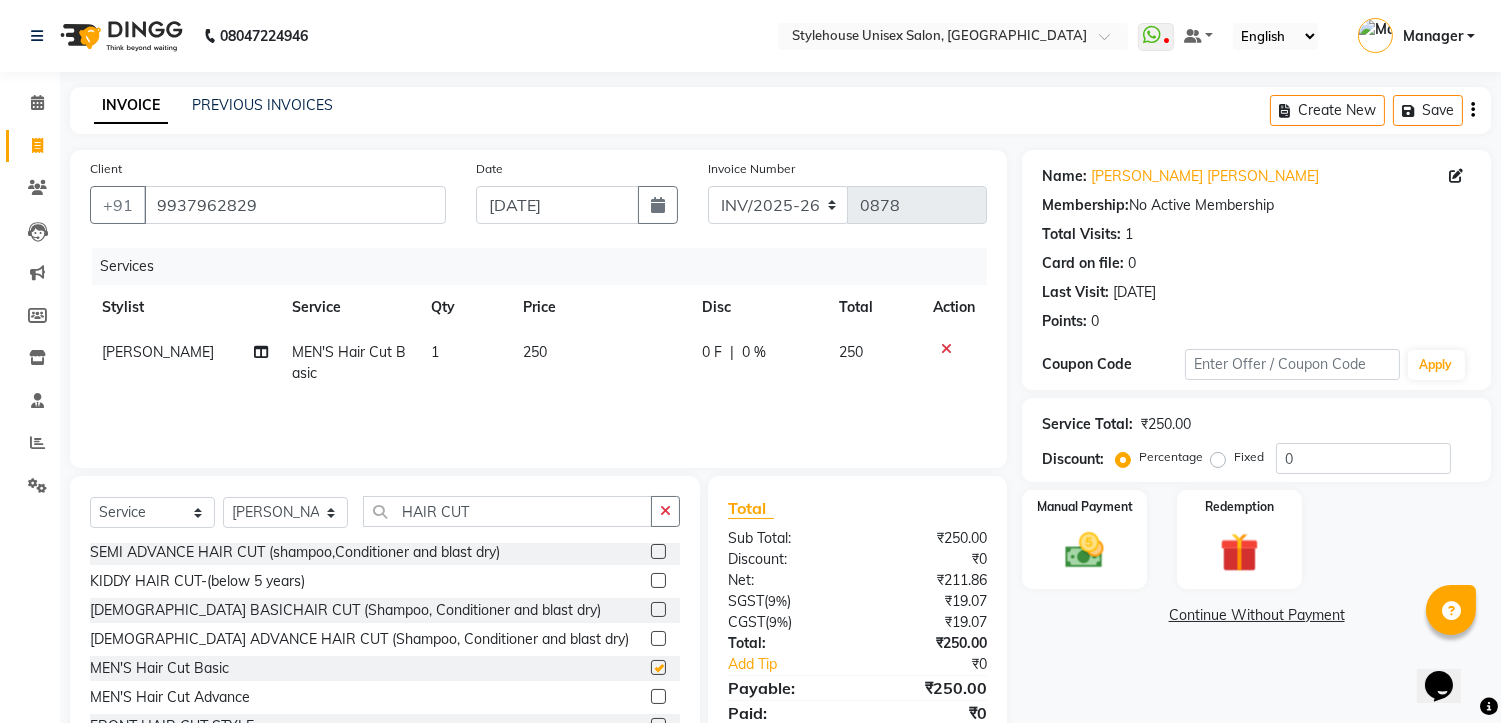 checkbox on "false" 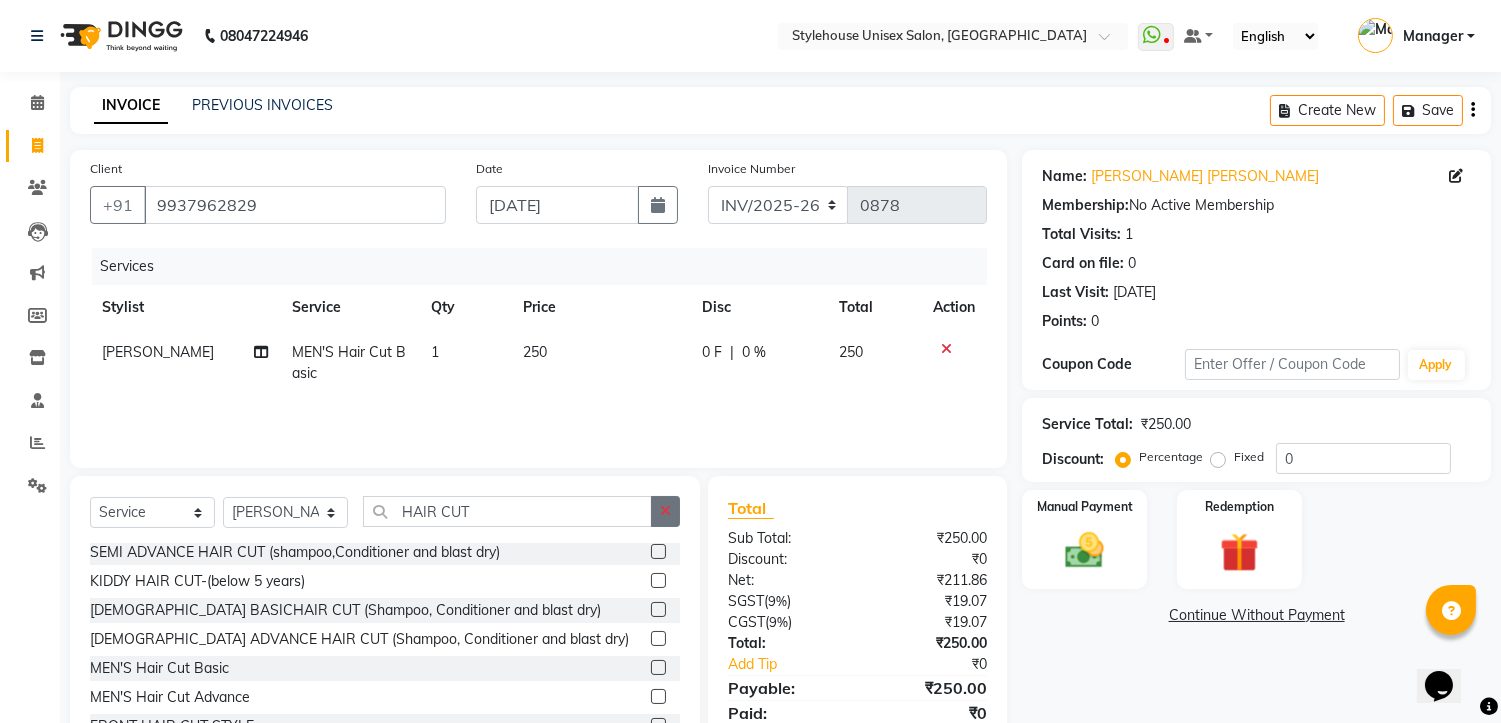 click 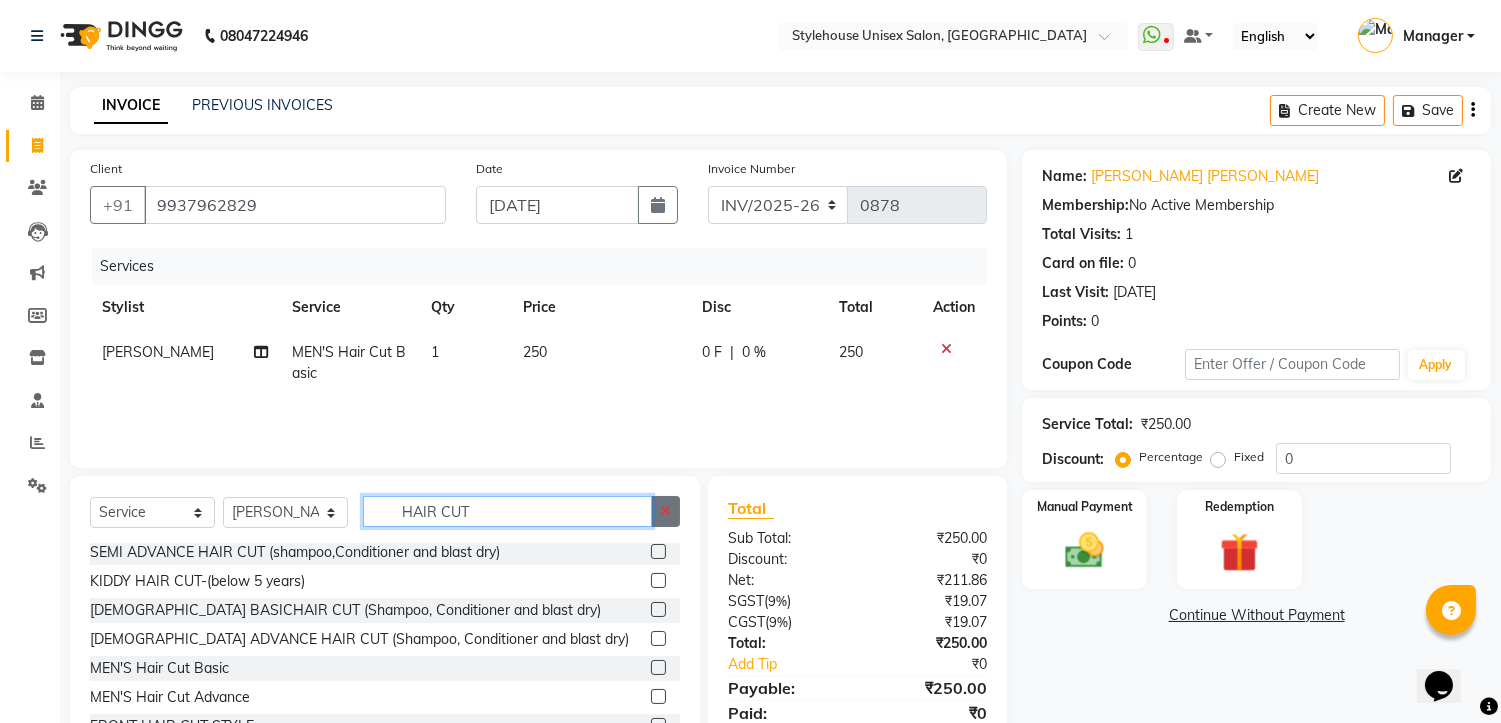 type 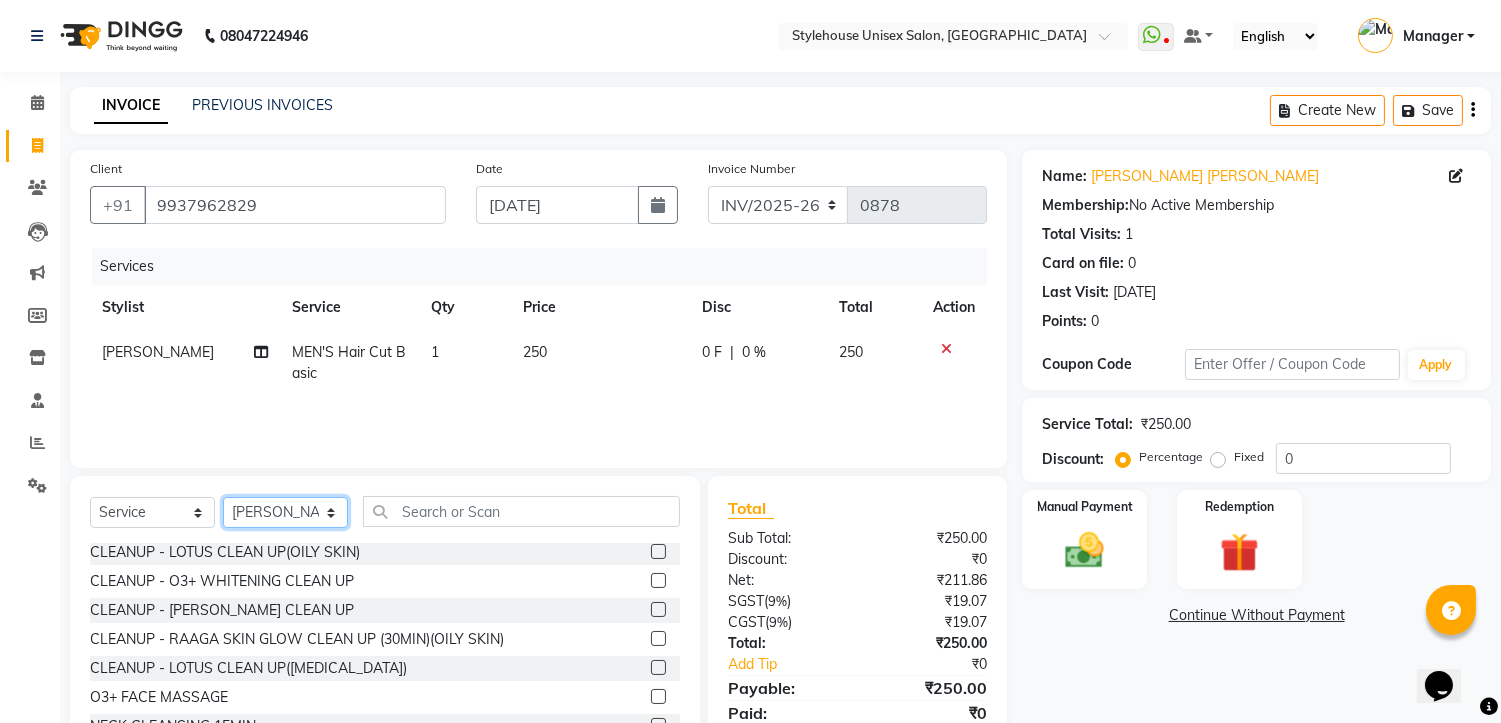 click on "Select Stylist [PERSON_NAME] [PERSON_NAME] [PERSON_NAME] Manager [PERSON_NAME] PRIYANKA HOTA [PERSON_NAME] [PERSON_NAME]" 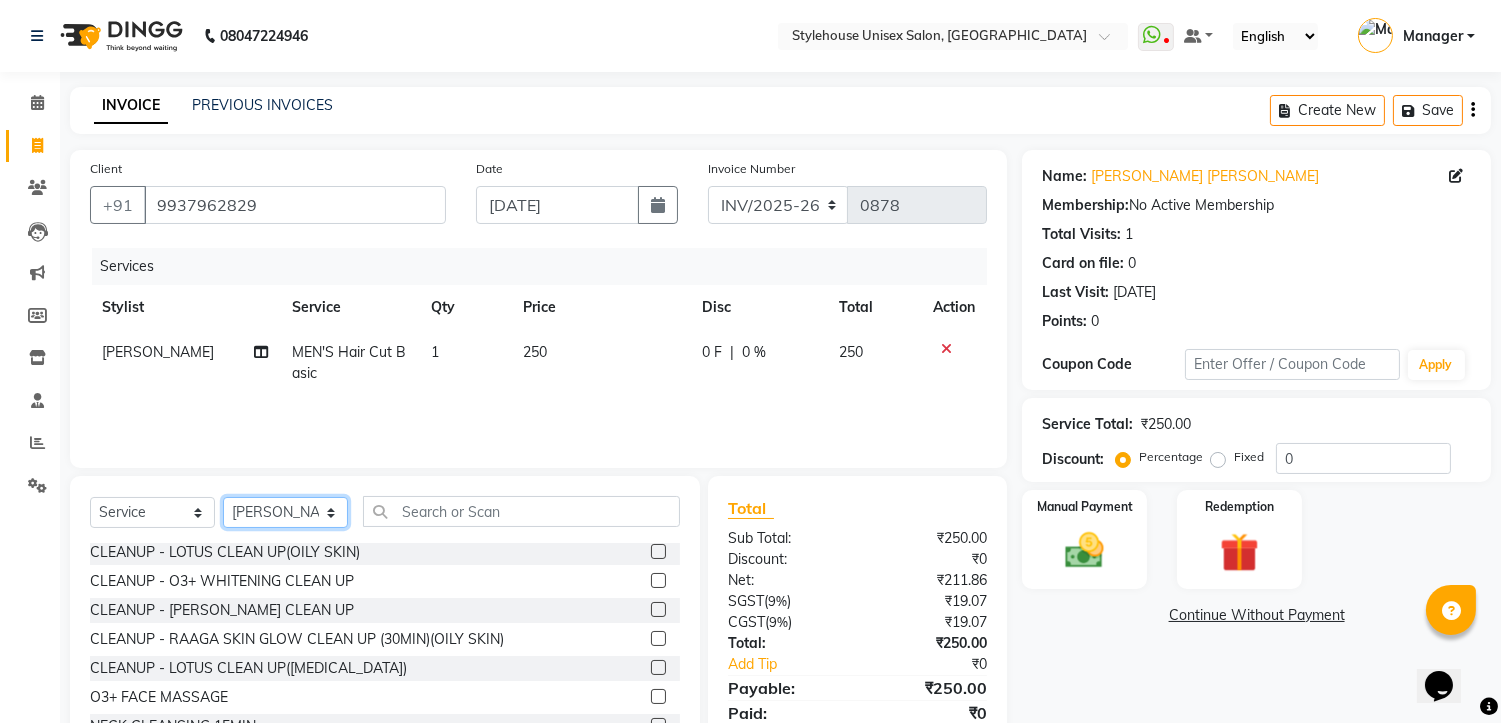 select on "69919" 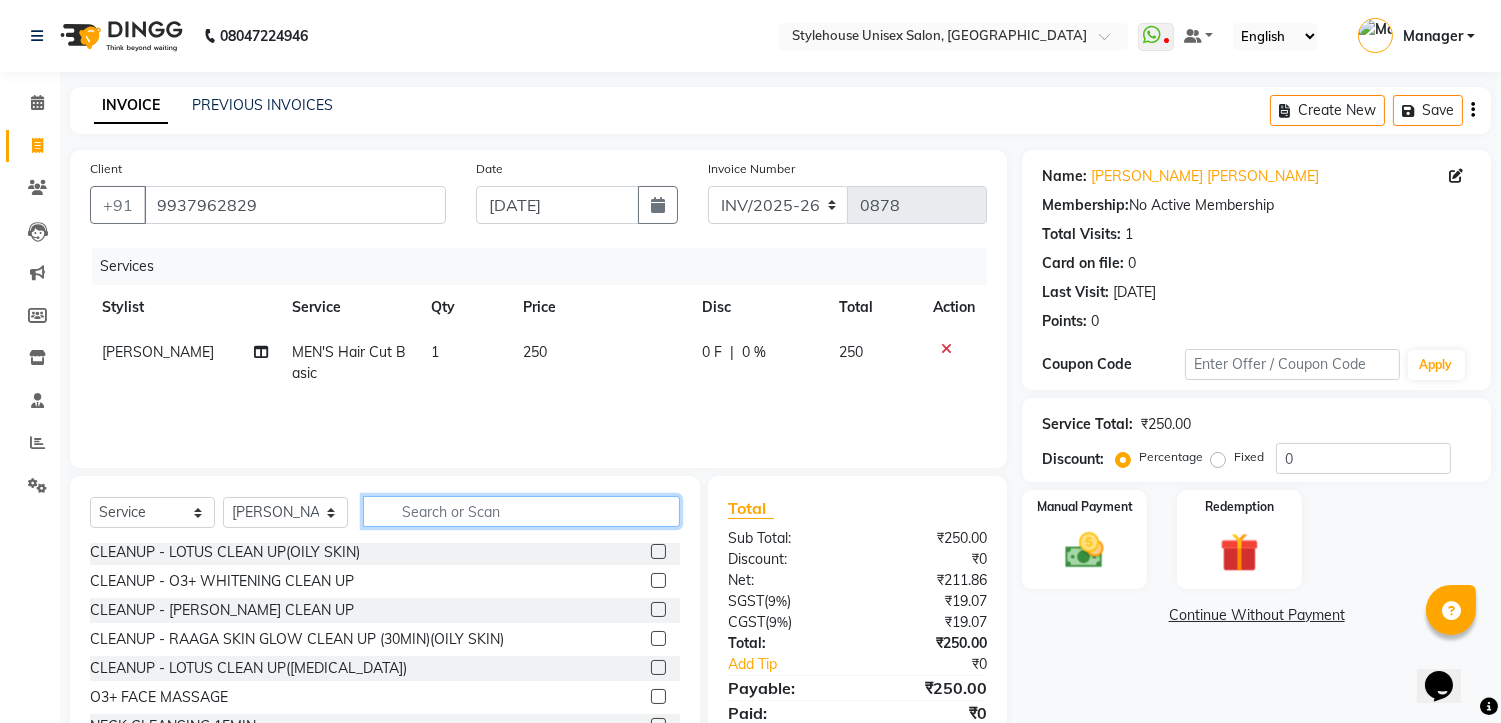 click 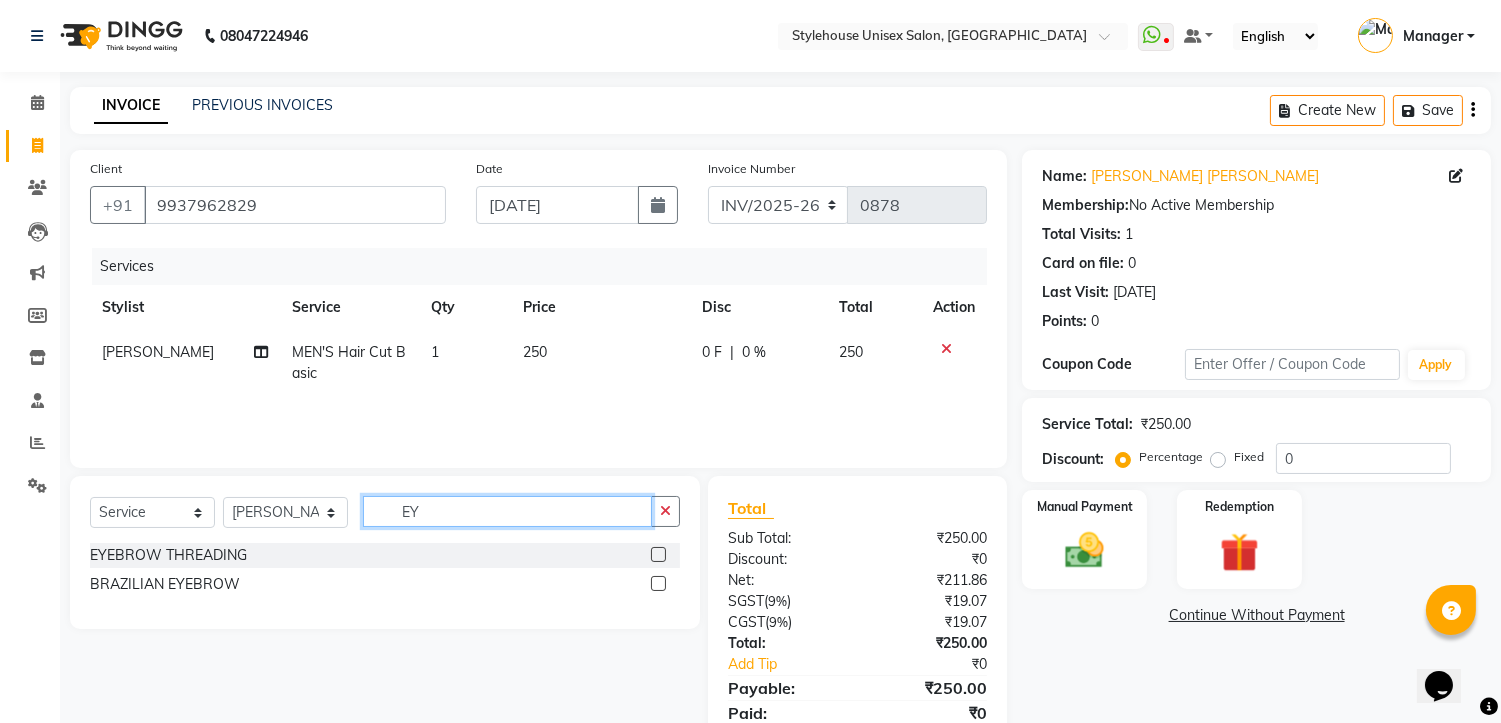 scroll, scrollTop: 0, scrollLeft: 0, axis: both 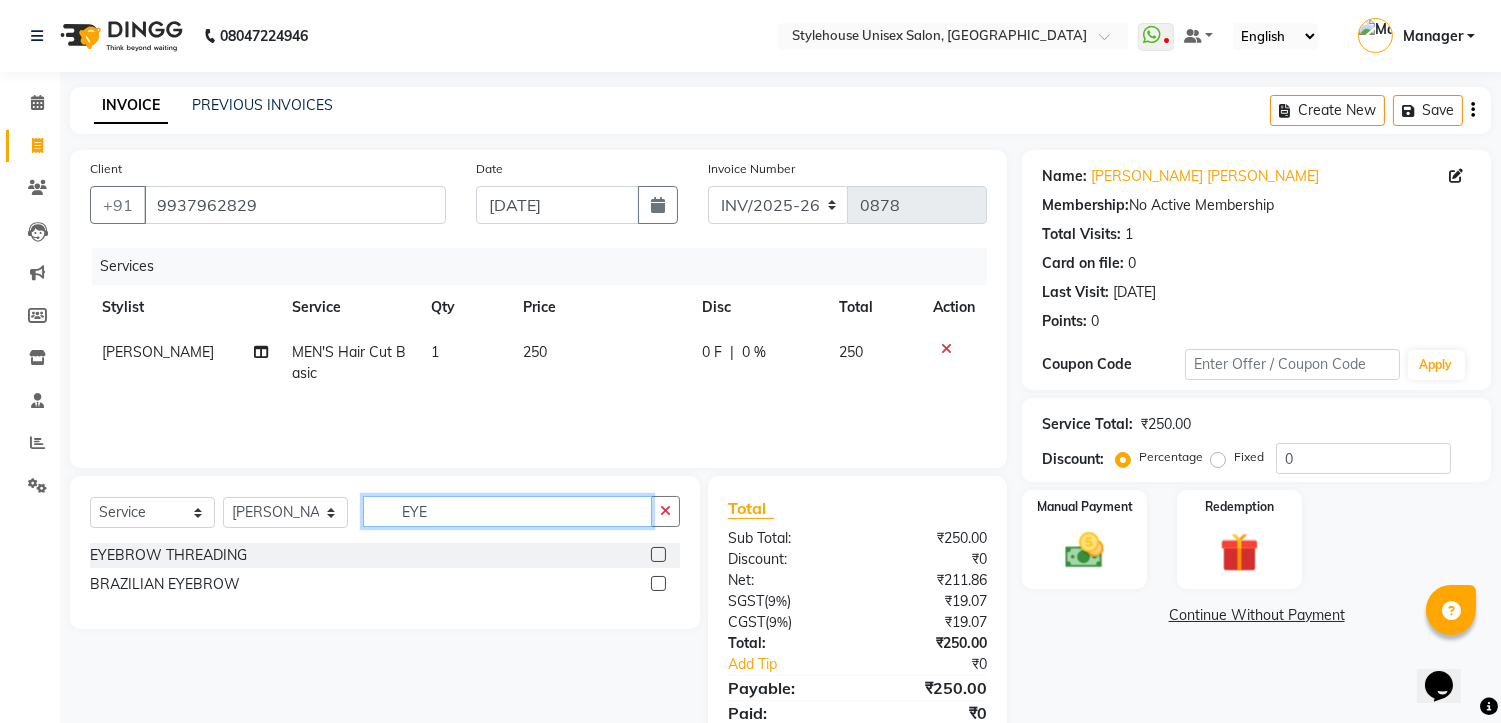 type on "EYE" 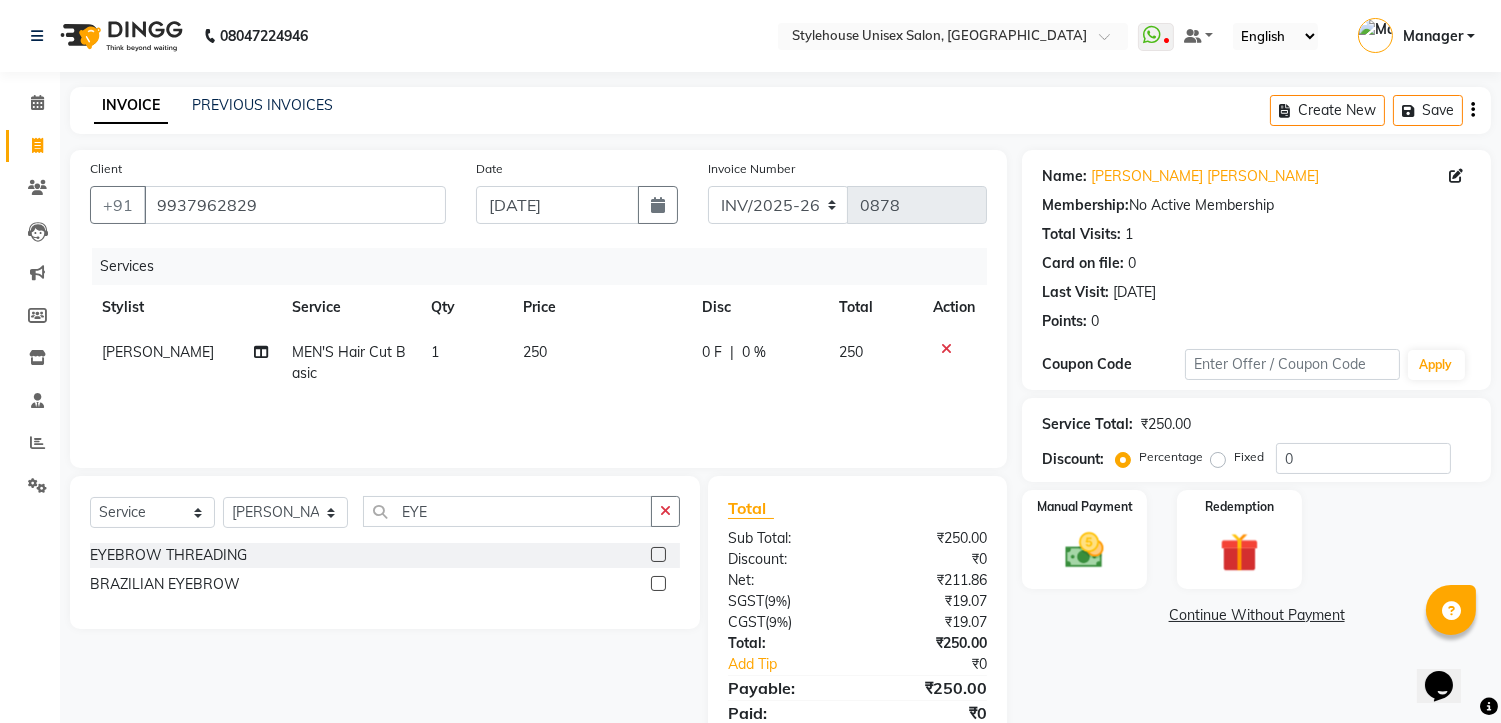 click 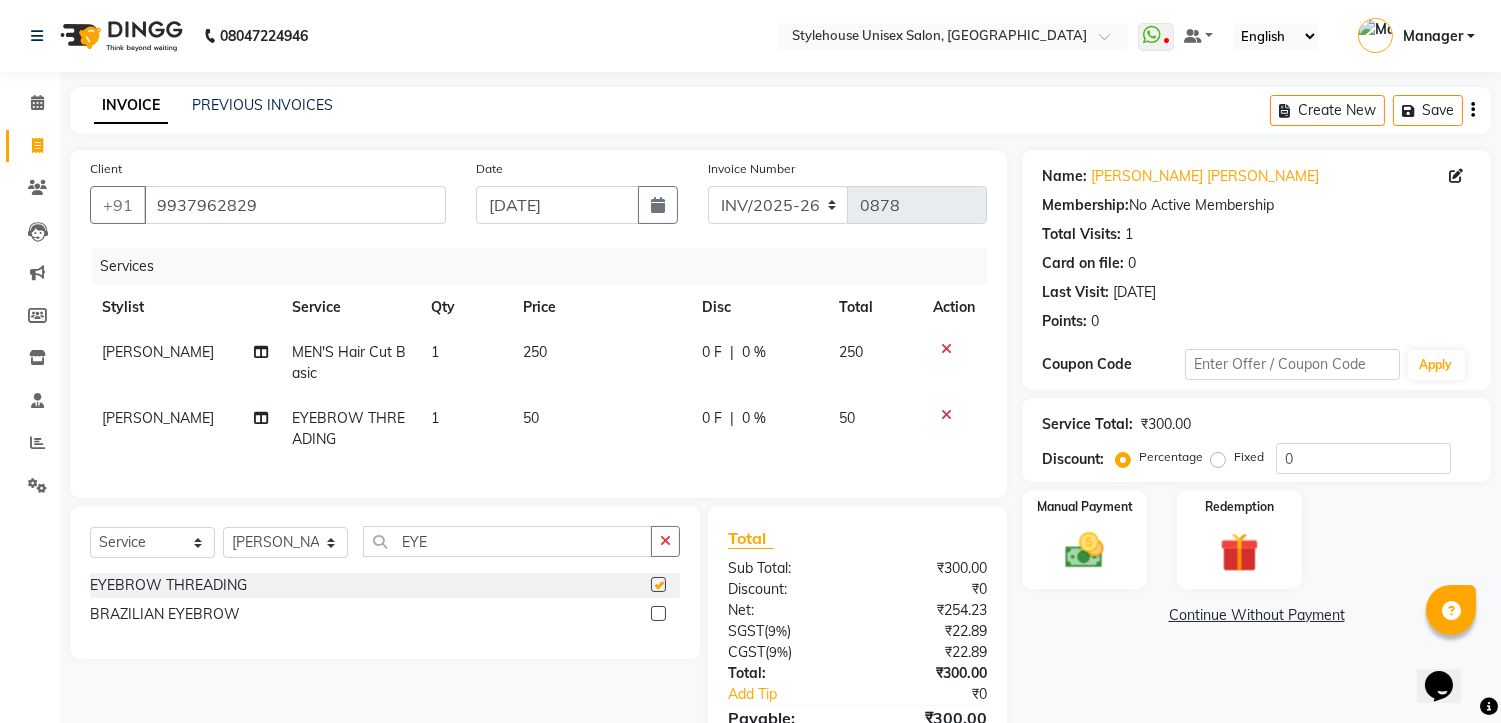 checkbox on "false" 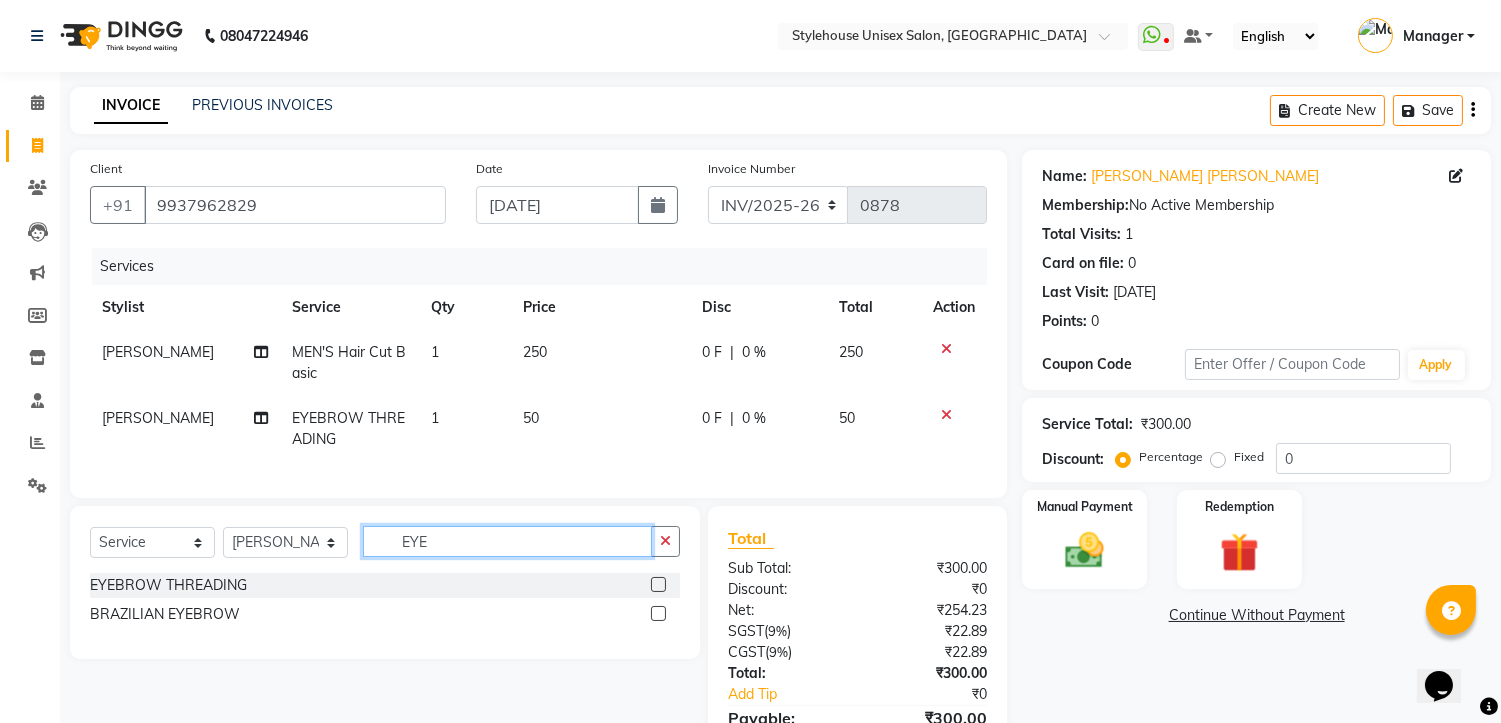click on "EYE" 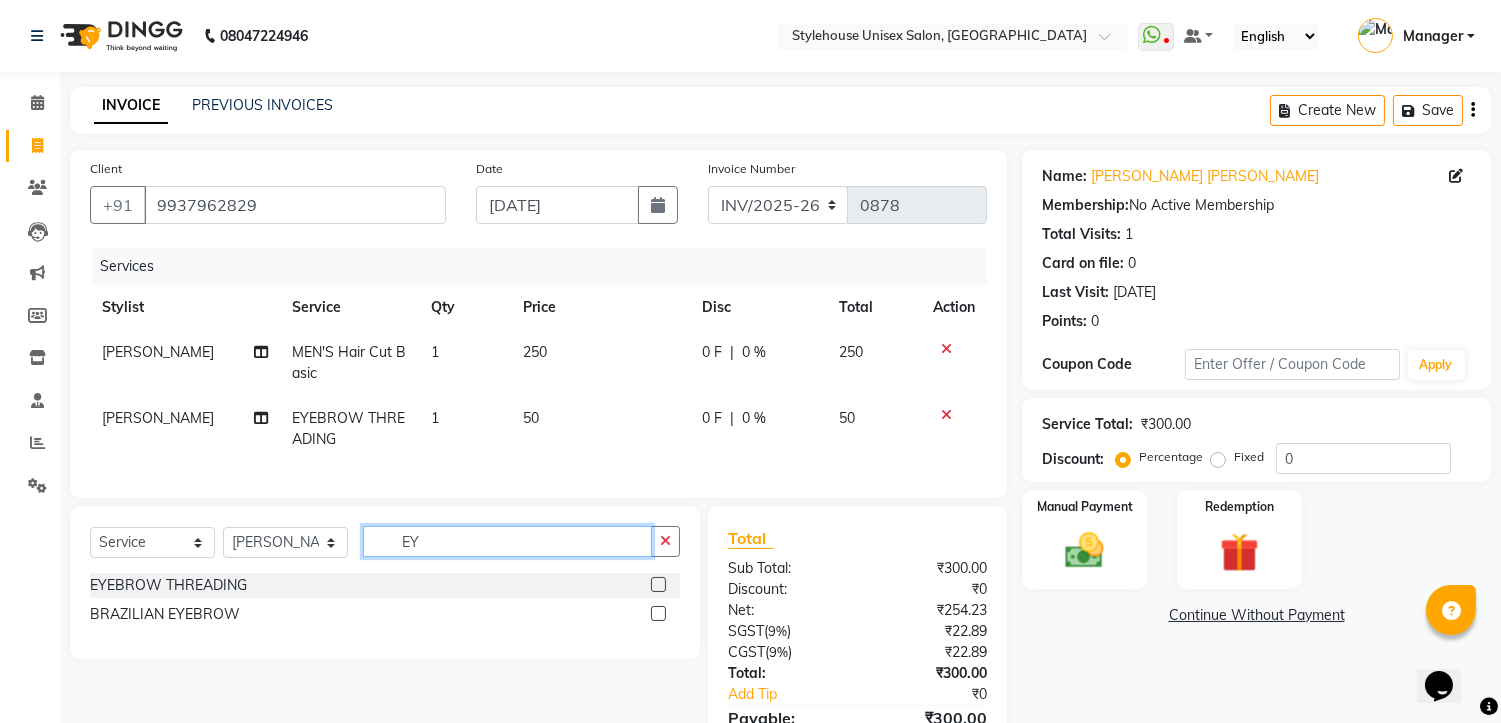 type on "E" 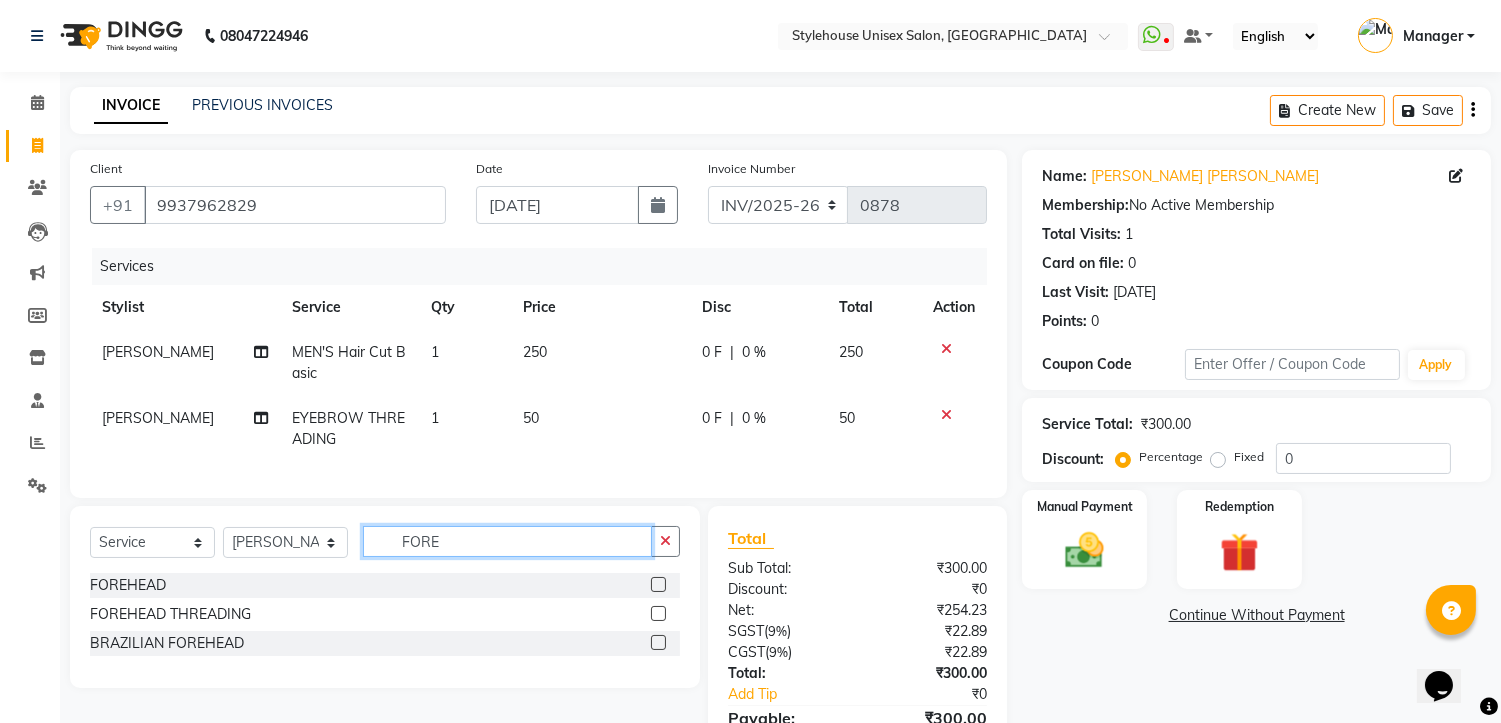 type on "FORE" 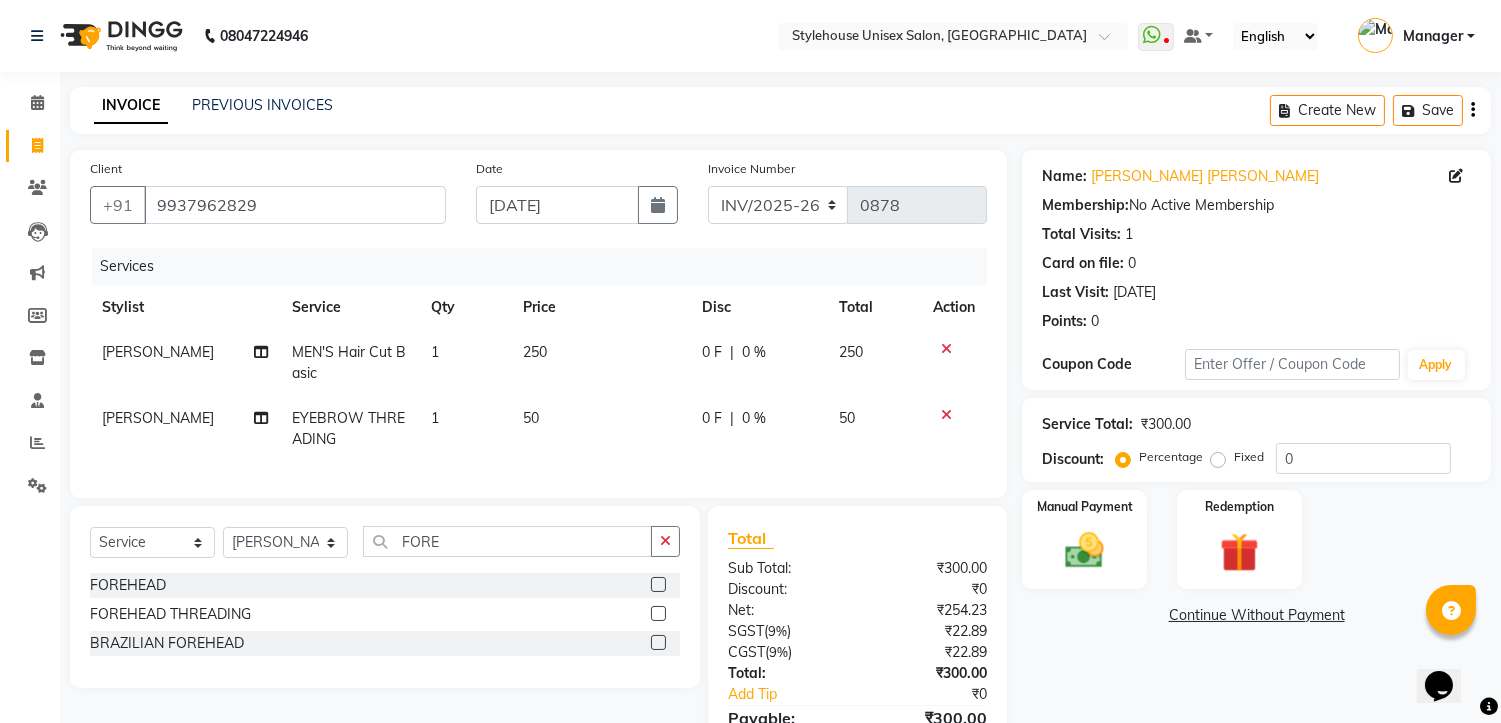 click 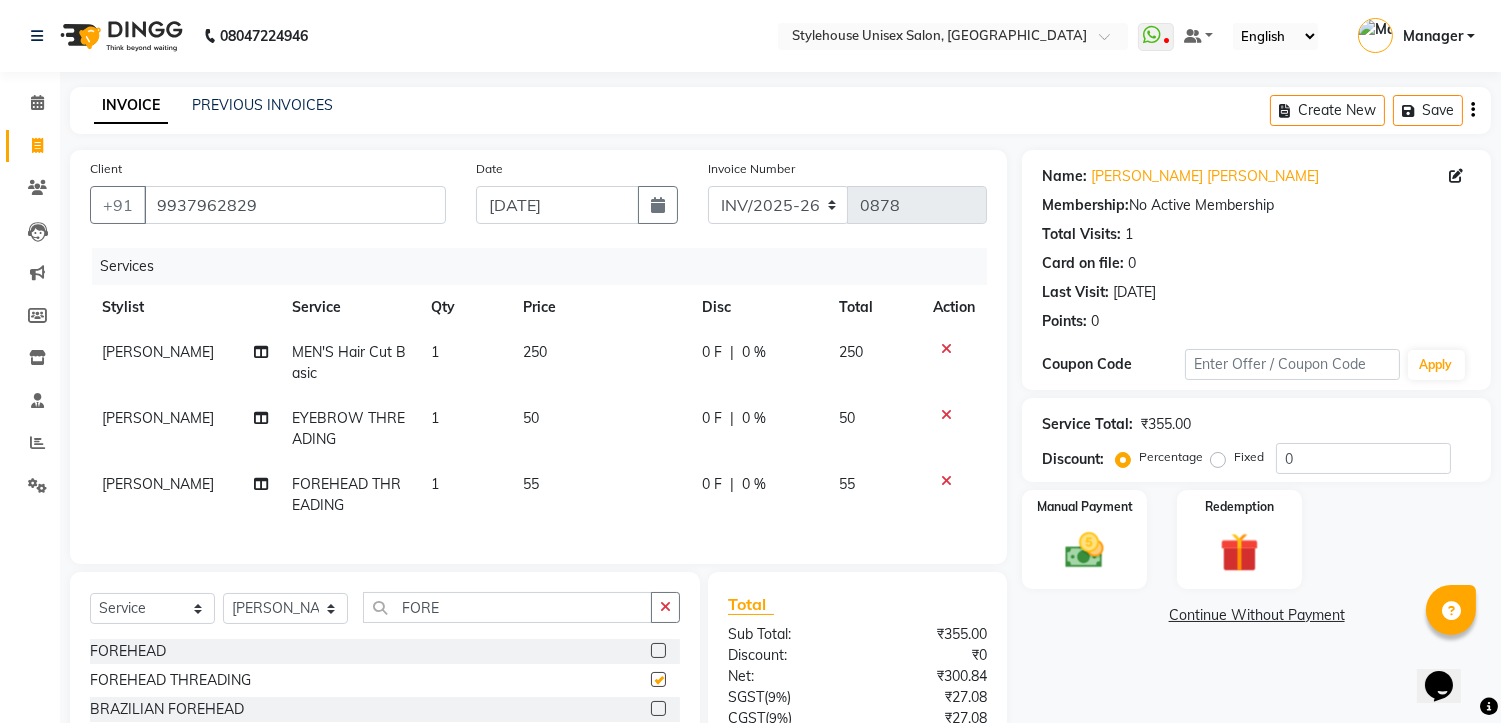 checkbox on "false" 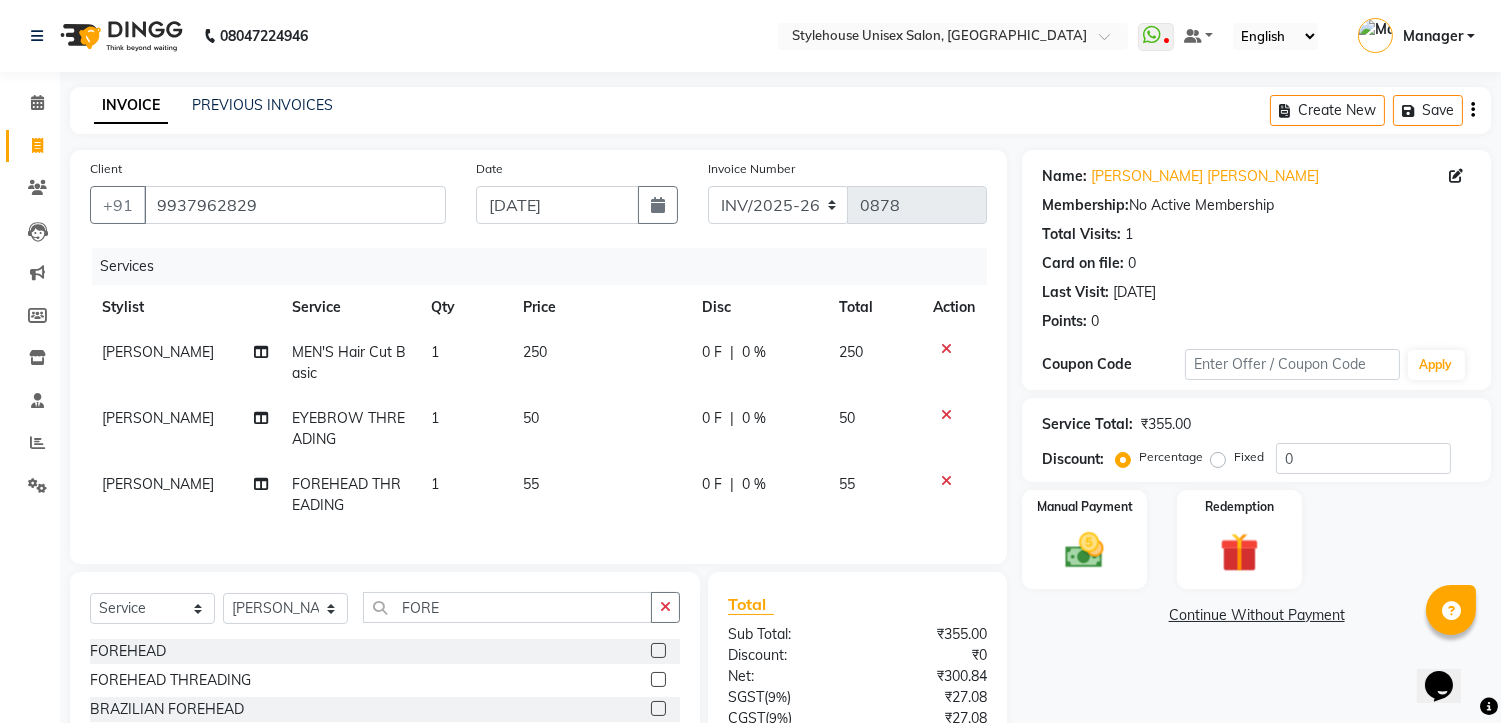 click on "55" 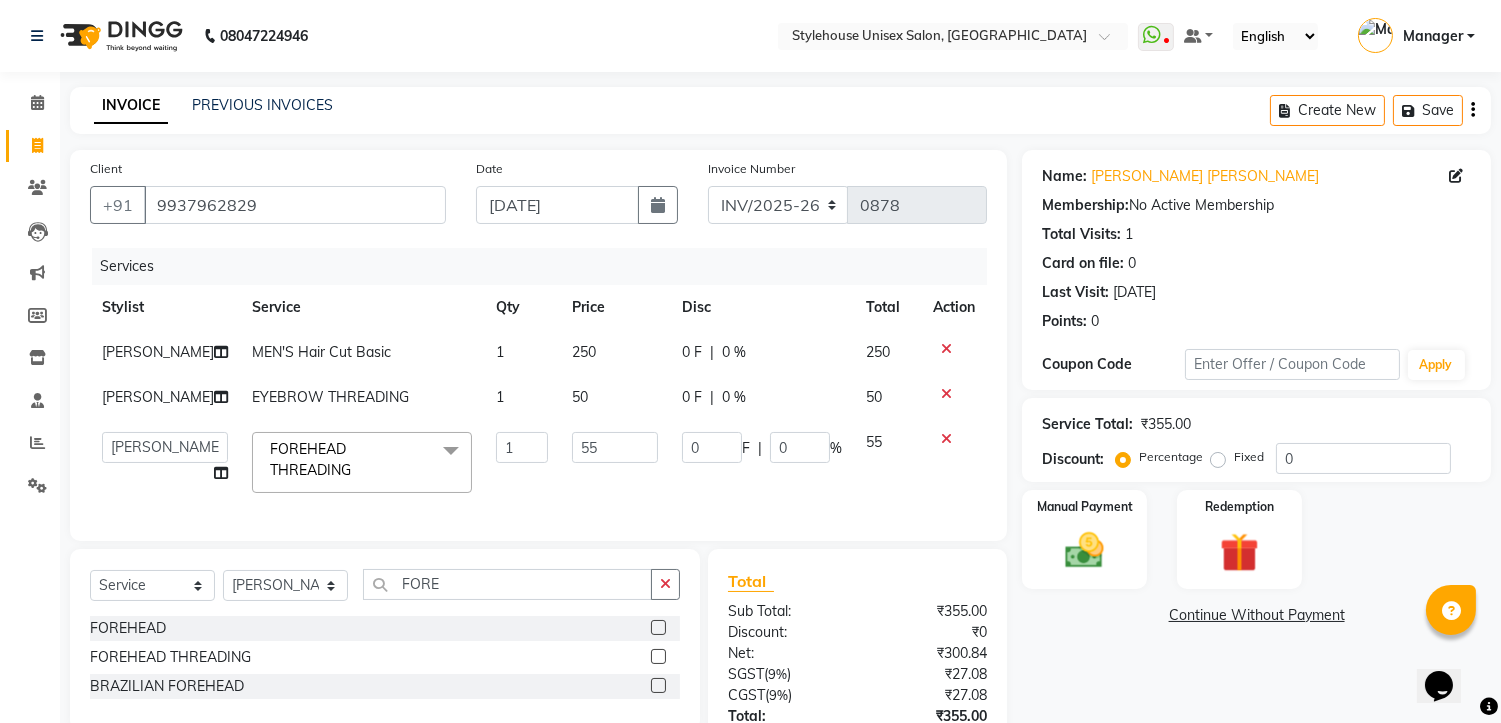 click on "1" 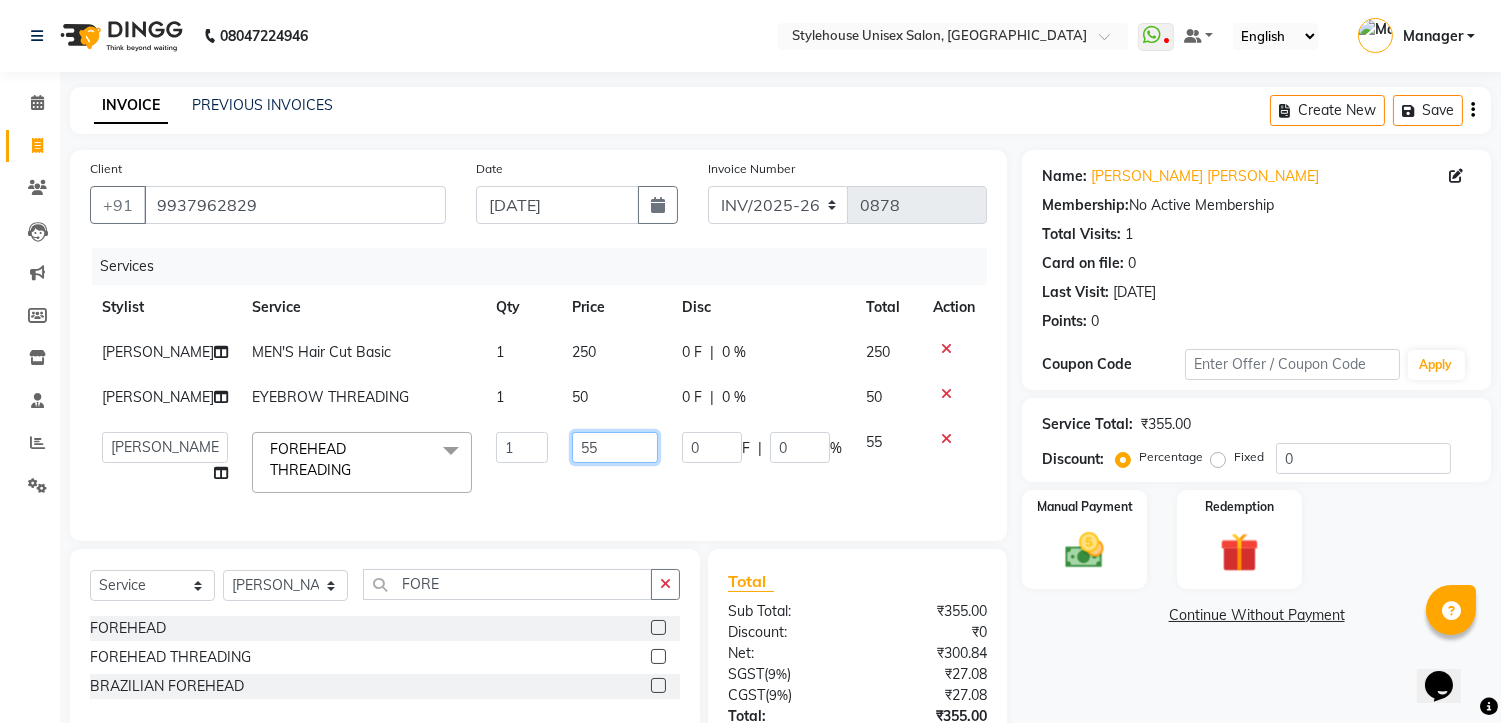 click on "55" 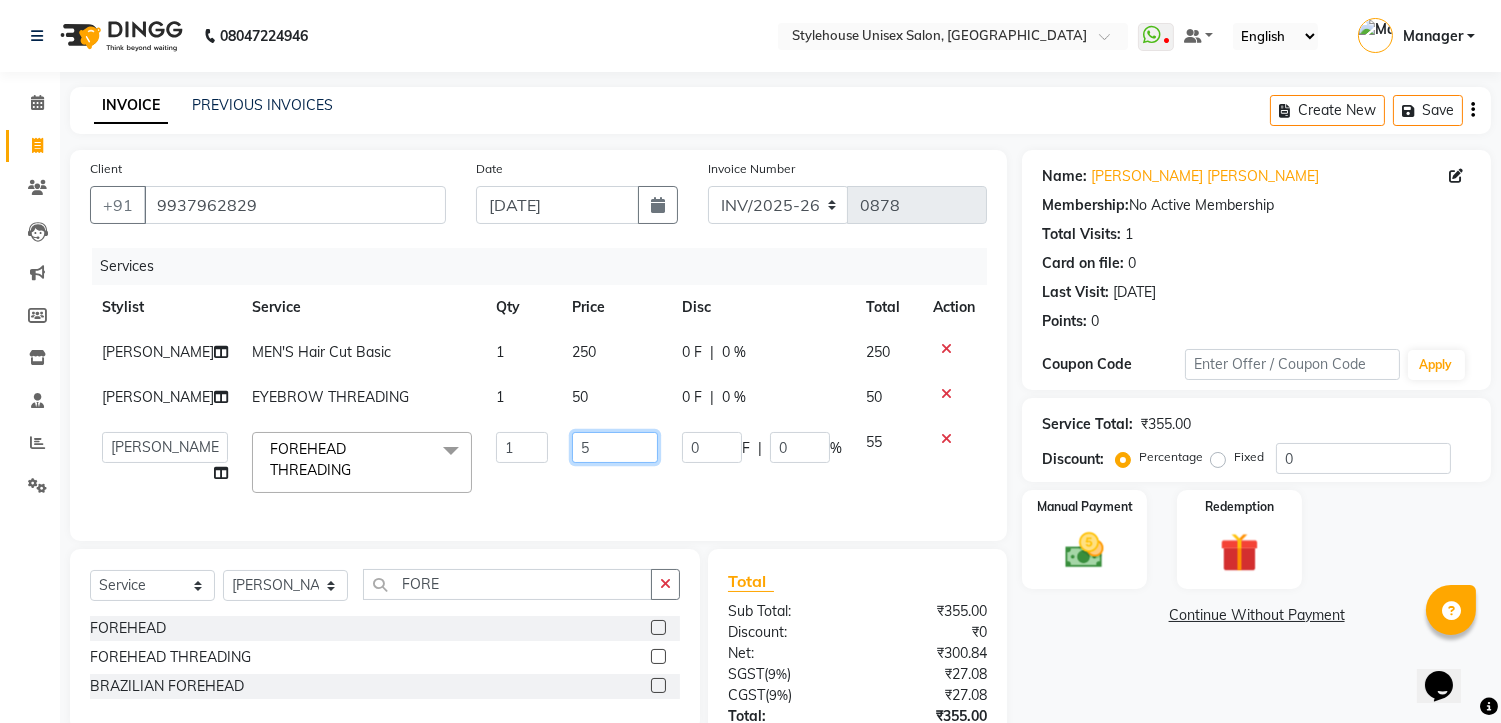 type on "50" 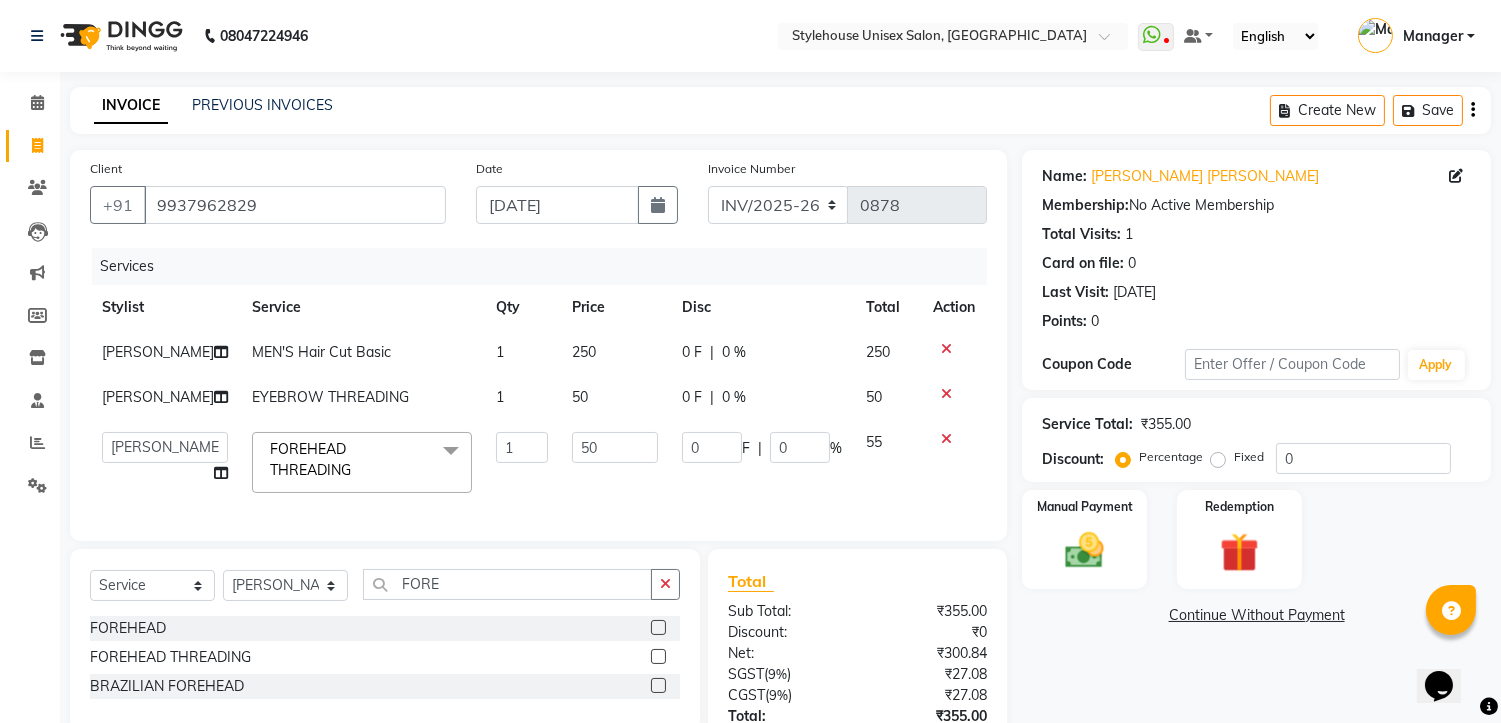 click on "Services Stylist Service Qty Price Disc Total Action [PERSON_NAME] MEN'S Hair Cut Basic 1 250 0 F | 0 % 250 [PERSON_NAME] EYEBROW THREADING 1 50 0 F | 0 % 50  [PERSON_NAME]   [PERSON_NAME]   [PERSON_NAME]   Manager   [PERSON_NAME]   PRIYANKA HOTA   [PERSON_NAME]   [PERSON_NAME]  FOREHEAD THREADING  x CLEANUP - AROMA MAGIC HERBAL FACE CLEAN UP(30MIN) CLEANUP - RAAGA SKIN GLOW CLEAN UP (30MIN)([MEDICAL_DATA]) CLEANUP - LOTUS CLEAN UP(OILY SKIN) CLEANUP - O3+ [MEDICAL_DATA] CLEAN UP CLEANUP - JEANNOT CLEAN UP CLEANUP - RAAGA SKIN GLOW CLEAN UP (30MIN)(OILY SKIN) CLEANUP - LOTUS CLEAN UP([MEDICAL_DATA]) O3+ FACE MASSAGE NECK CLEANSING 15MIN ARMS MEHENDI FACE SCRUB FACE CLEANSER LOTUS FACE MASSAGE [MEDICAL_DATA] [MEDICAL_DATA] BACK & NECK DRY MSG (20 MIN) FULL BACK OIL (20MIN) FULL BODY MASSAGE (CREAM) 45MIN FULL BODY MASSAGE (OLIV OIL) 45MIN FULL BODY (CREAM WITH SERUM) 45MIN FULL [MEDICAL_DATA],SCRUBING,MSG) 45MIN FULL BODY POLISHING (Full body waxing,full body detan,full [MEDICAL_DATA],scrubing,cream msg,serum msg,pack) CHIN 1 50" 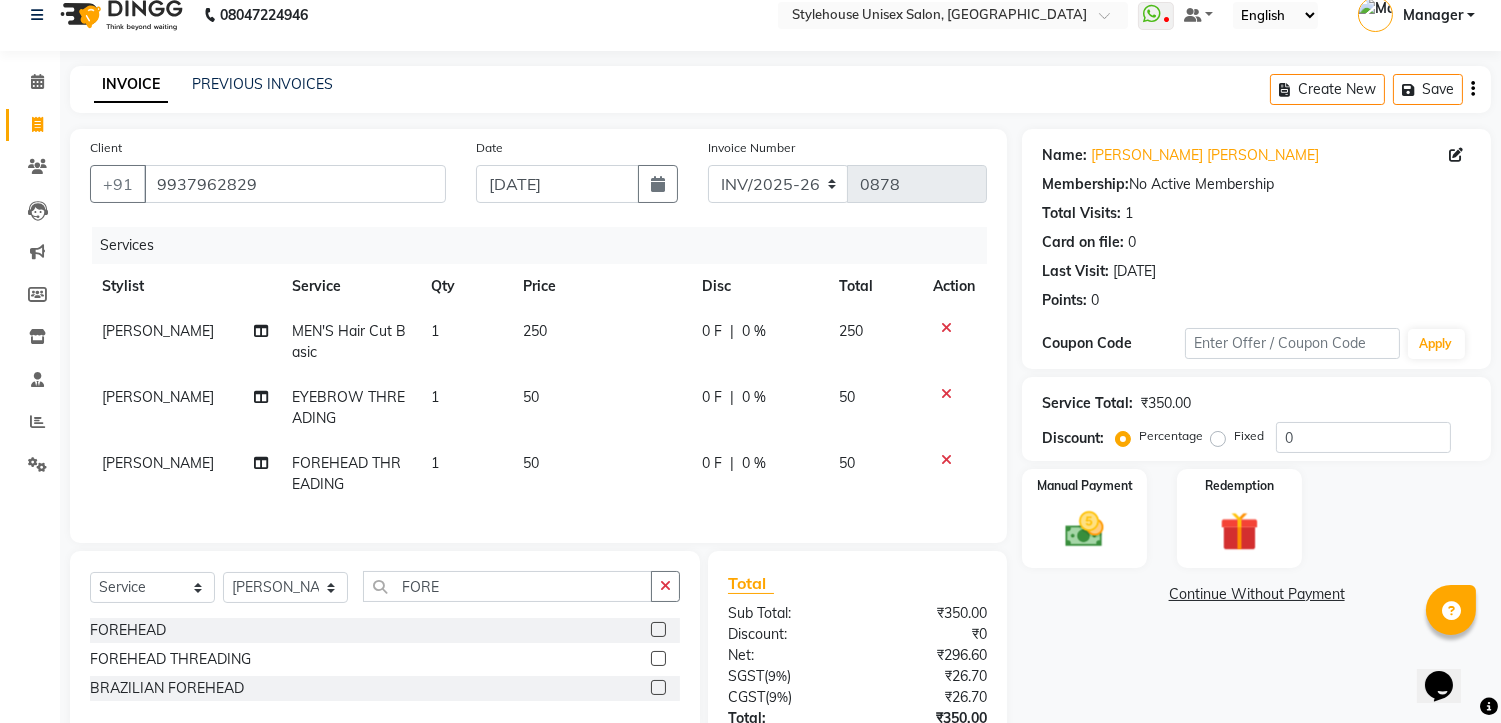 scroll, scrollTop: 0, scrollLeft: 0, axis: both 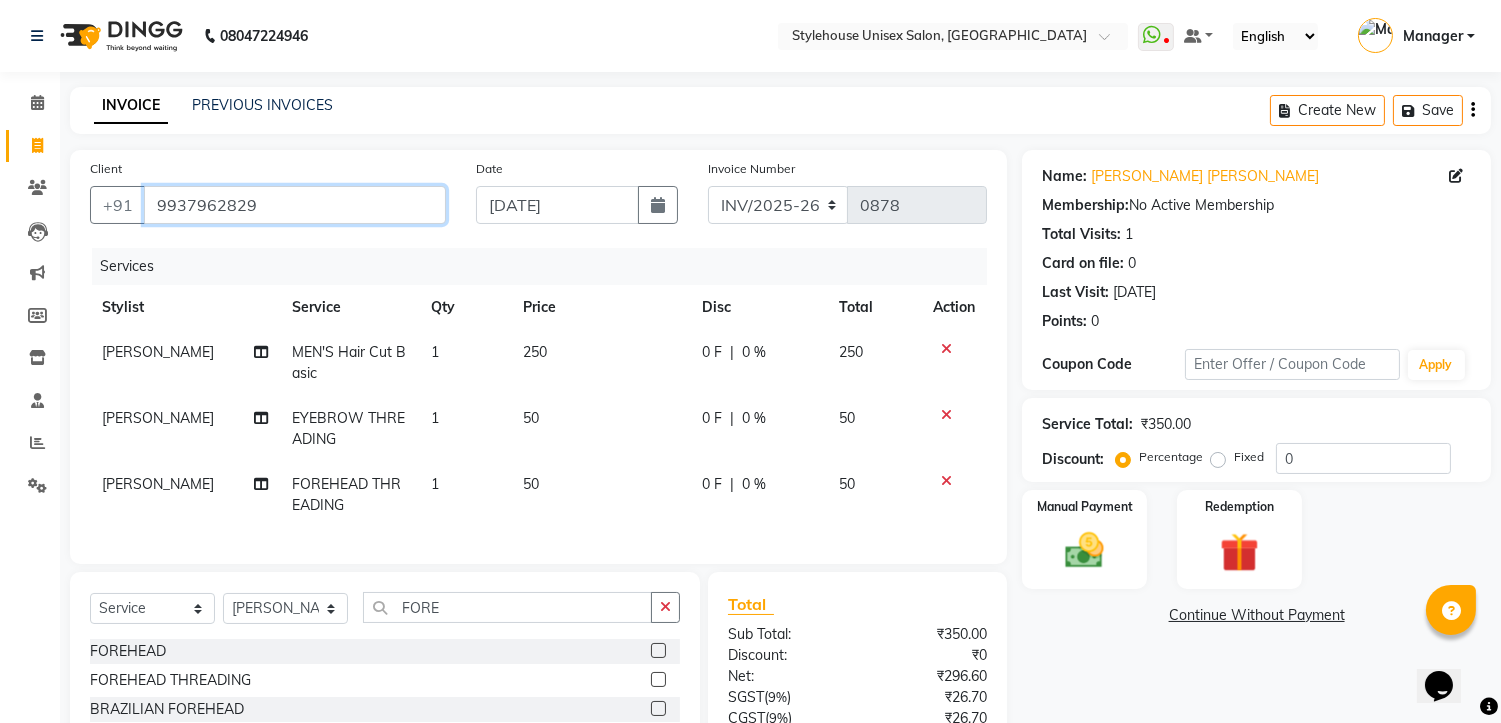 drag, startPoint x: 146, startPoint y: 204, endPoint x: 240, endPoint y: 204, distance: 94 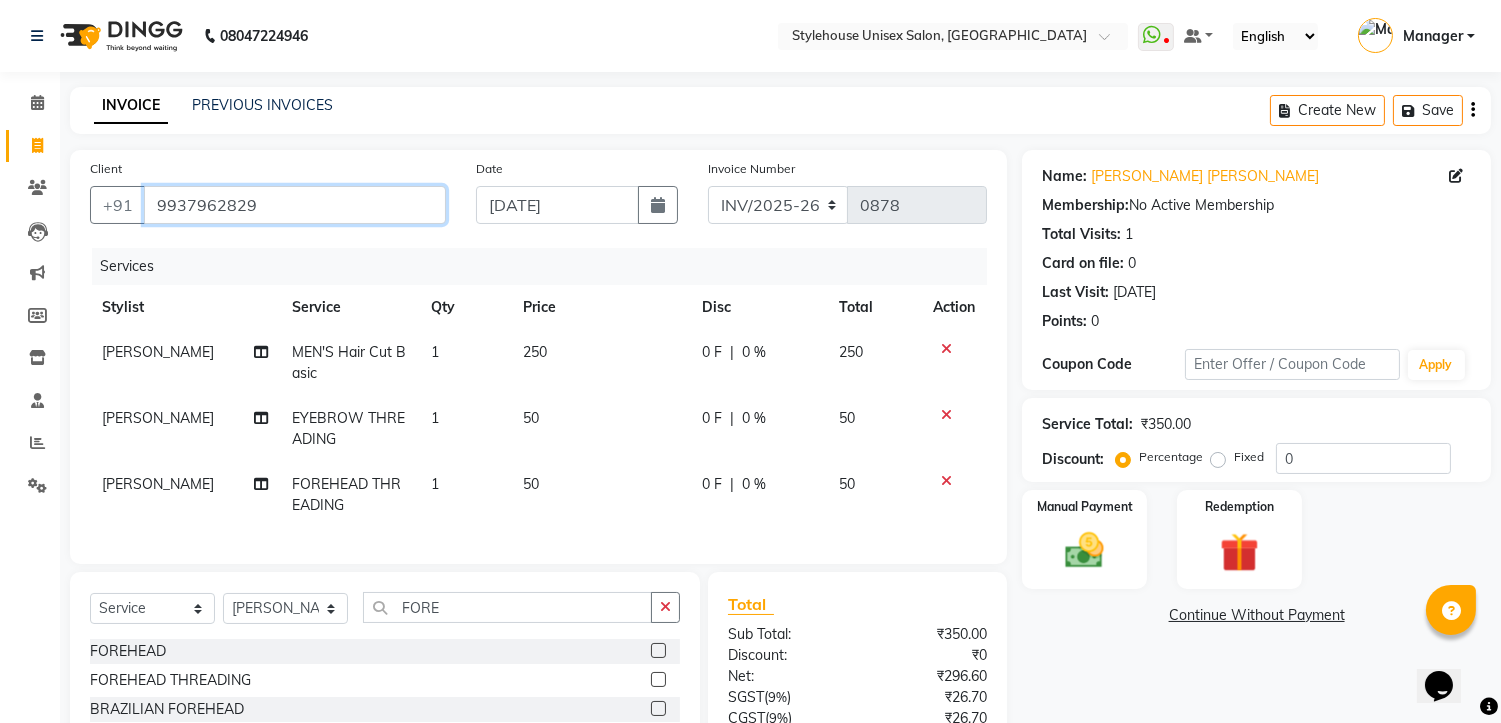 drag, startPoint x: 148, startPoint y: 203, endPoint x: 250, endPoint y: 212, distance: 102.396286 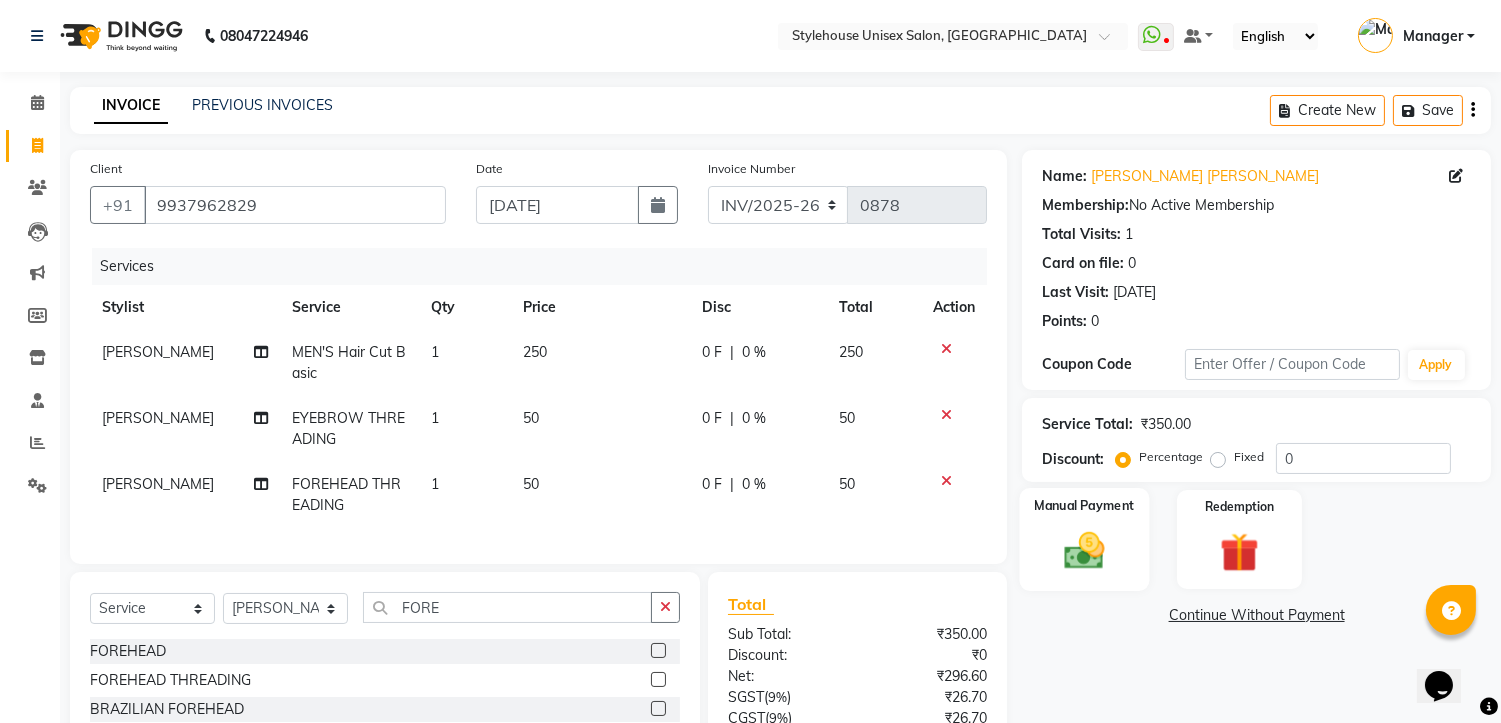 click 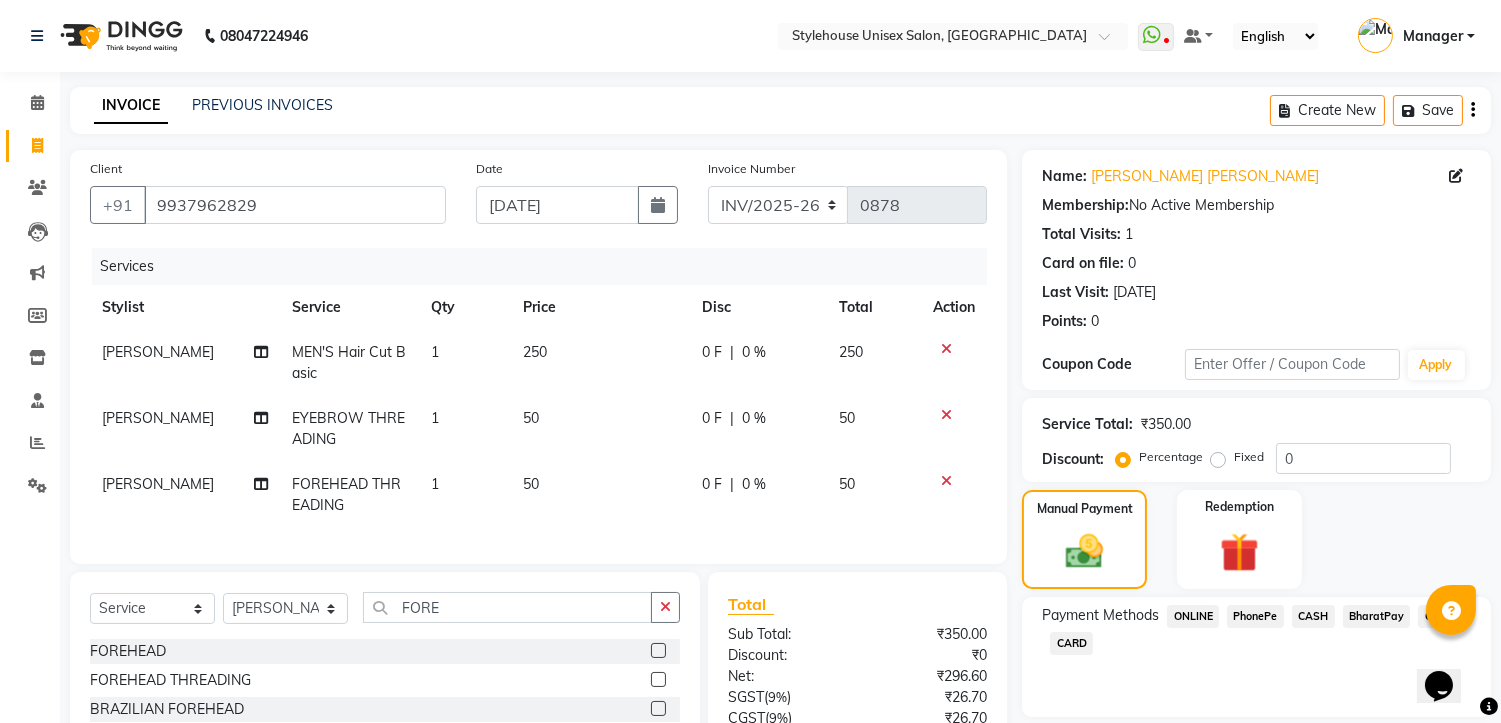 click on "PhonePe" 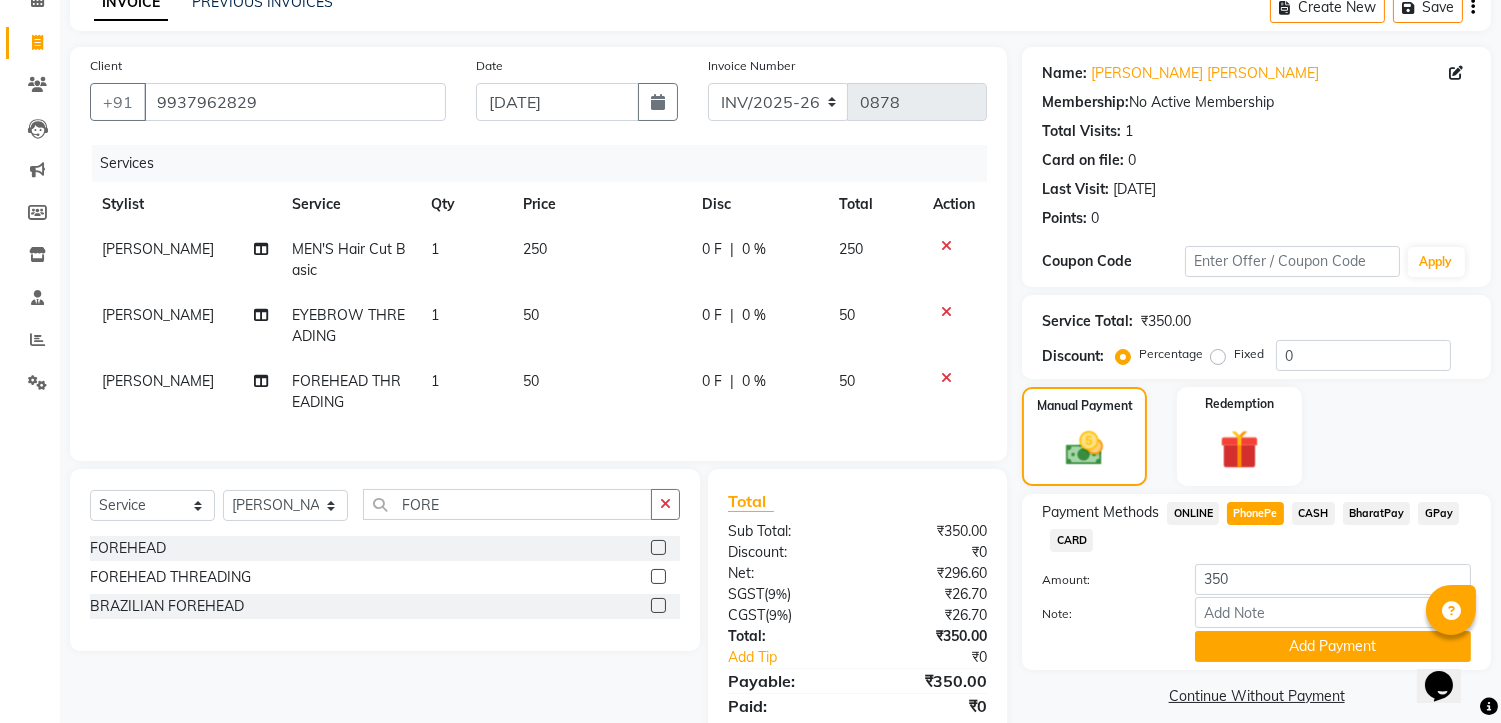 scroll, scrollTop: 190, scrollLeft: 0, axis: vertical 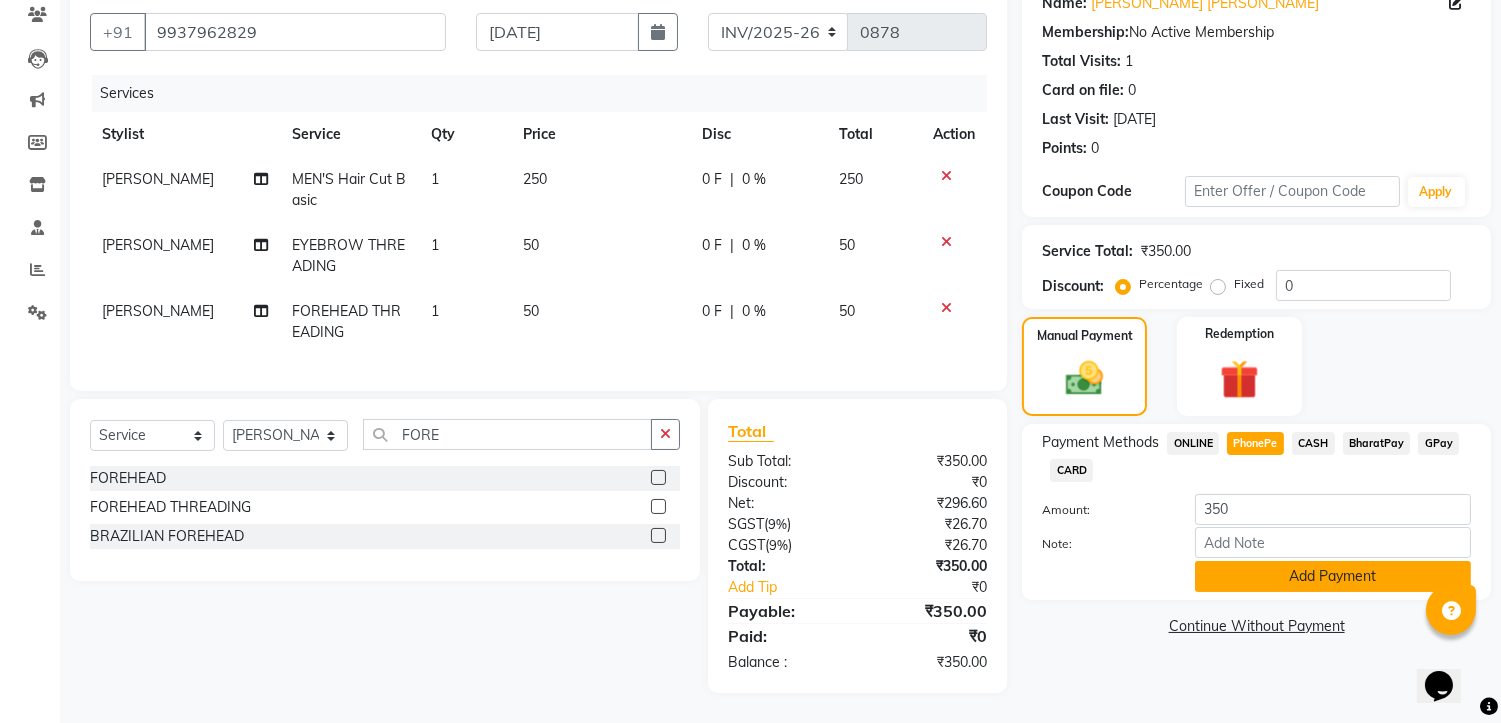 click on "Add Payment" 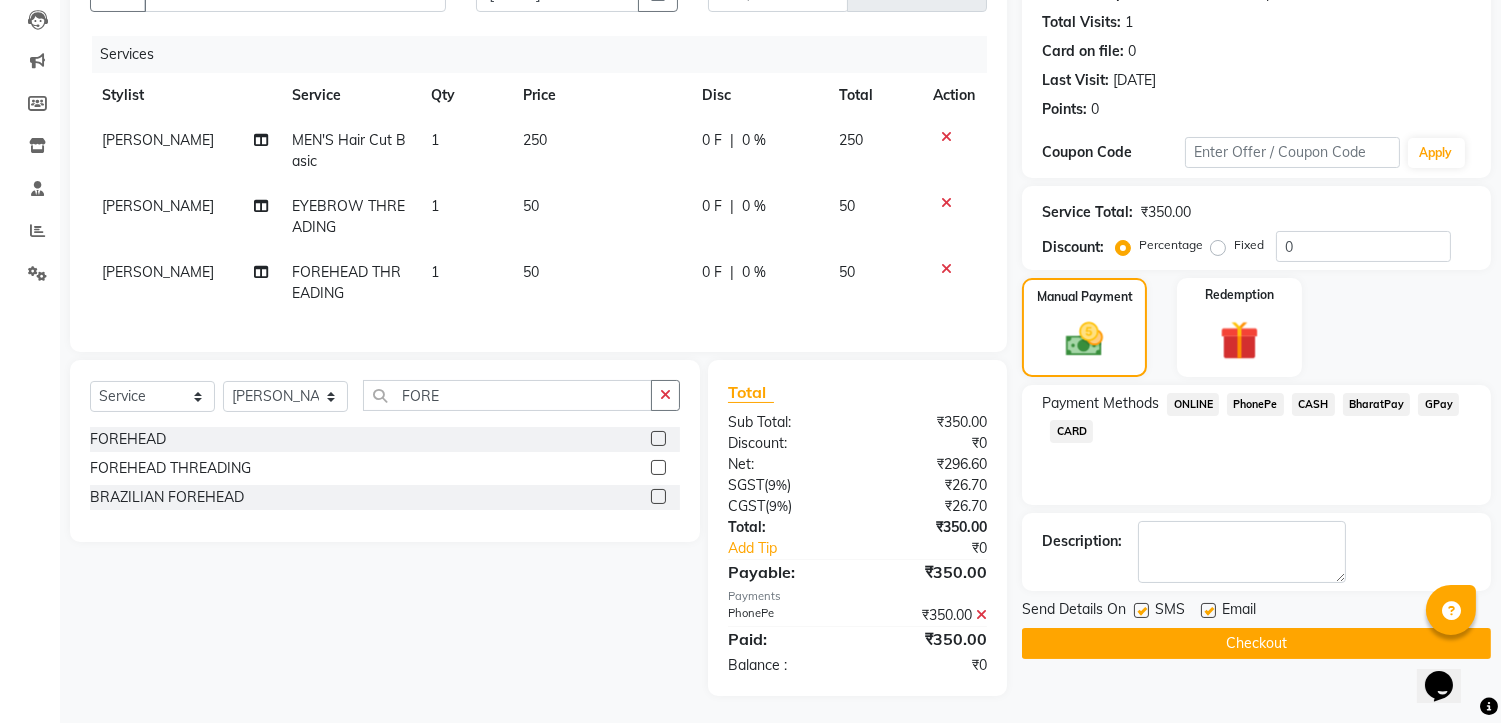 scroll, scrollTop: 231, scrollLeft: 0, axis: vertical 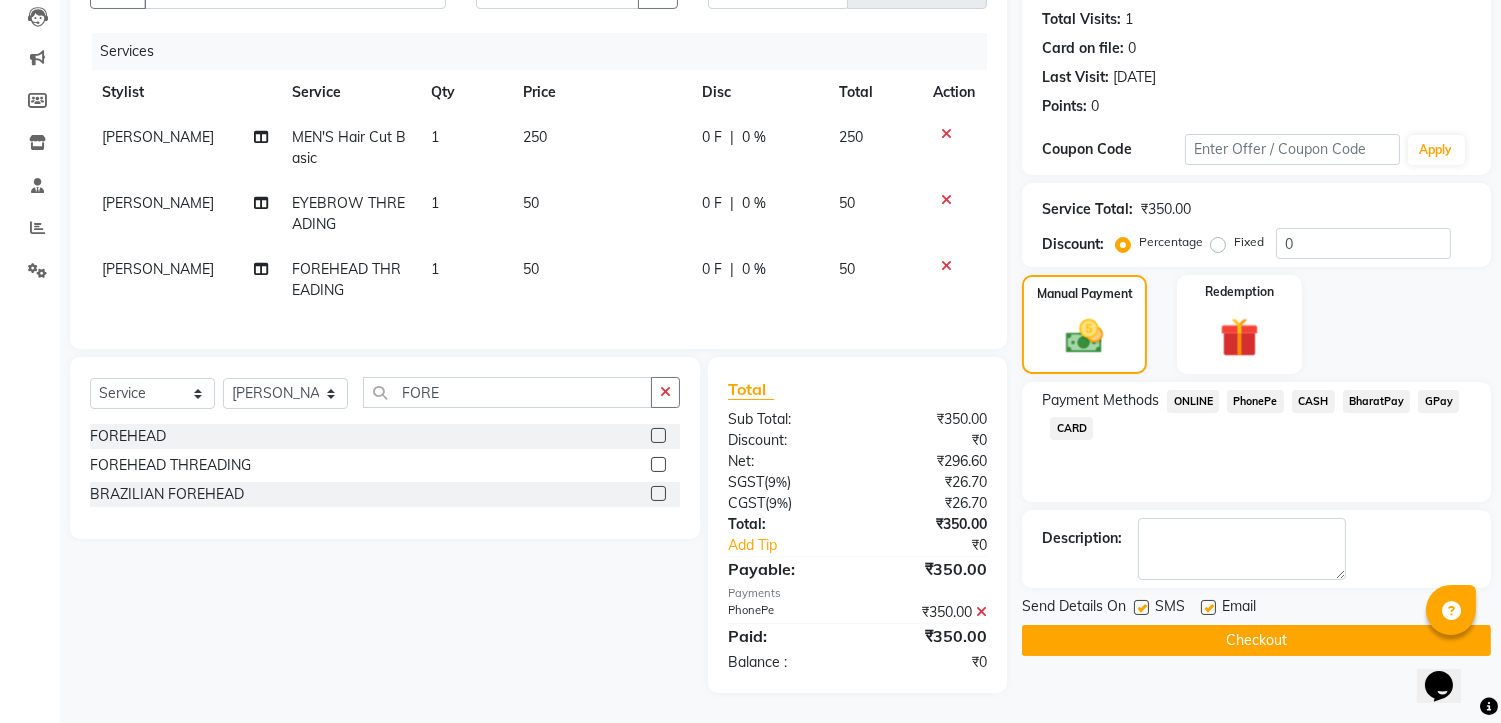 click on "Checkout" 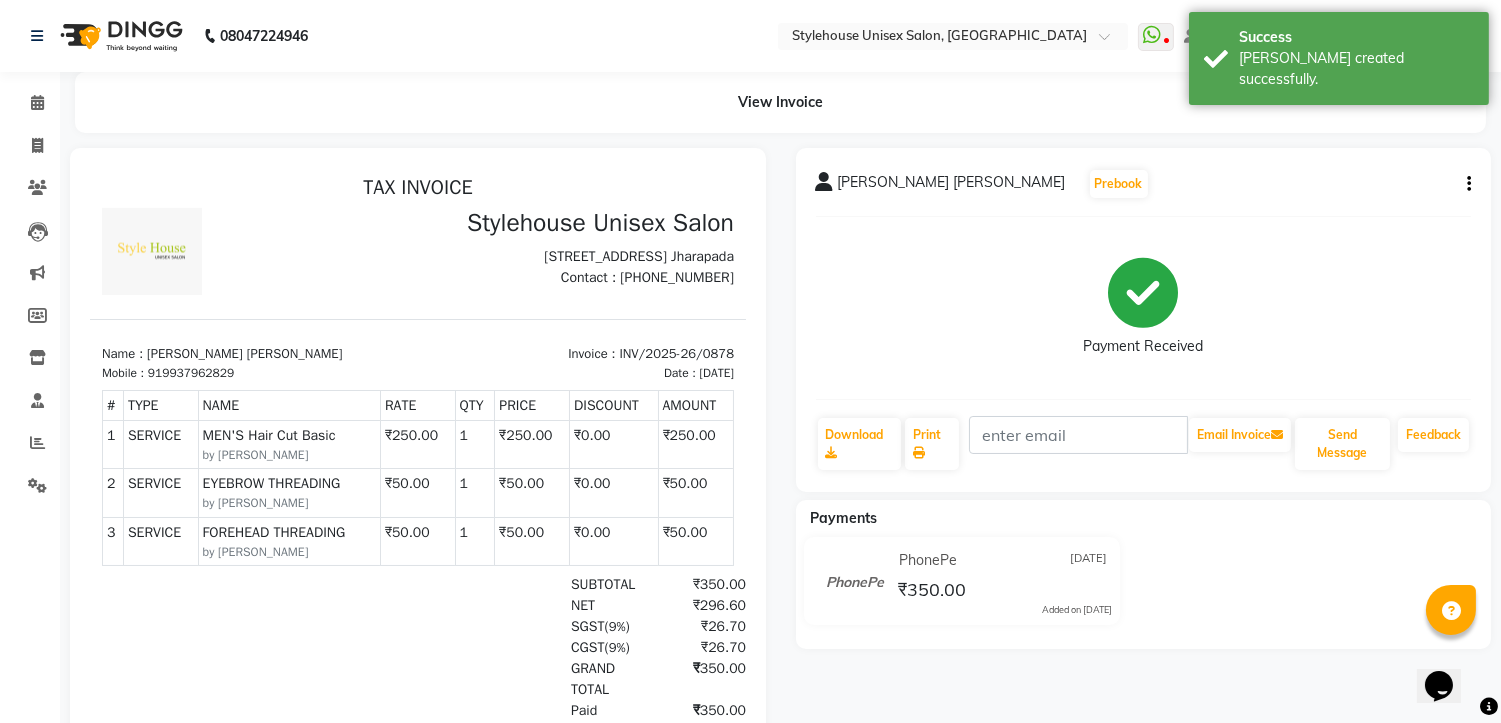 scroll, scrollTop: 0, scrollLeft: 0, axis: both 